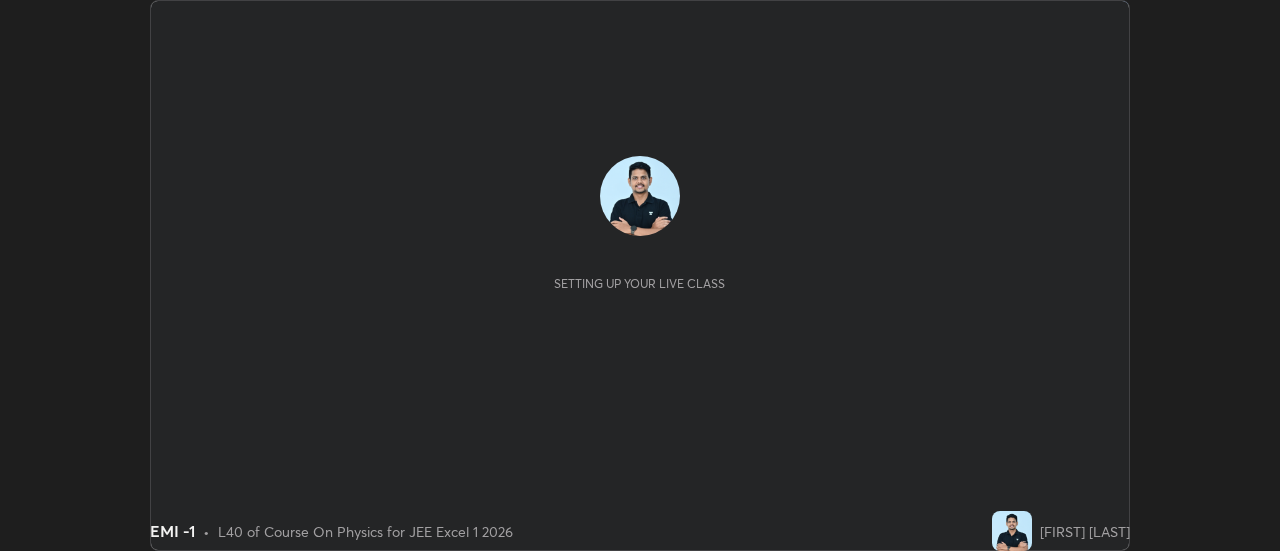 scroll, scrollTop: 0, scrollLeft: 0, axis: both 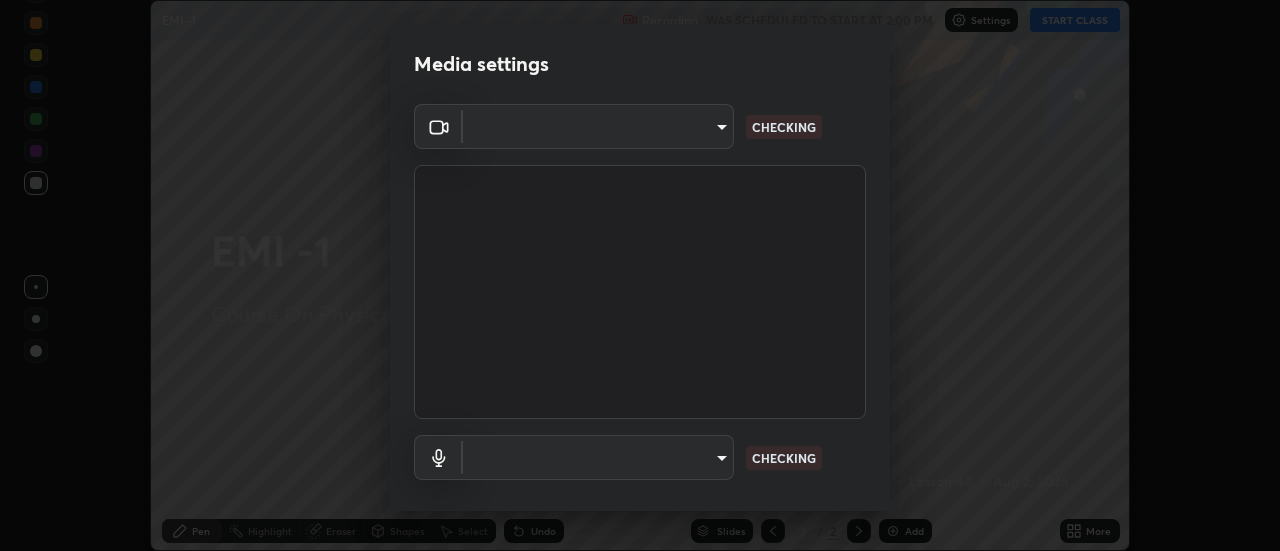 type on "1016c9670ba09e0da1ff6862f255b2c5b4dd1f04ff0e8715a66947f7e461f3c4" 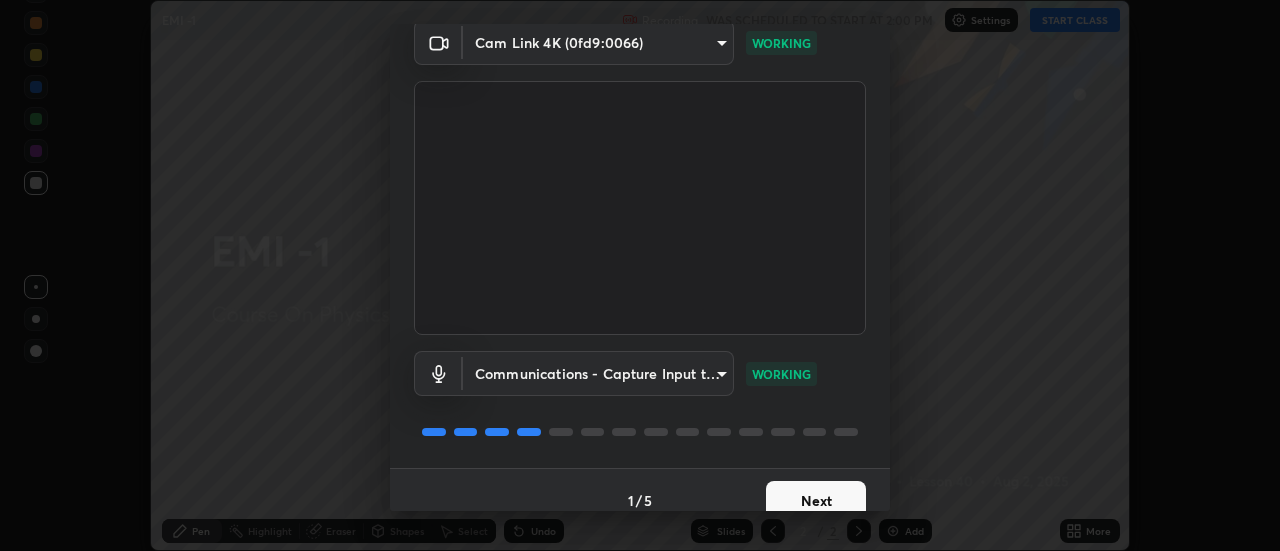 scroll, scrollTop: 88, scrollLeft: 0, axis: vertical 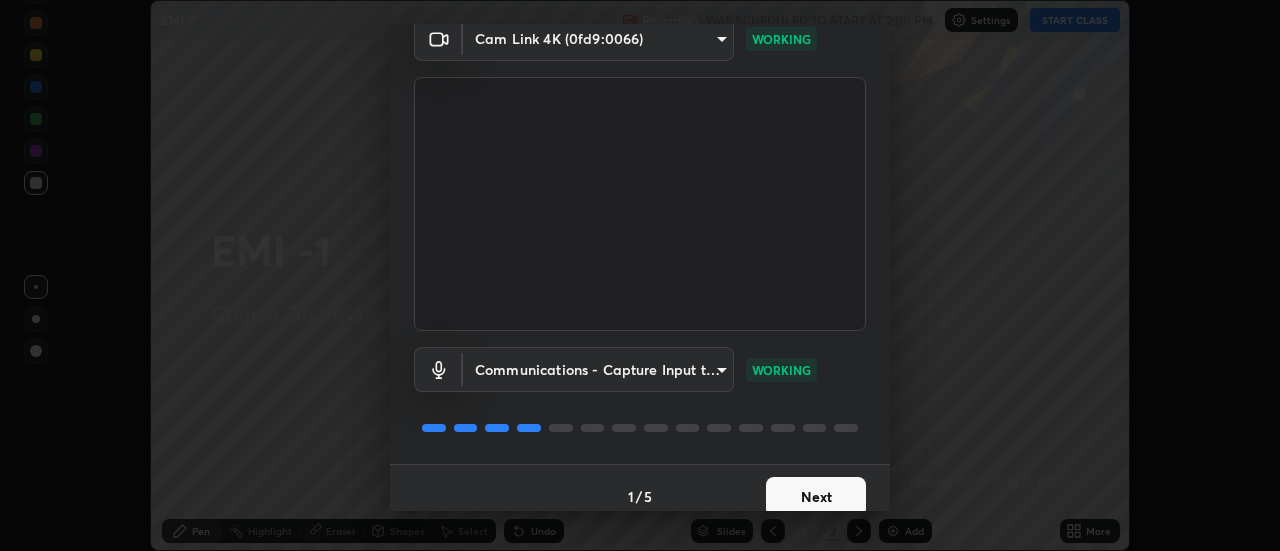 click at bounding box center (640, 428) 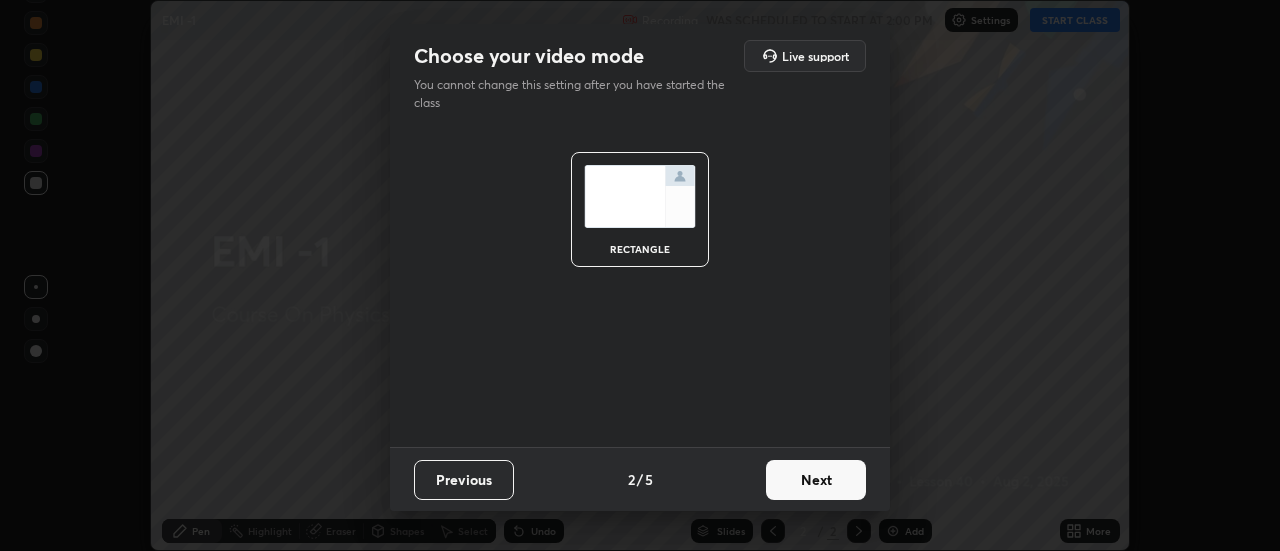 scroll, scrollTop: 0, scrollLeft: 0, axis: both 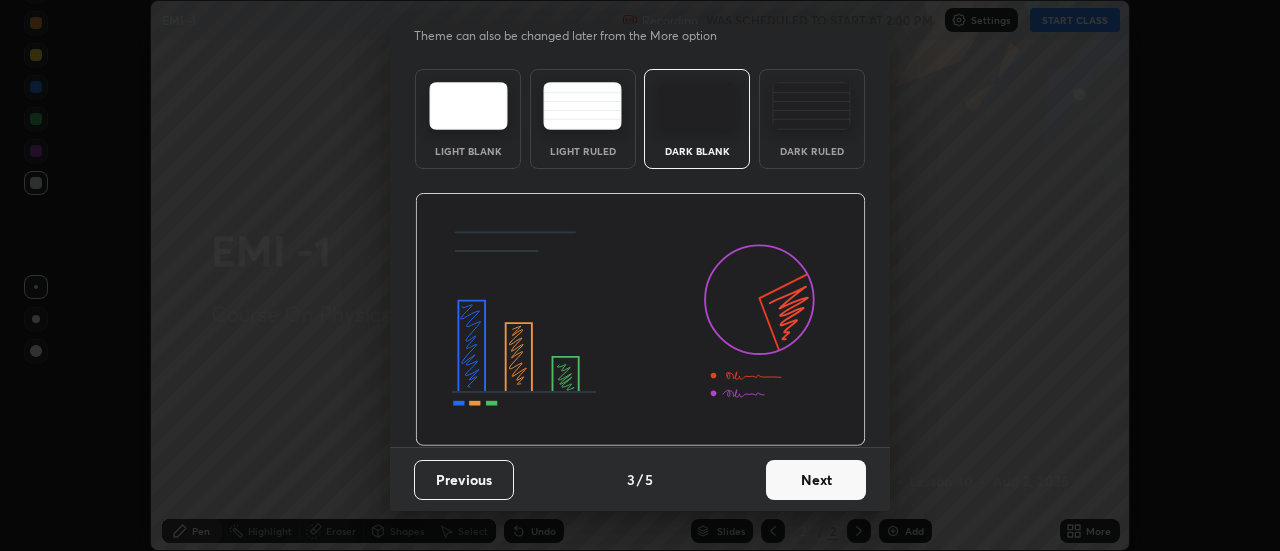 click on "Next" at bounding box center (816, 480) 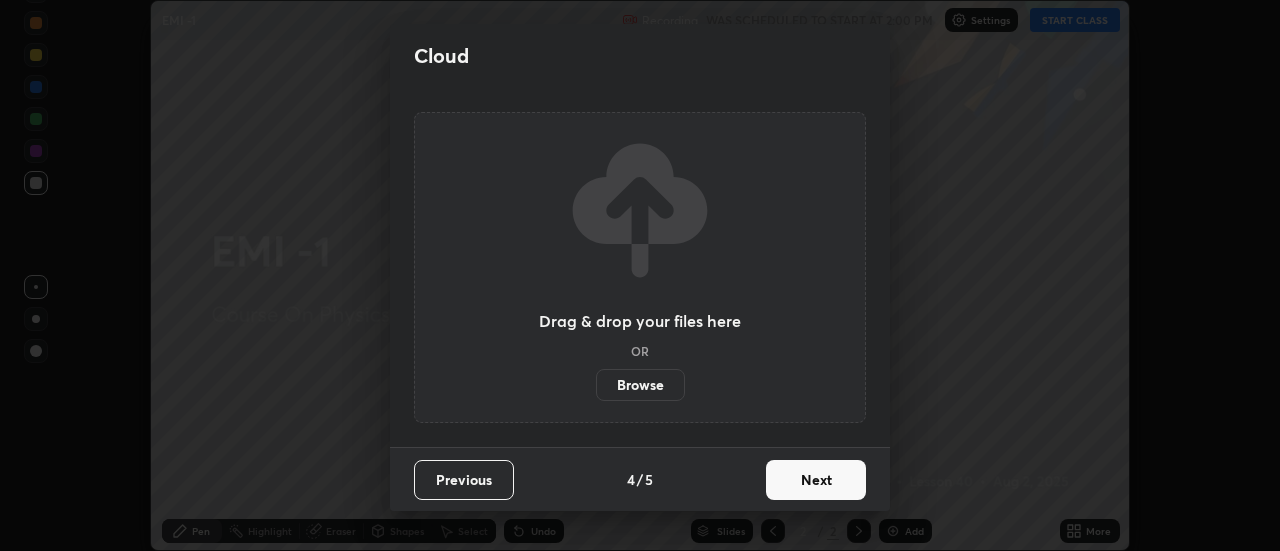 click on "Next" at bounding box center (816, 480) 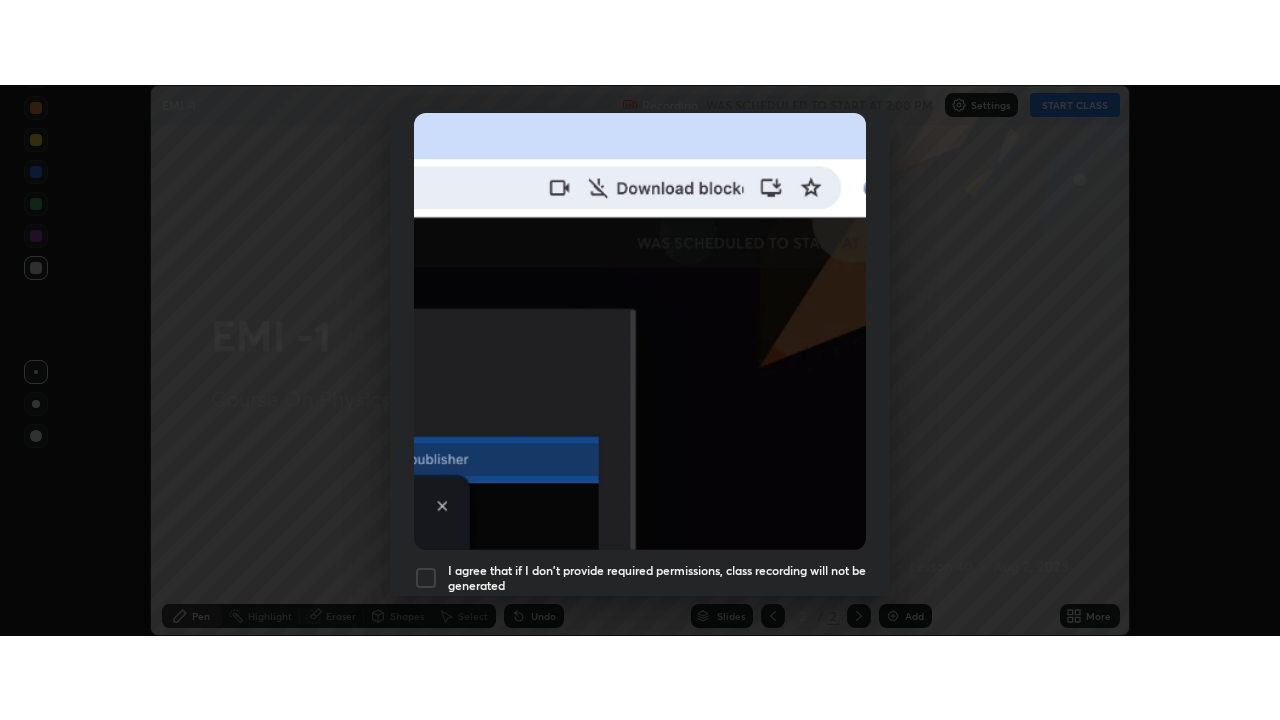 scroll, scrollTop: 513, scrollLeft: 0, axis: vertical 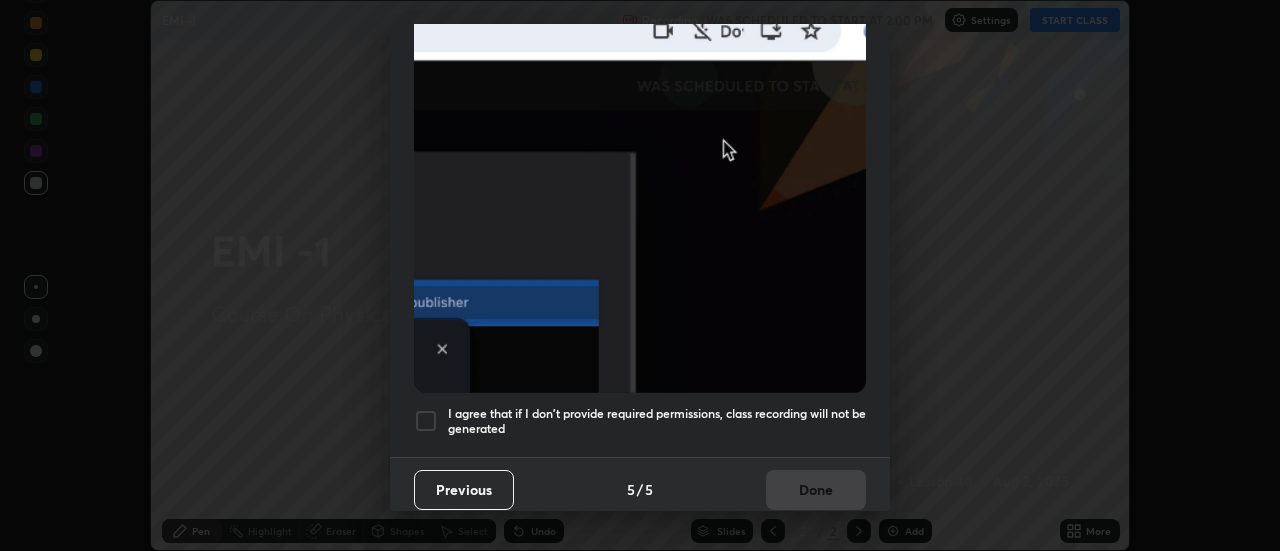 click on "I agree that if I don't provide required permissions, class recording will not be generated" at bounding box center [657, 421] 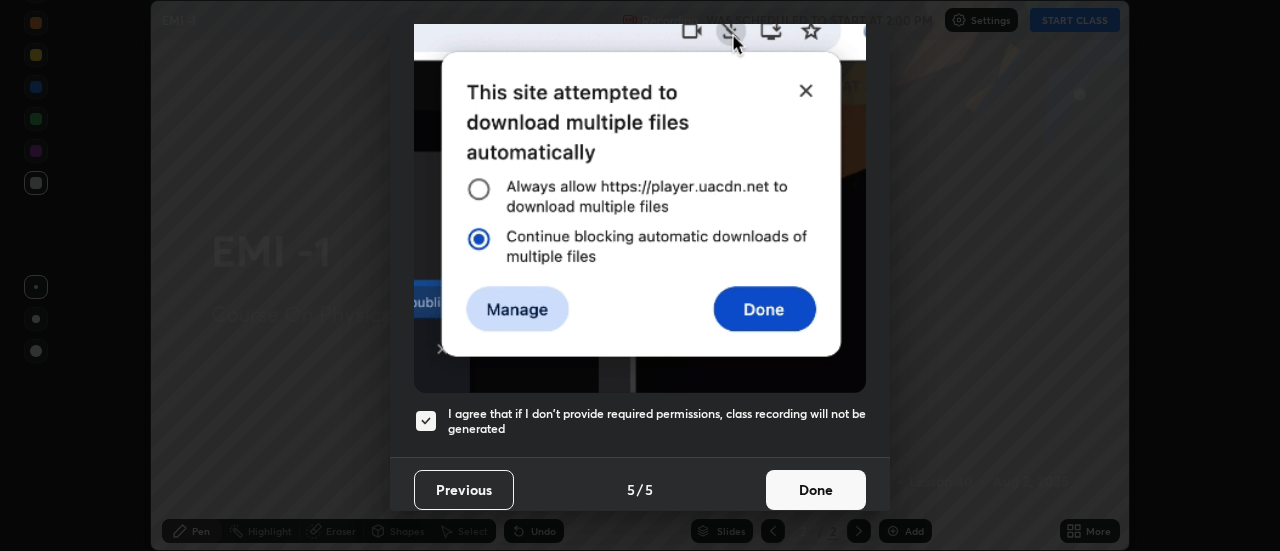 click on "Done" at bounding box center (816, 490) 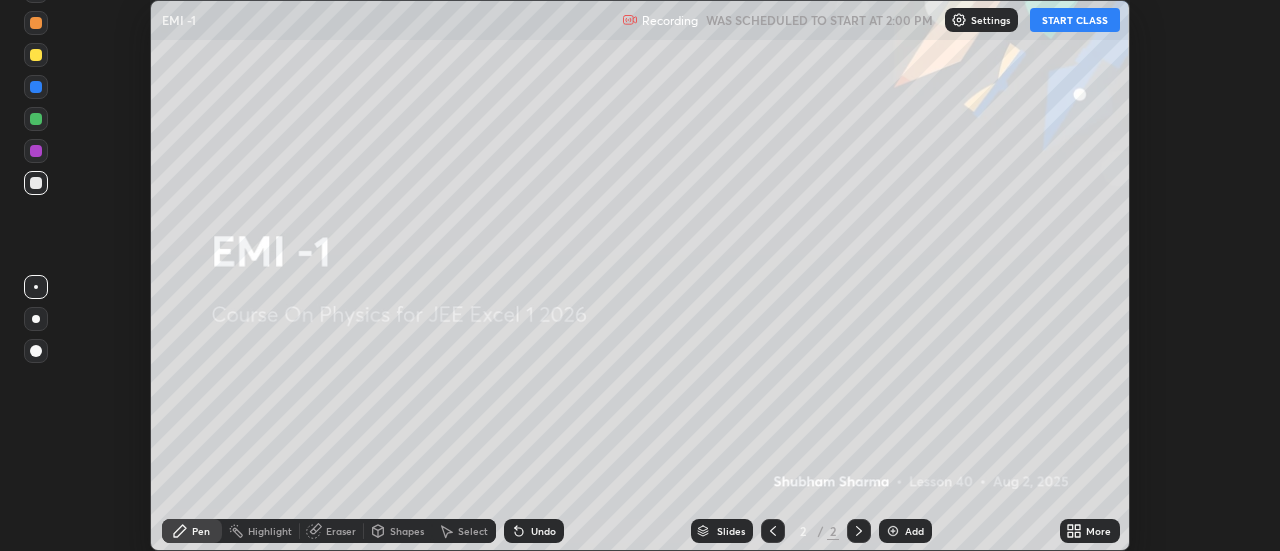 click on "START CLASS" at bounding box center (1075, 20) 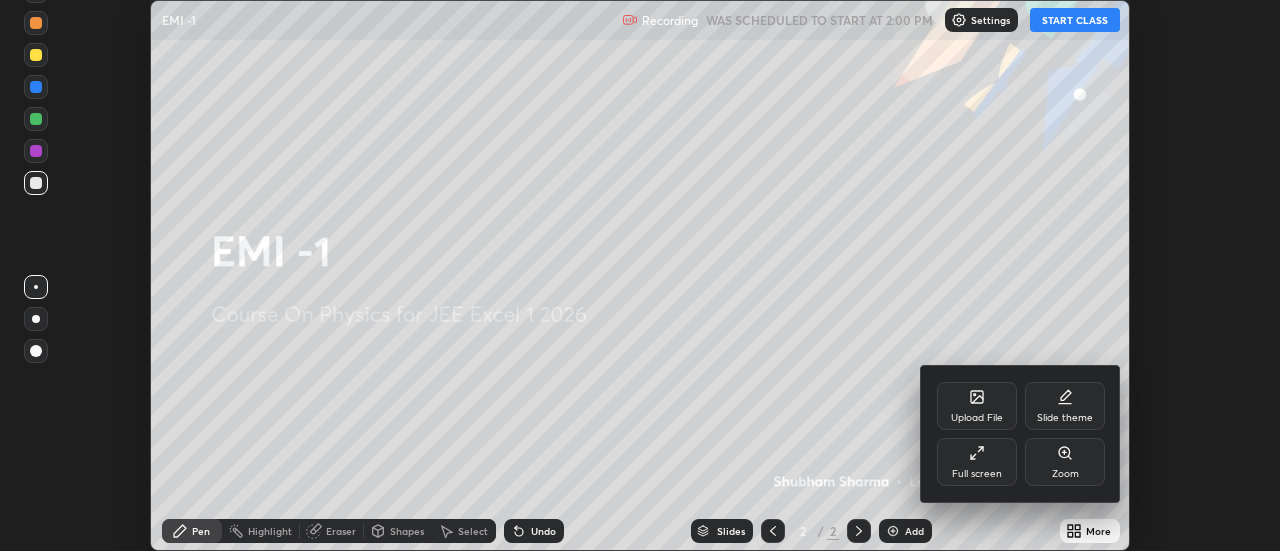 click on "Full screen" at bounding box center [977, 462] 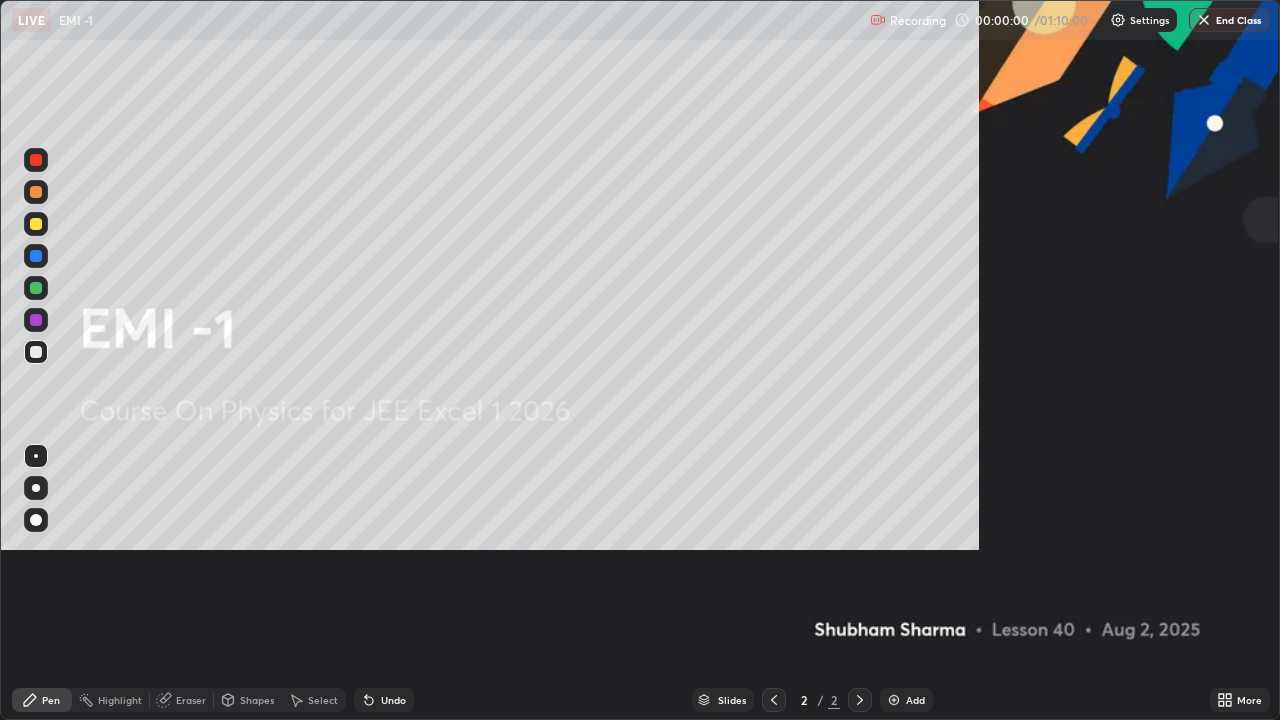 scroll, scrollTop: 99280, scrollLeft: 98720, axis: both 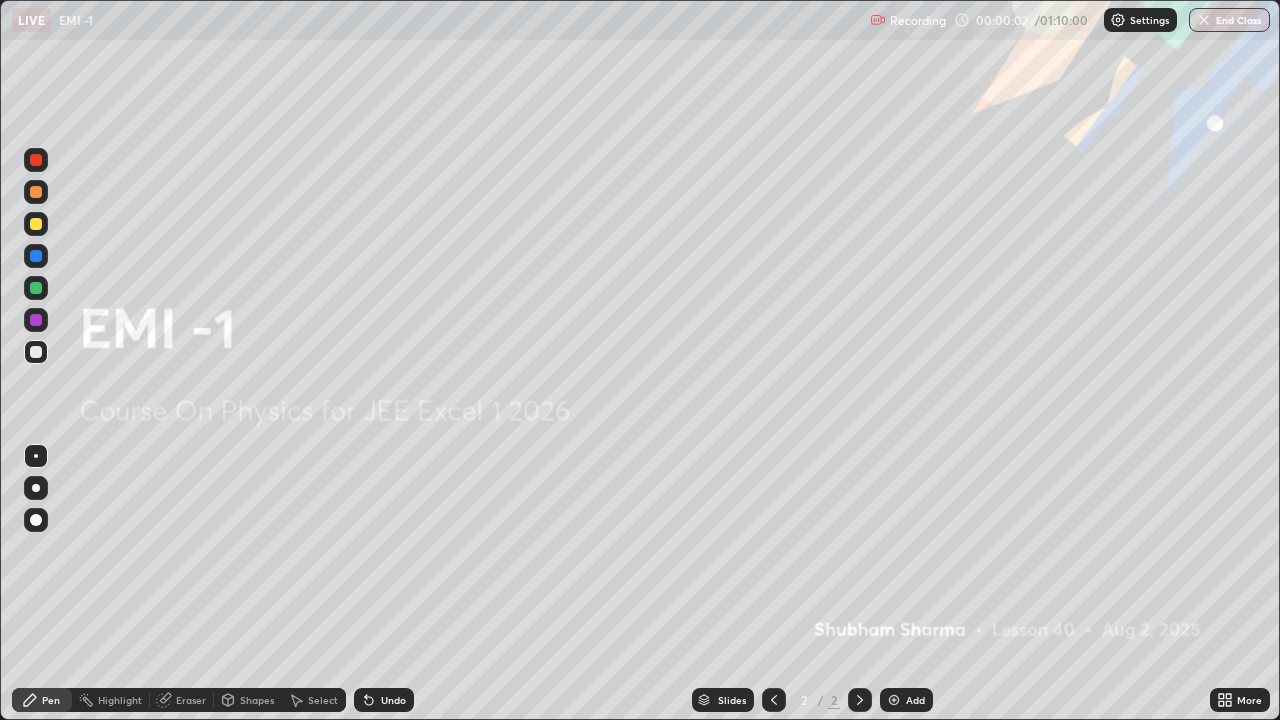 click on "Add" at bounding box center (915, 700) 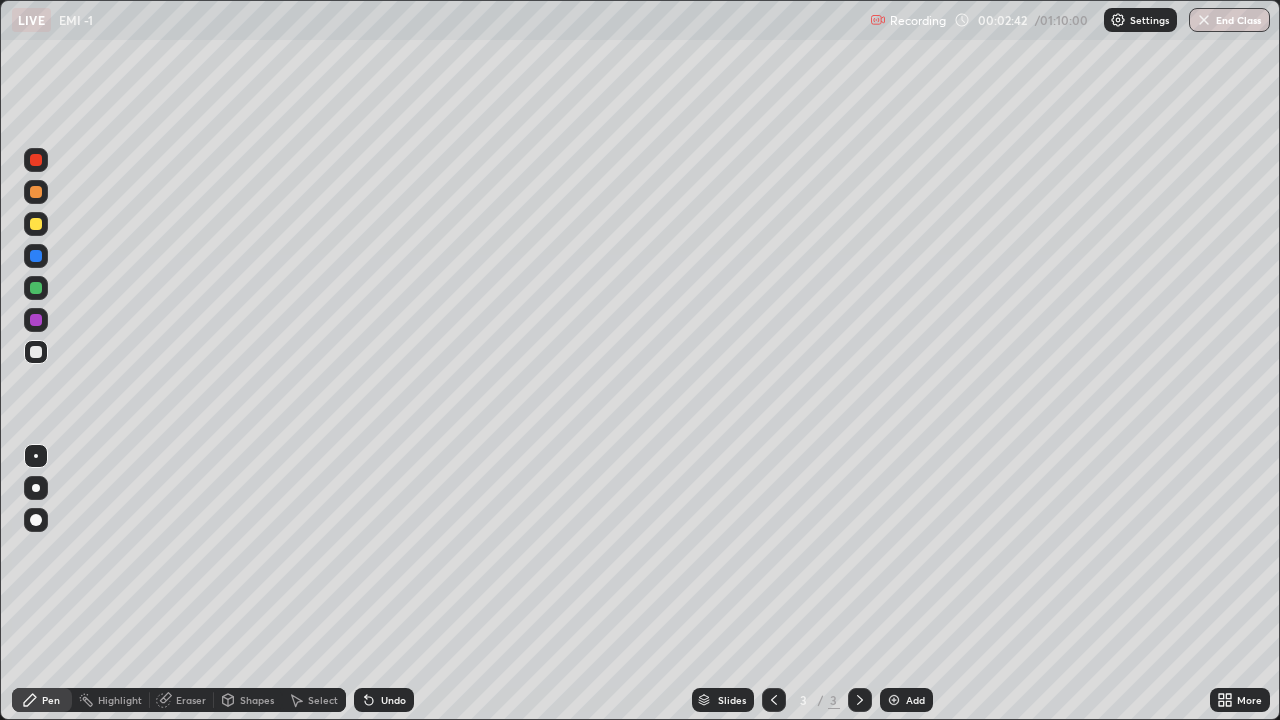 click on "Eraser" at bounding box center (182, 700) 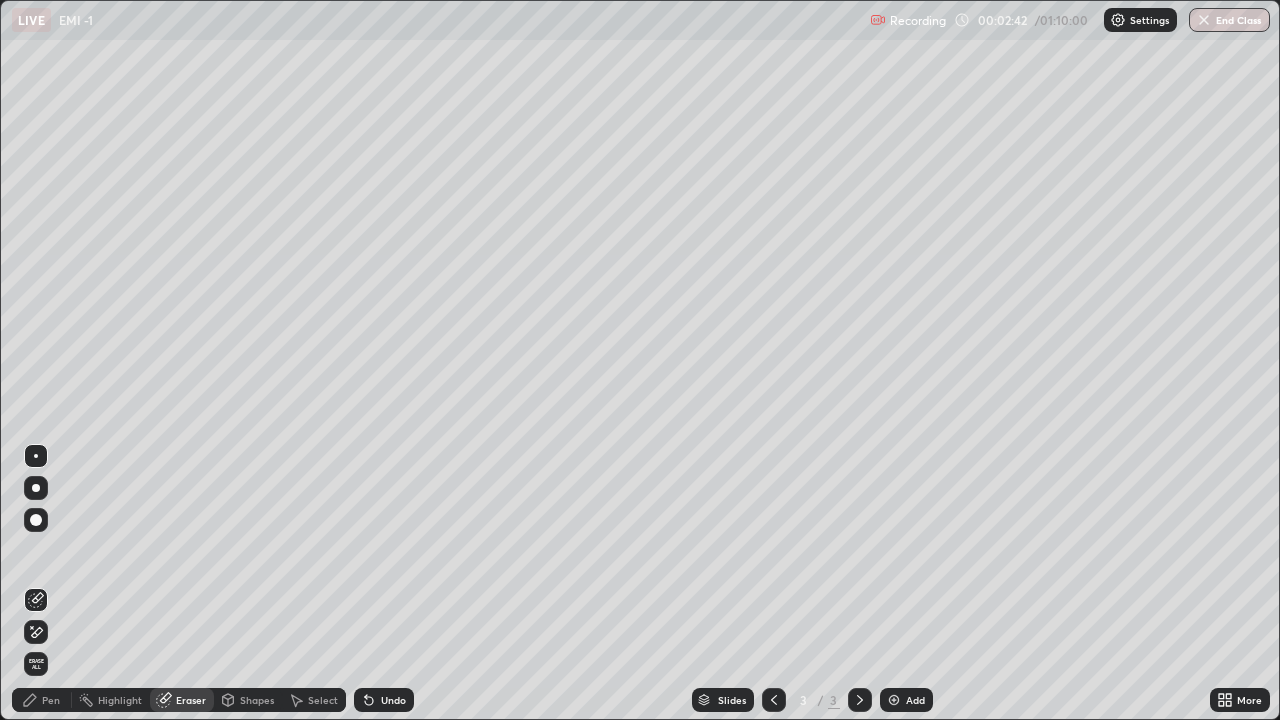 click 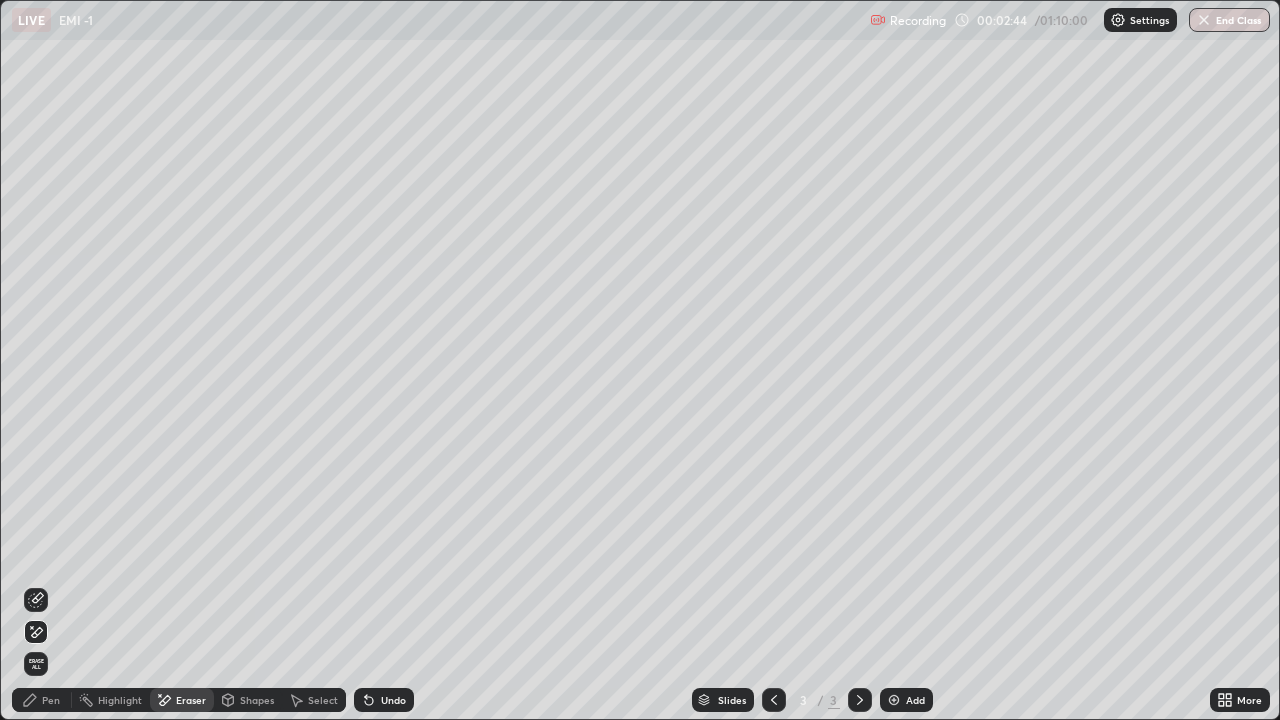 click on "Pen" at bounding box center (51, 700) 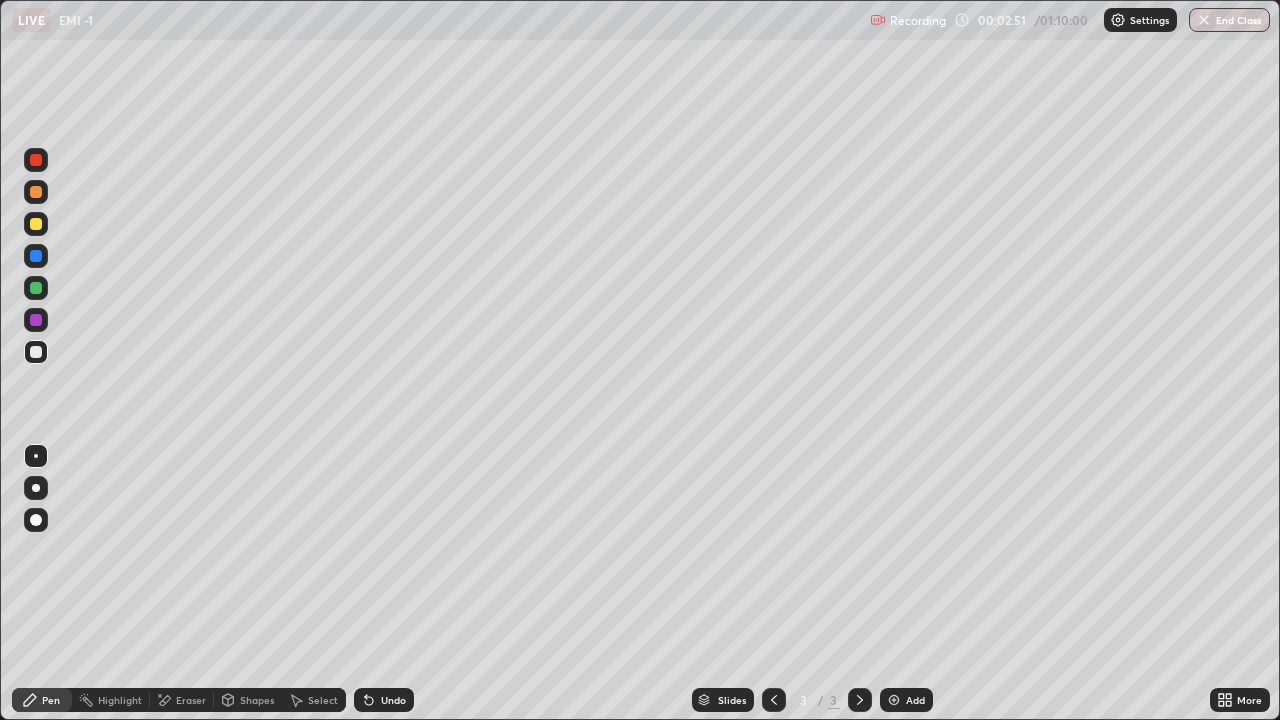 click on "Undo" at bounding box center (380, 700) 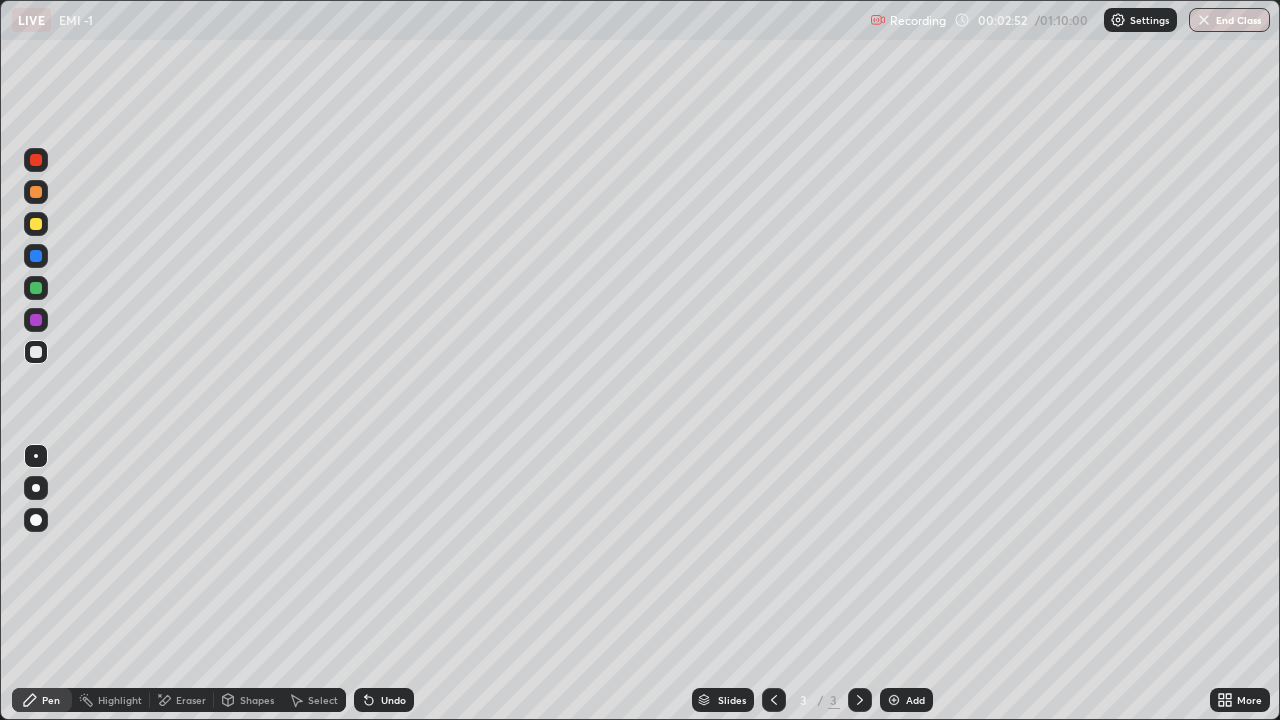 click on "Undo" at bounding box center (393, 700) 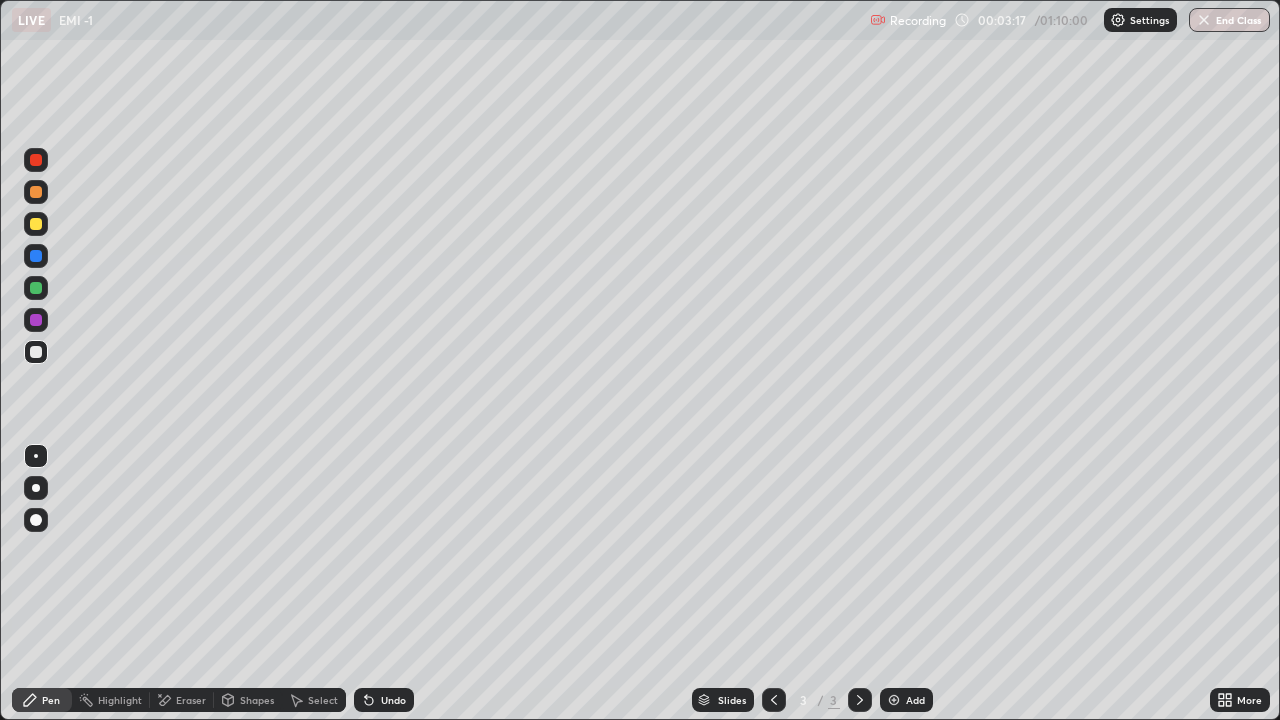click on "Add" at bounding box center [915, 700] 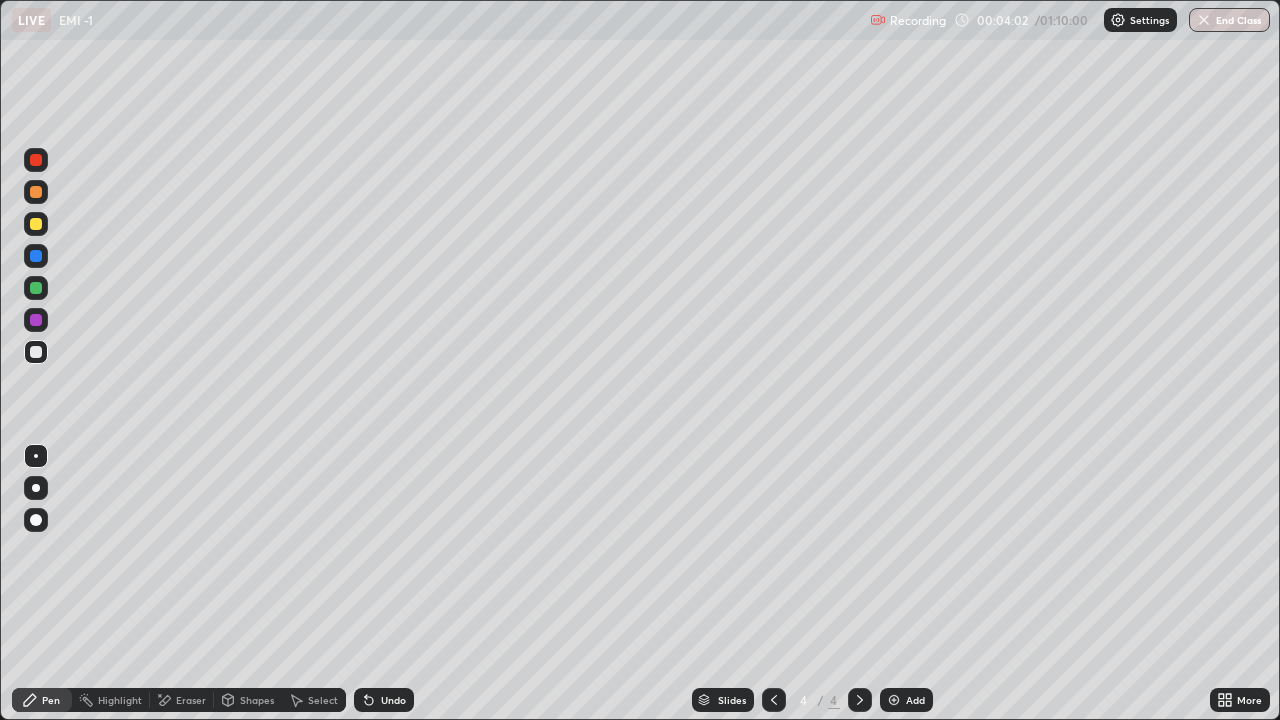 click on "Undo" at bounding box center (384, 700) 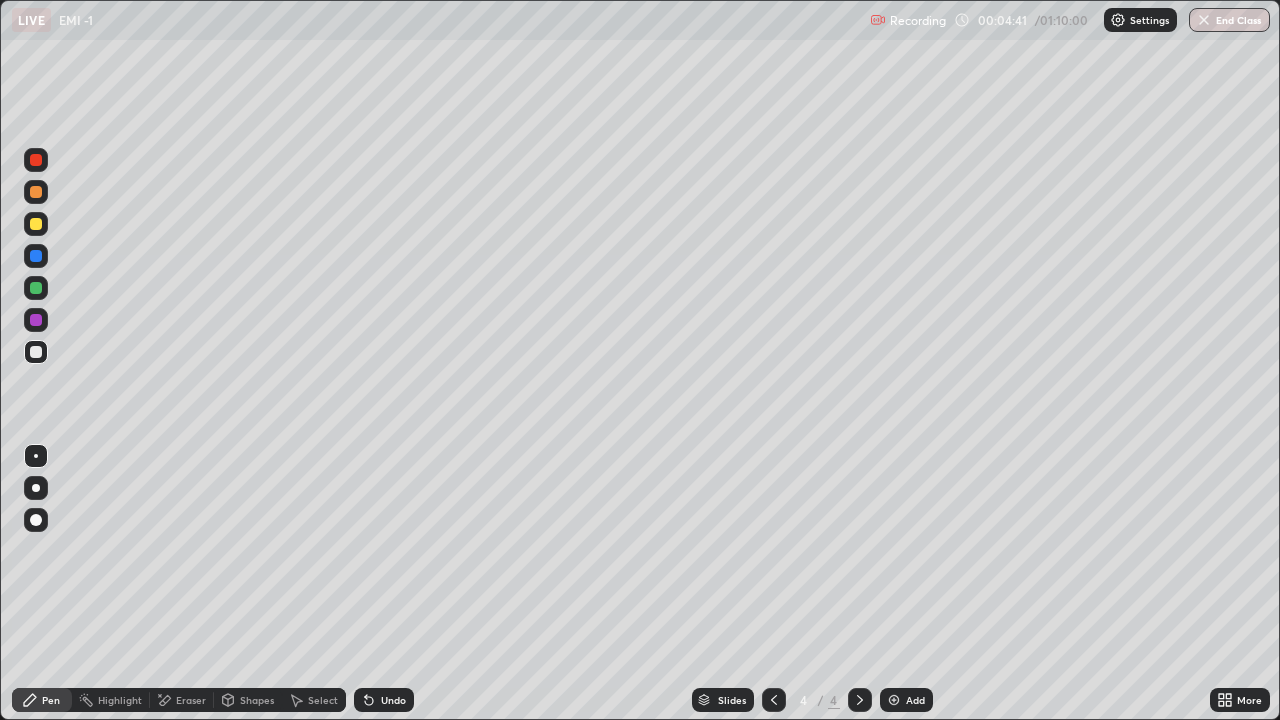 click on "Undo" at bounding box center [384, 700] 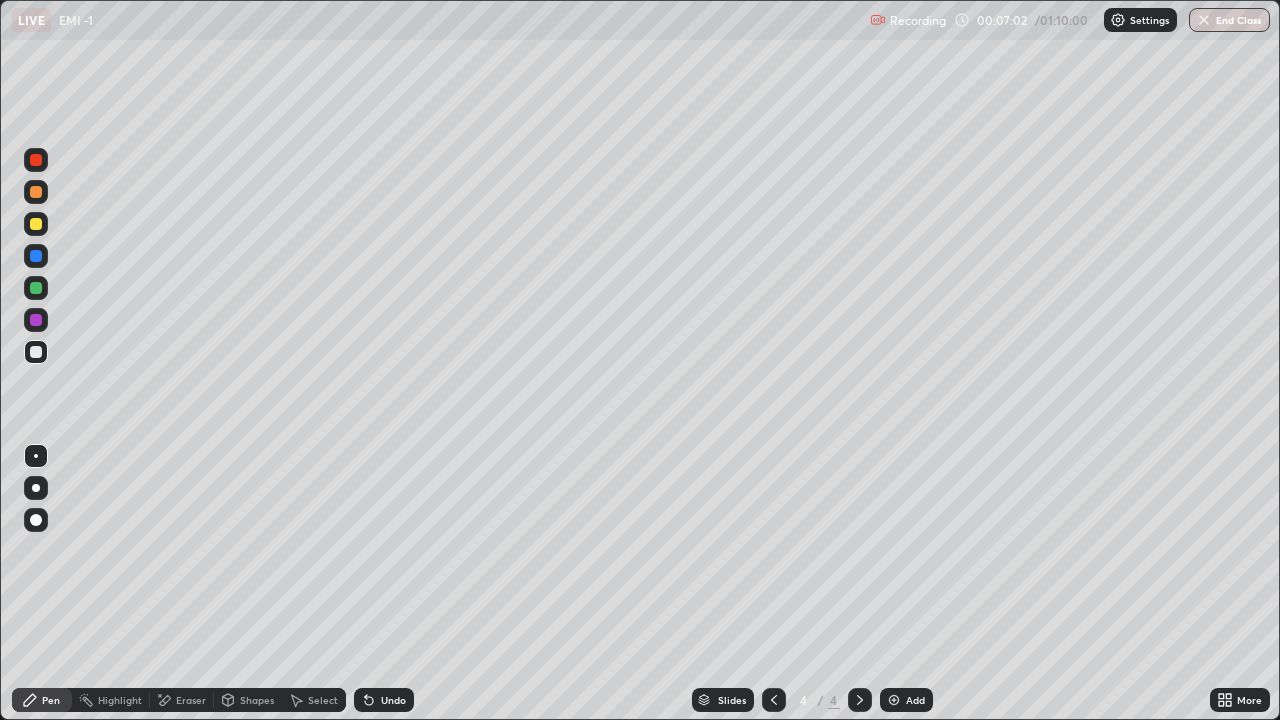 click on "Undo" at bounding box center [393, 700] 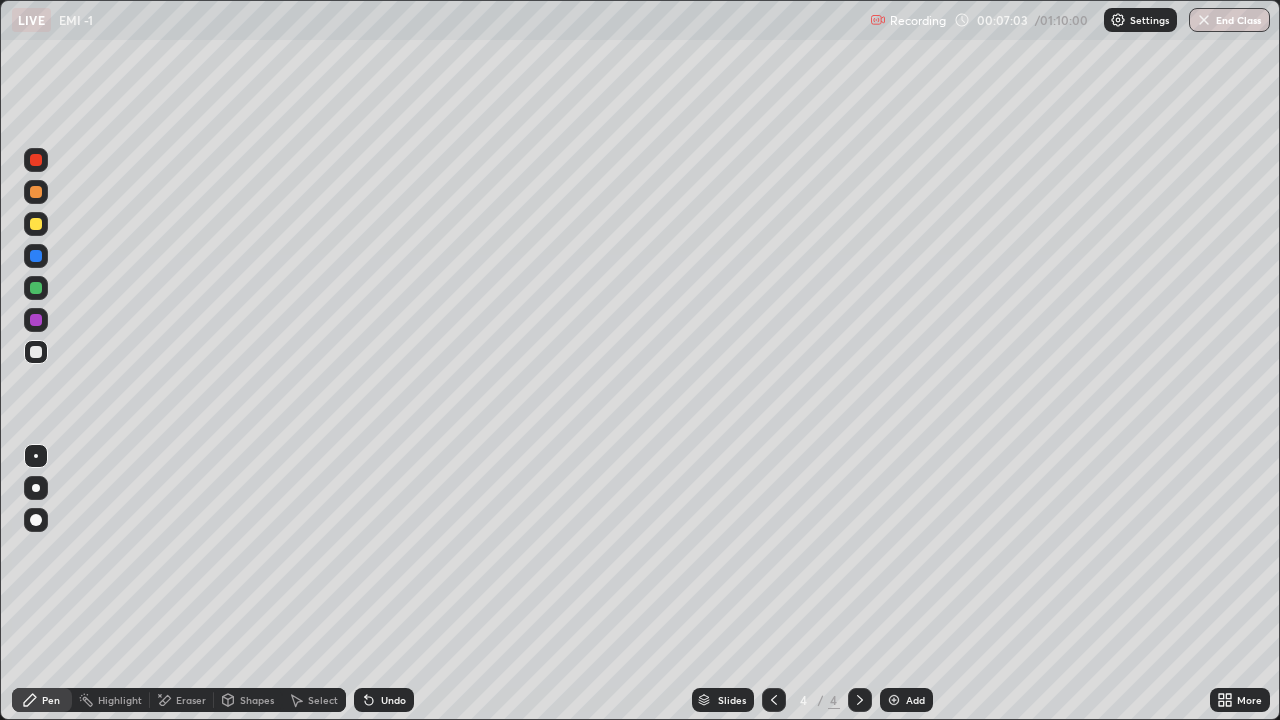 click on "Undo" at bounding box center [393, 700] 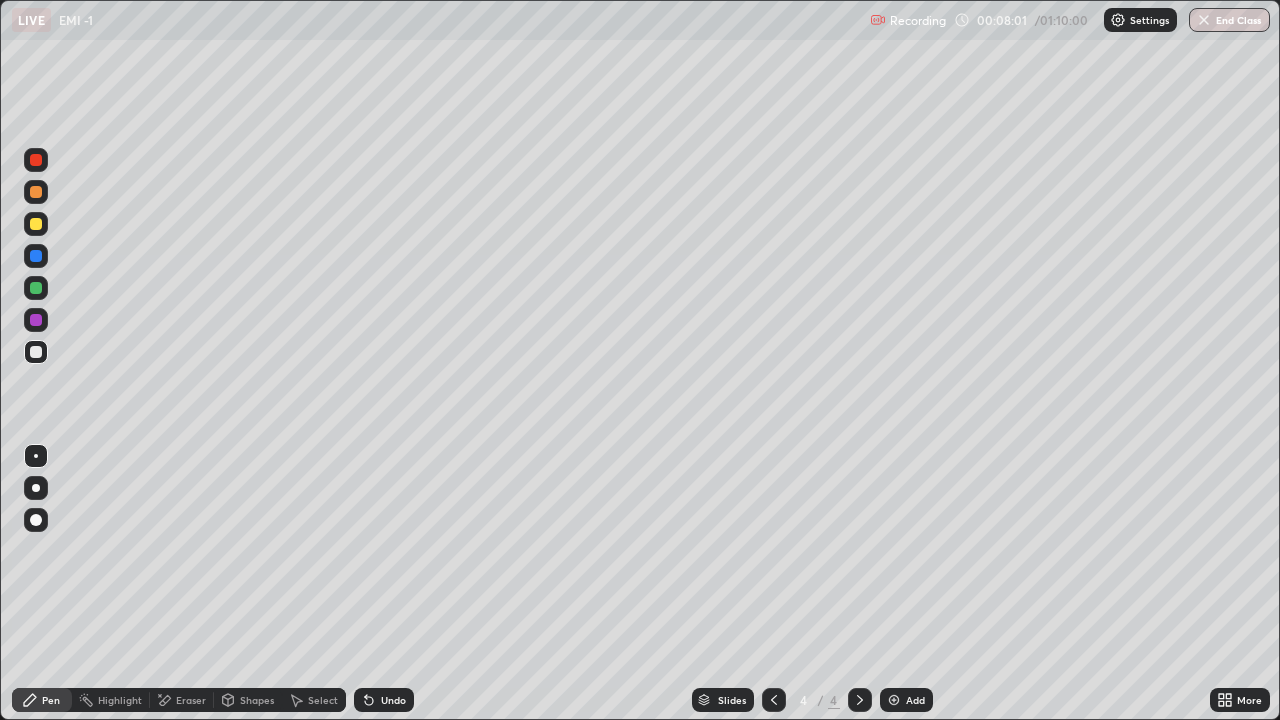 click 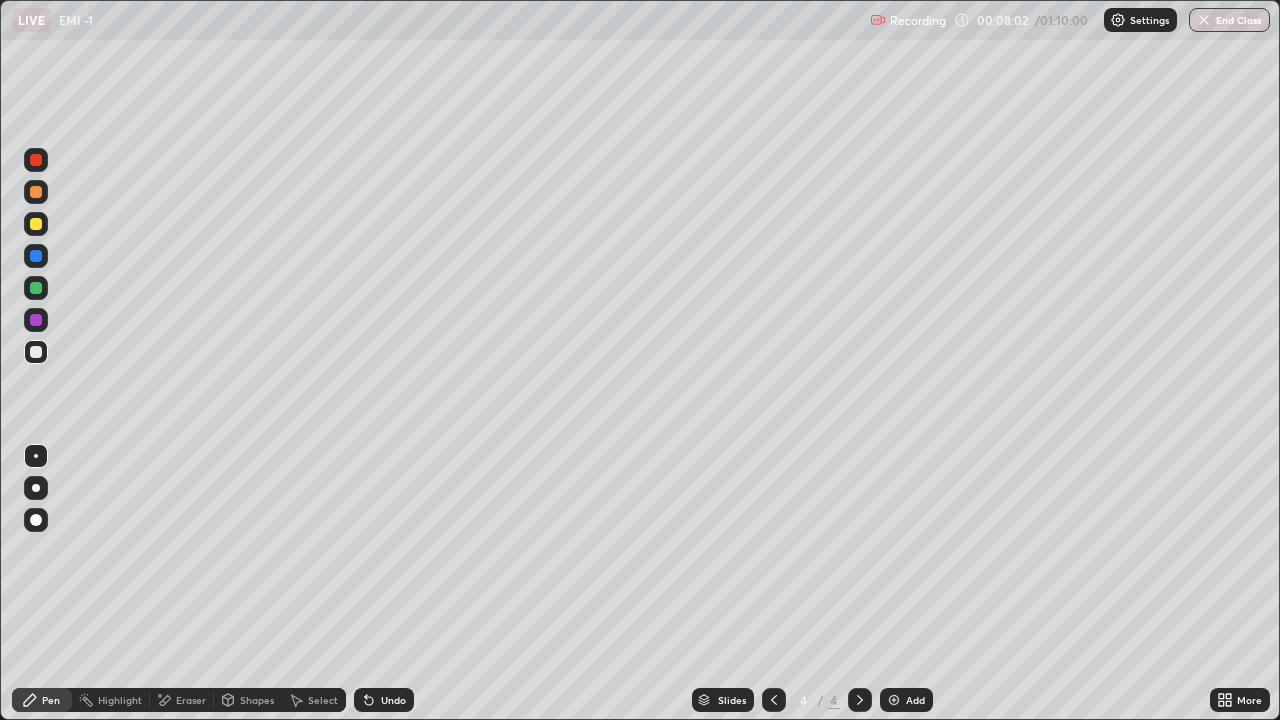 click on "Undo" at bounding box center [393, 700] 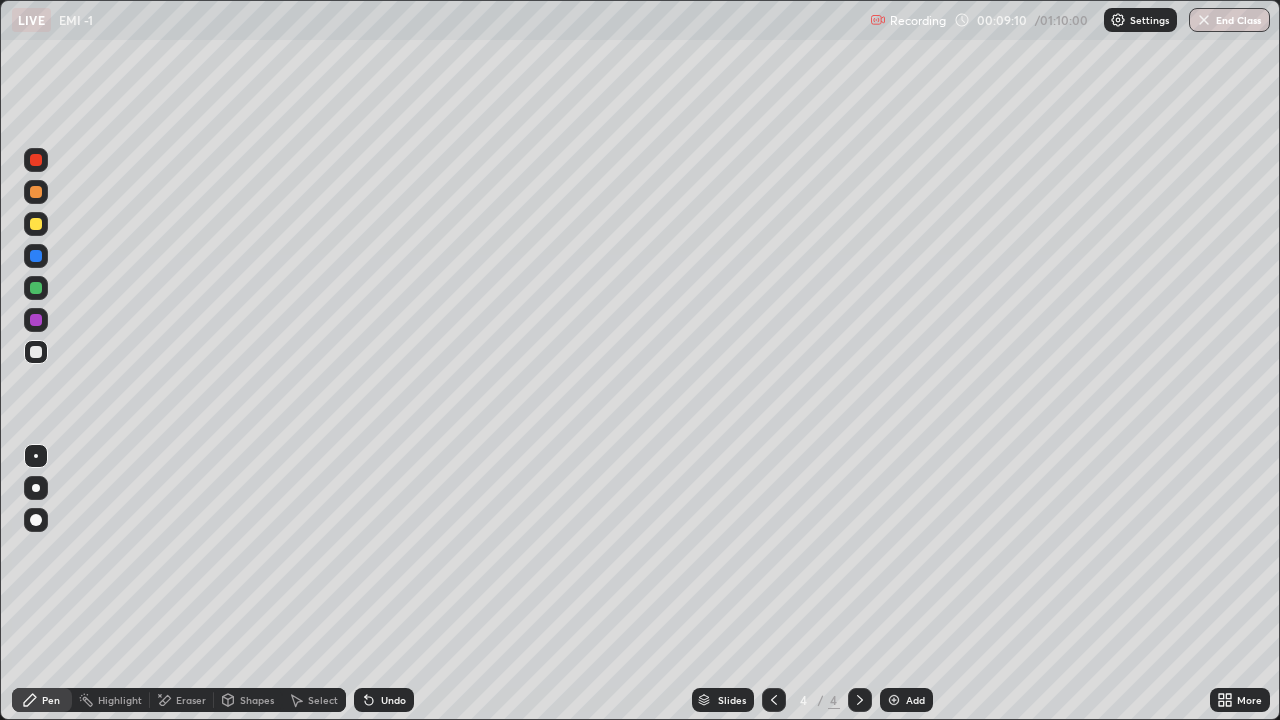 click on "Add" at bounding box center [915, 700] 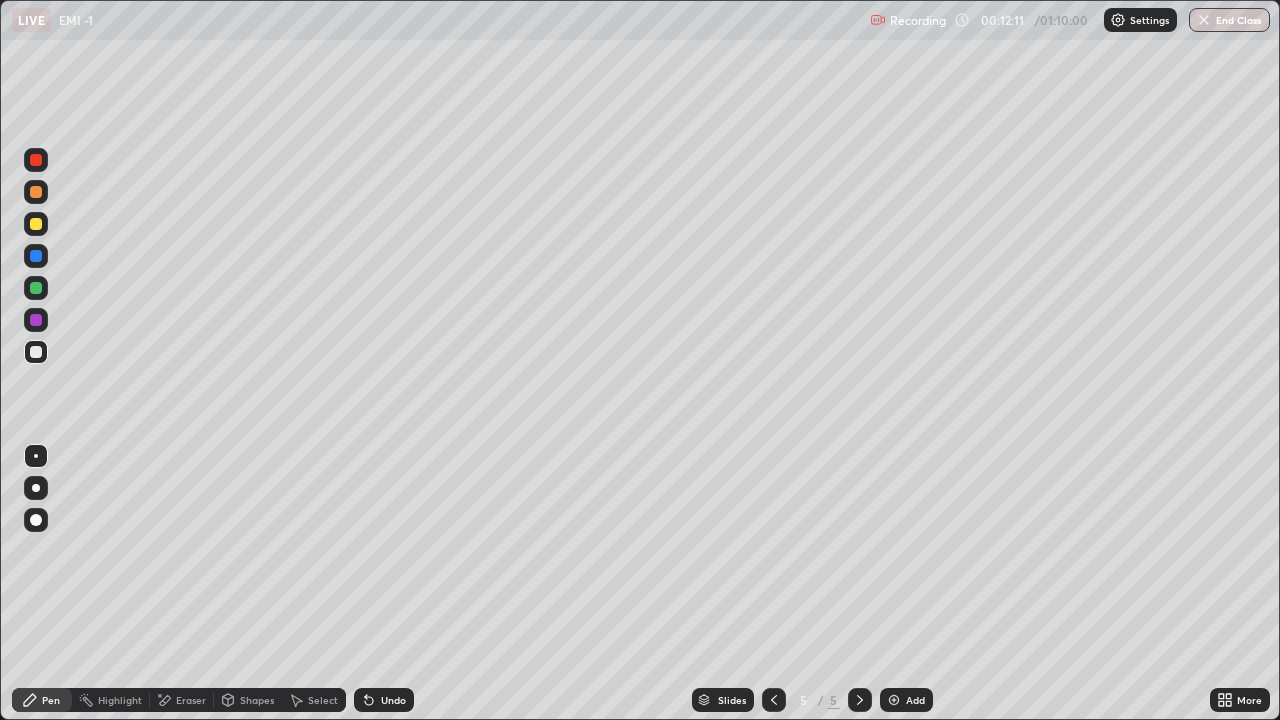 click at bounding box center [36, 288] 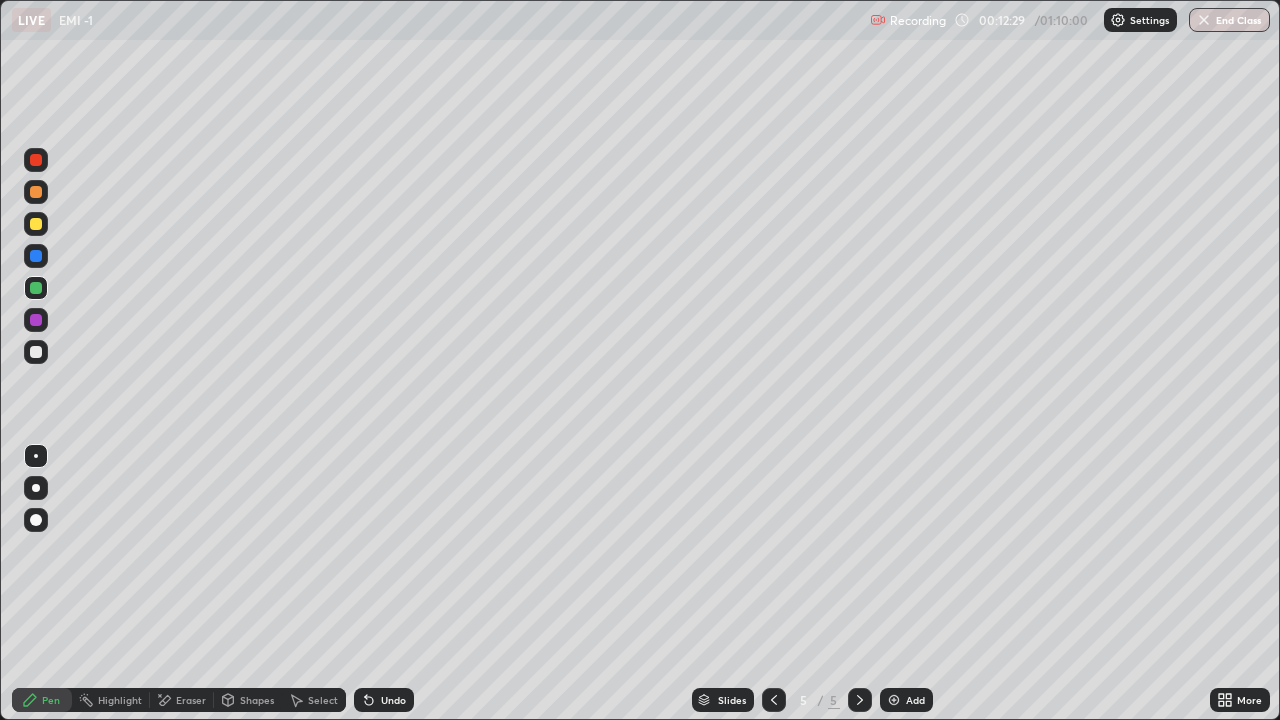 click on "Shapes" at bounding box center [257, 700] 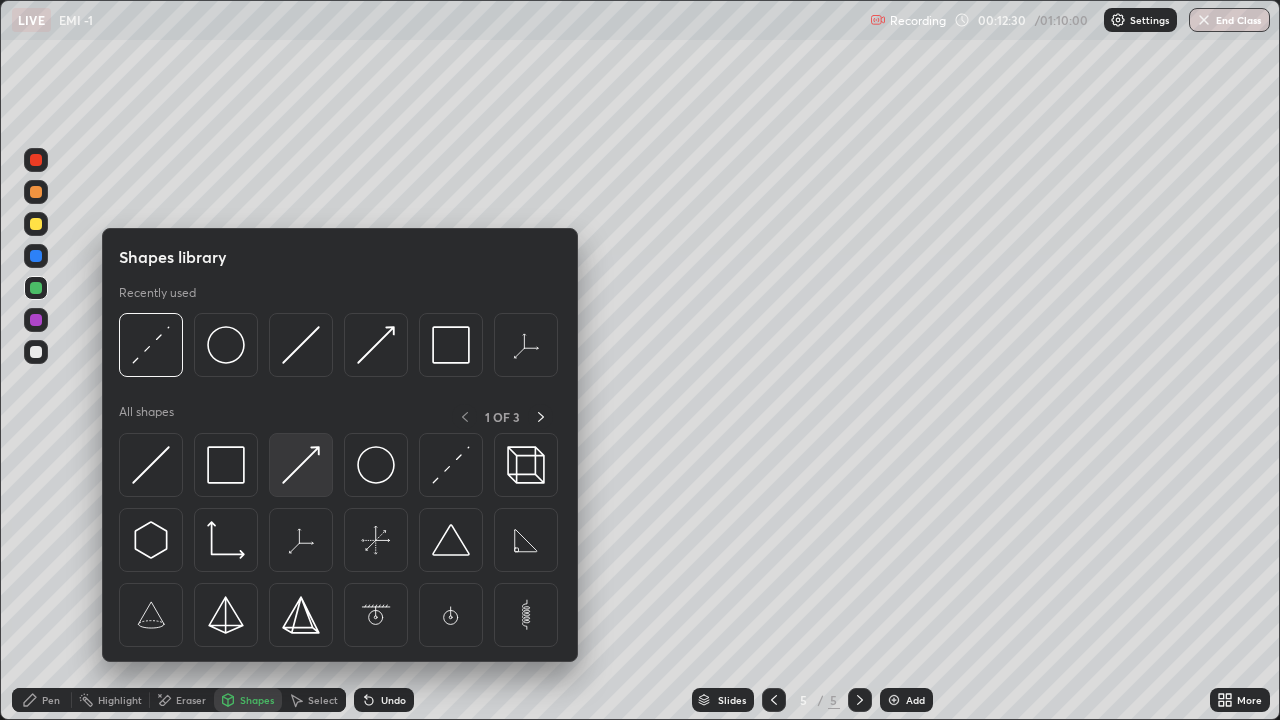 click at bounding box center [301, 465] 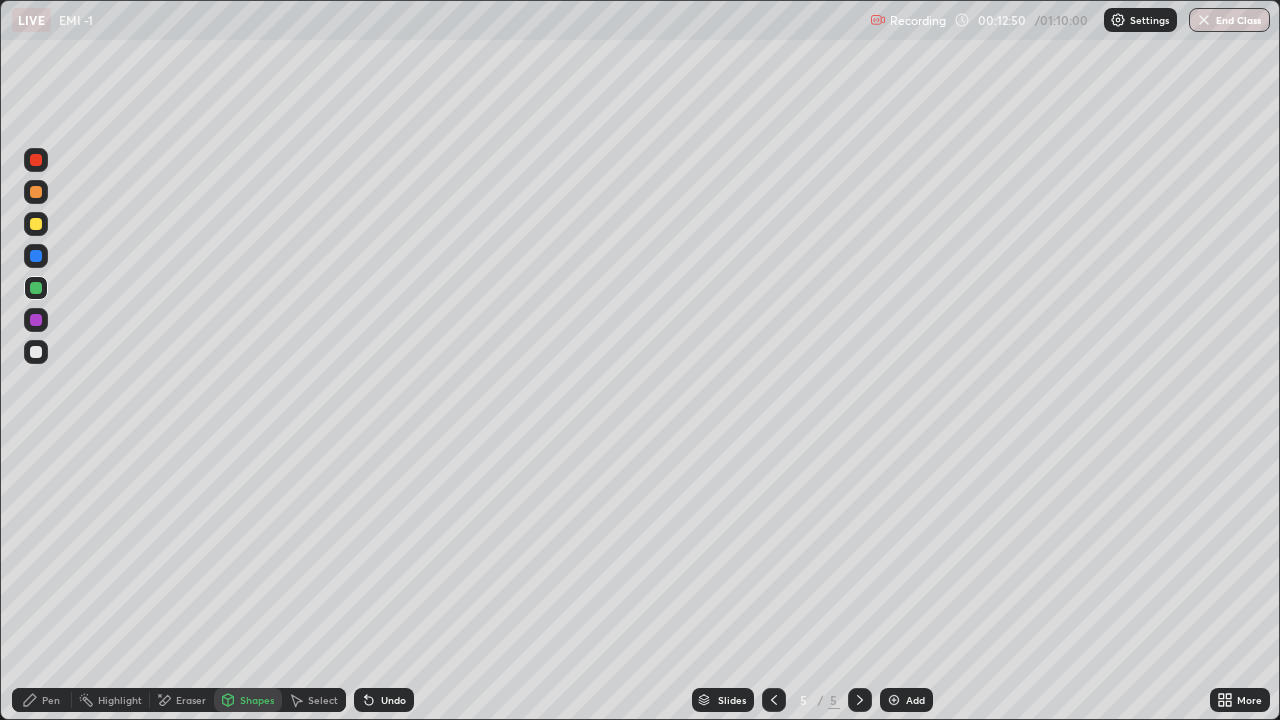 click 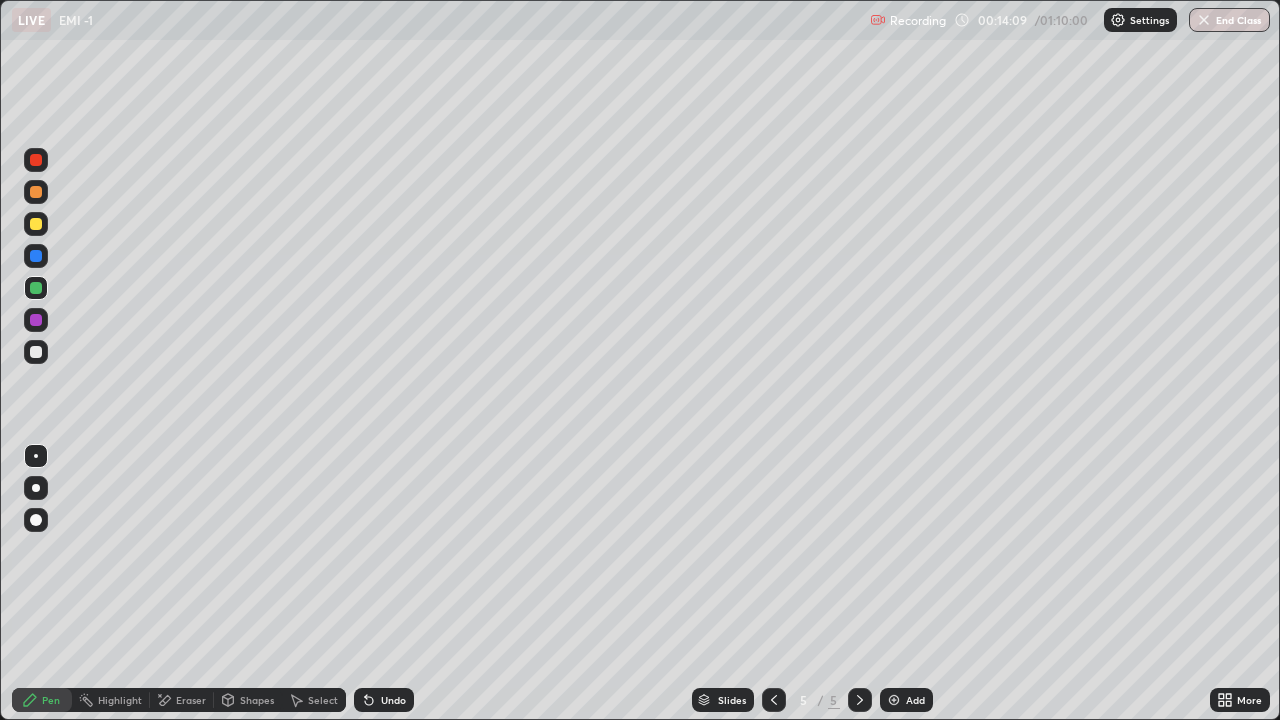 click on "Add" at bounding box center (915, 700) 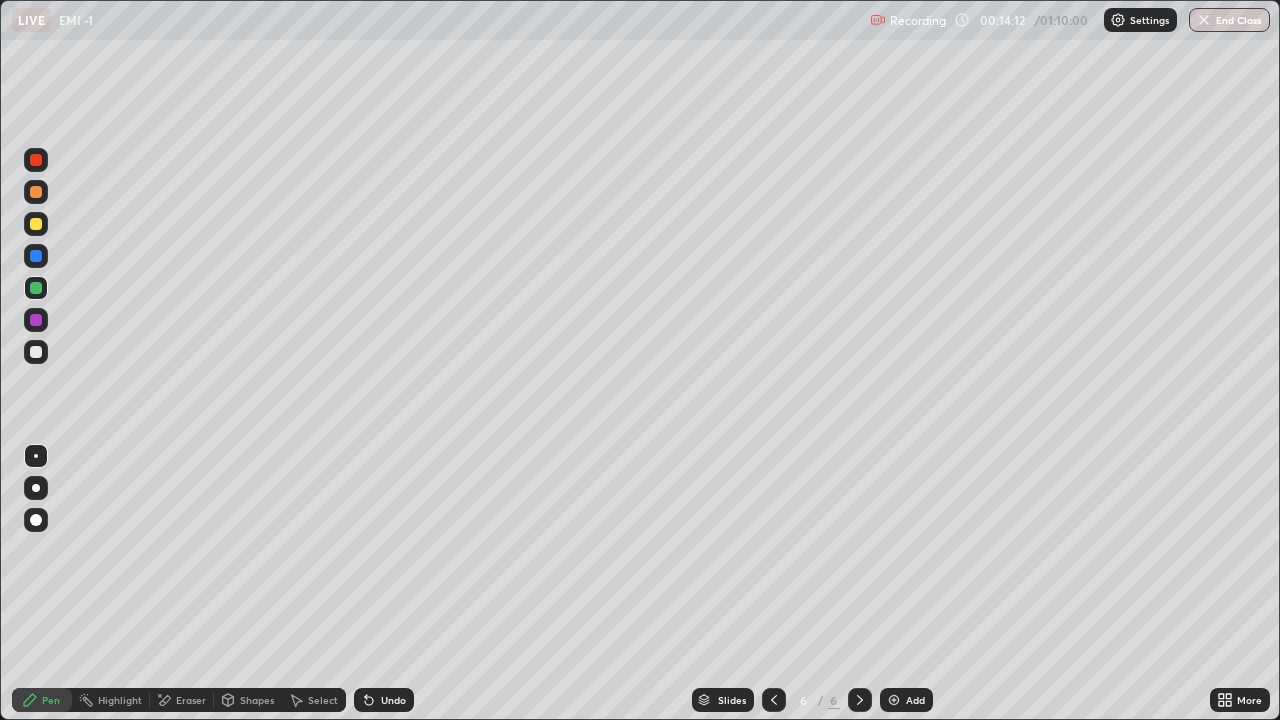 click 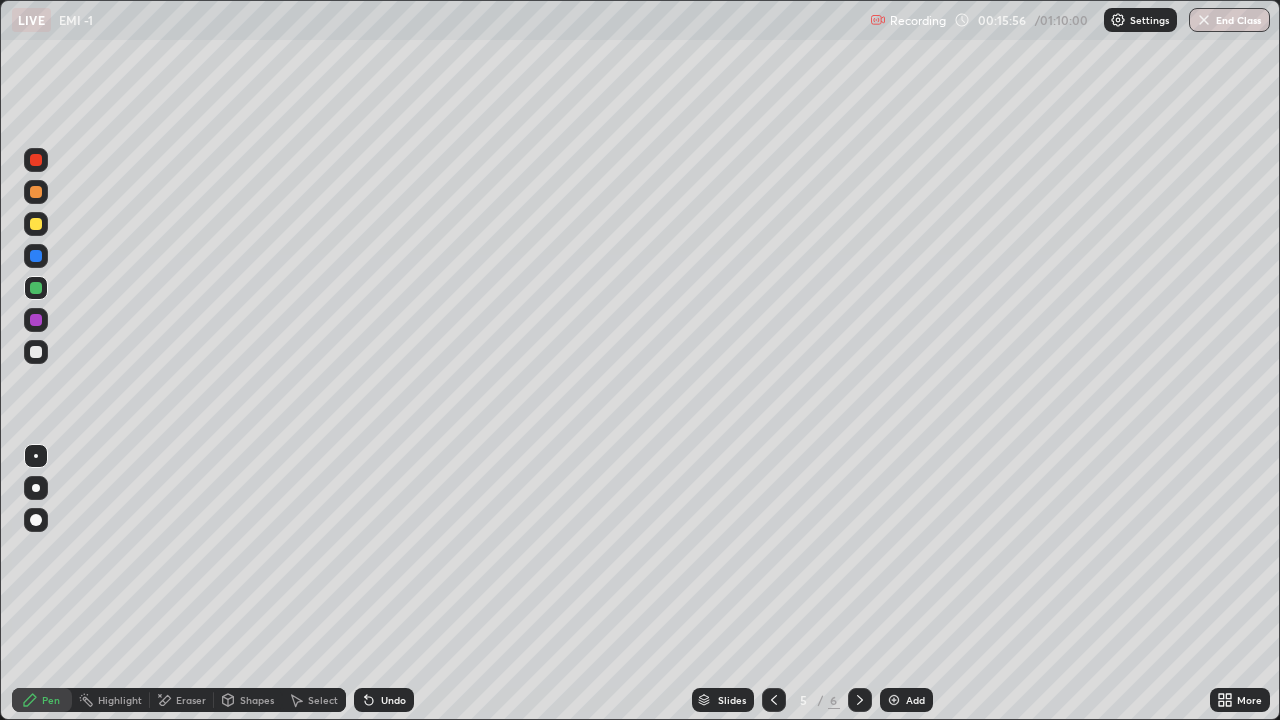 click on "Add" at bounding box center [906, 700] 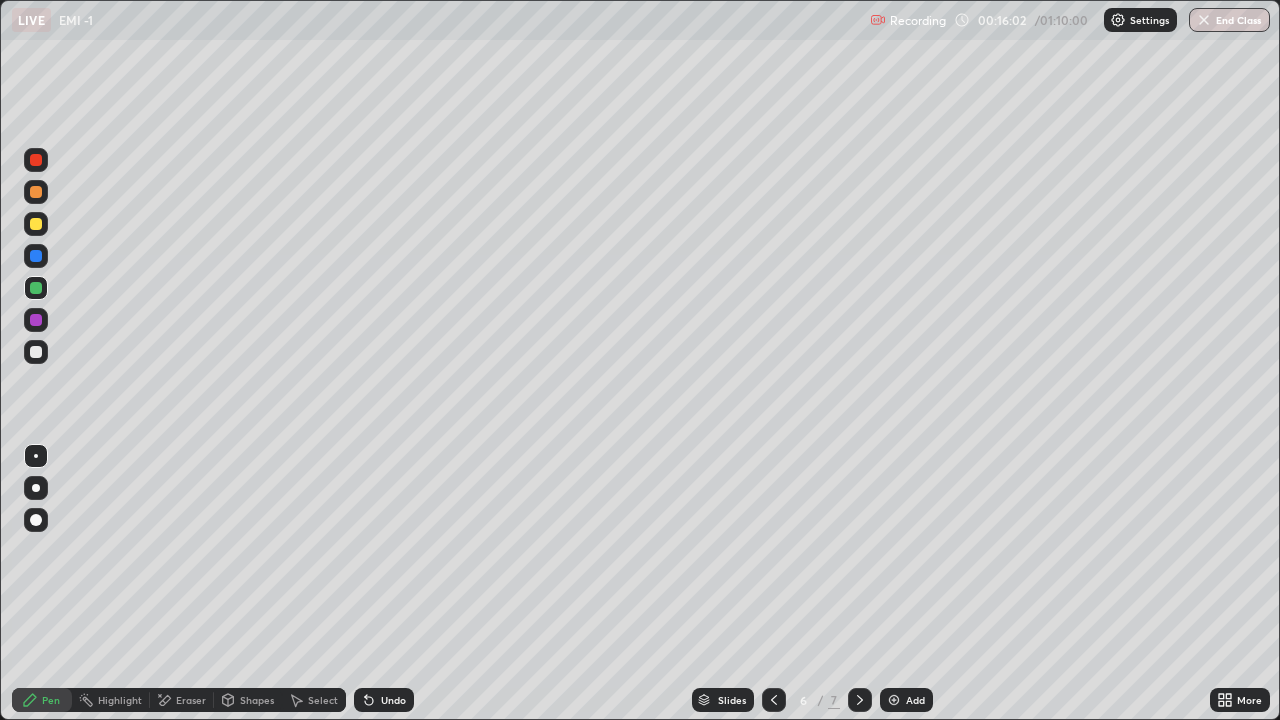 click on "Undo" at bounding box center [393, 700] 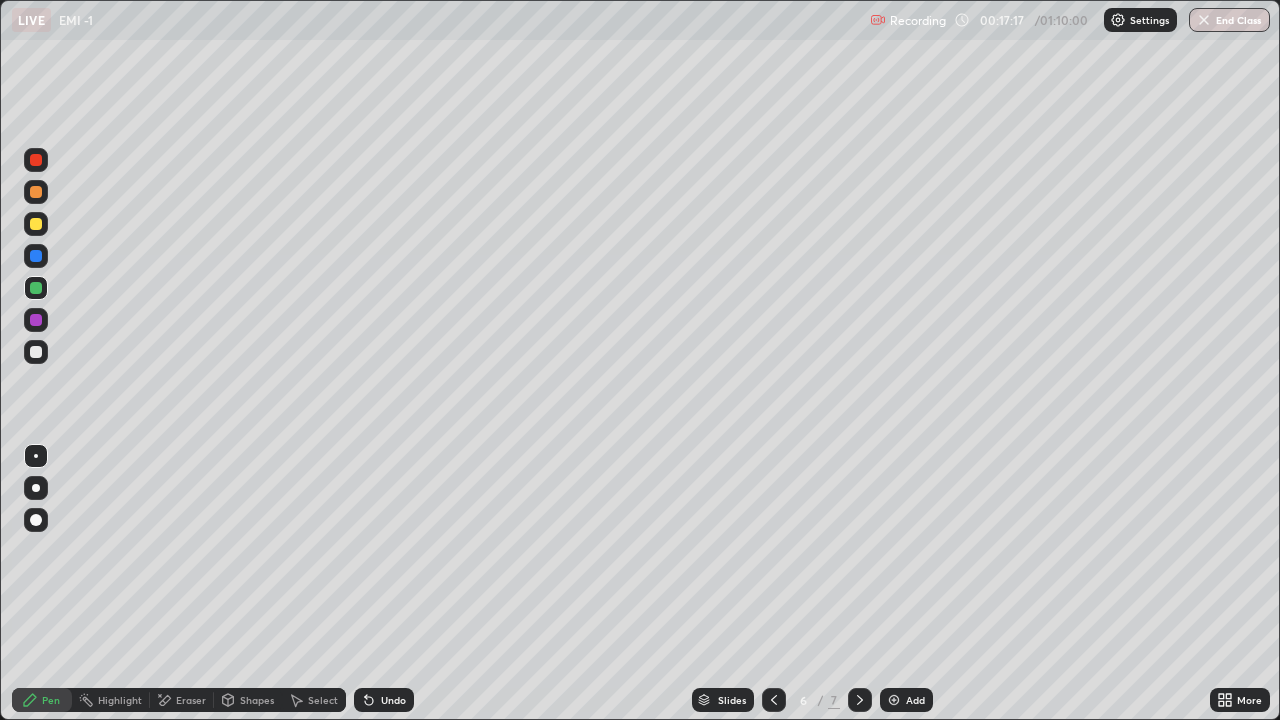click on "Shapes" at bounding box center [248, 700] 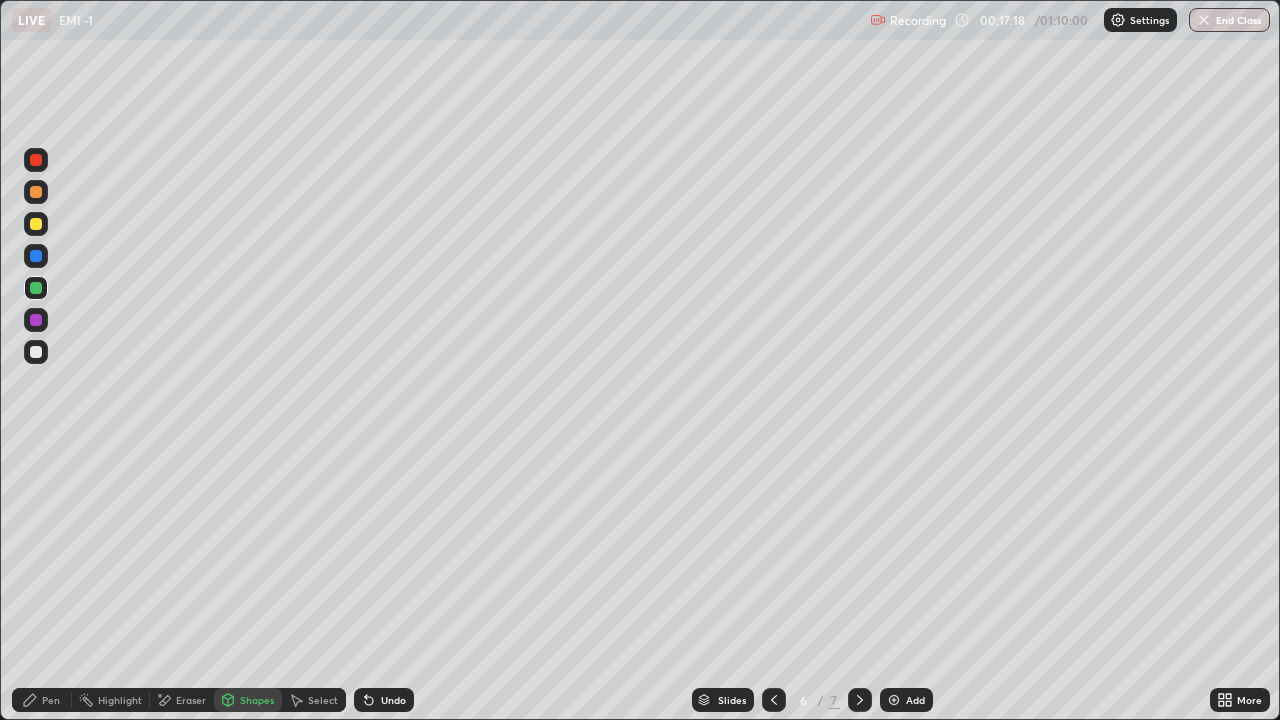 click on "Eraser" at bounding box center (191, 700) 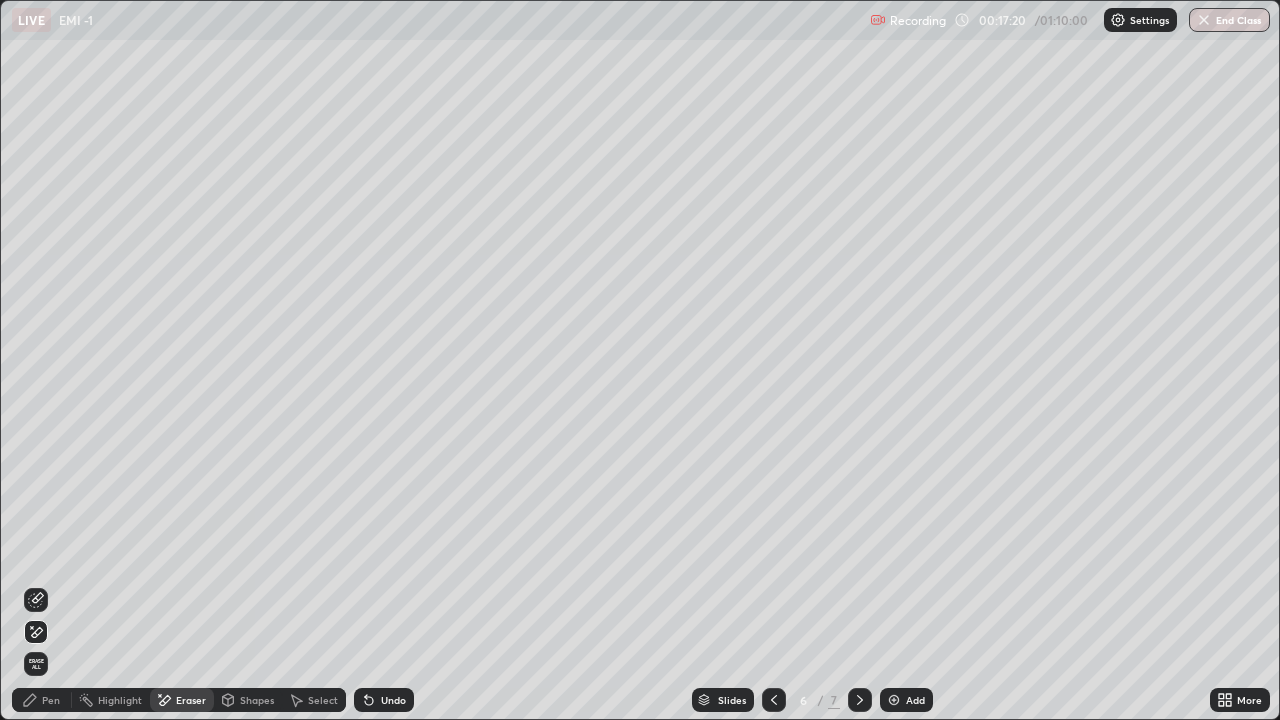 click 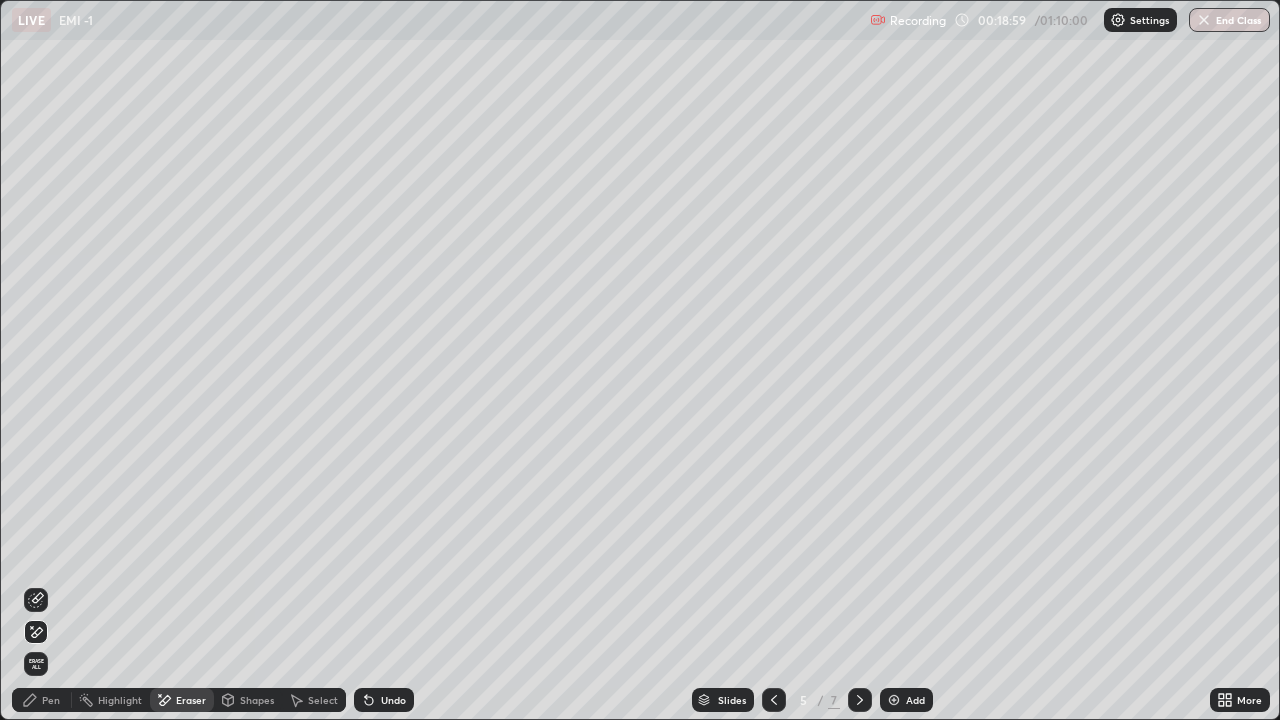 click on "Undo" at bounding box center [393, 700] 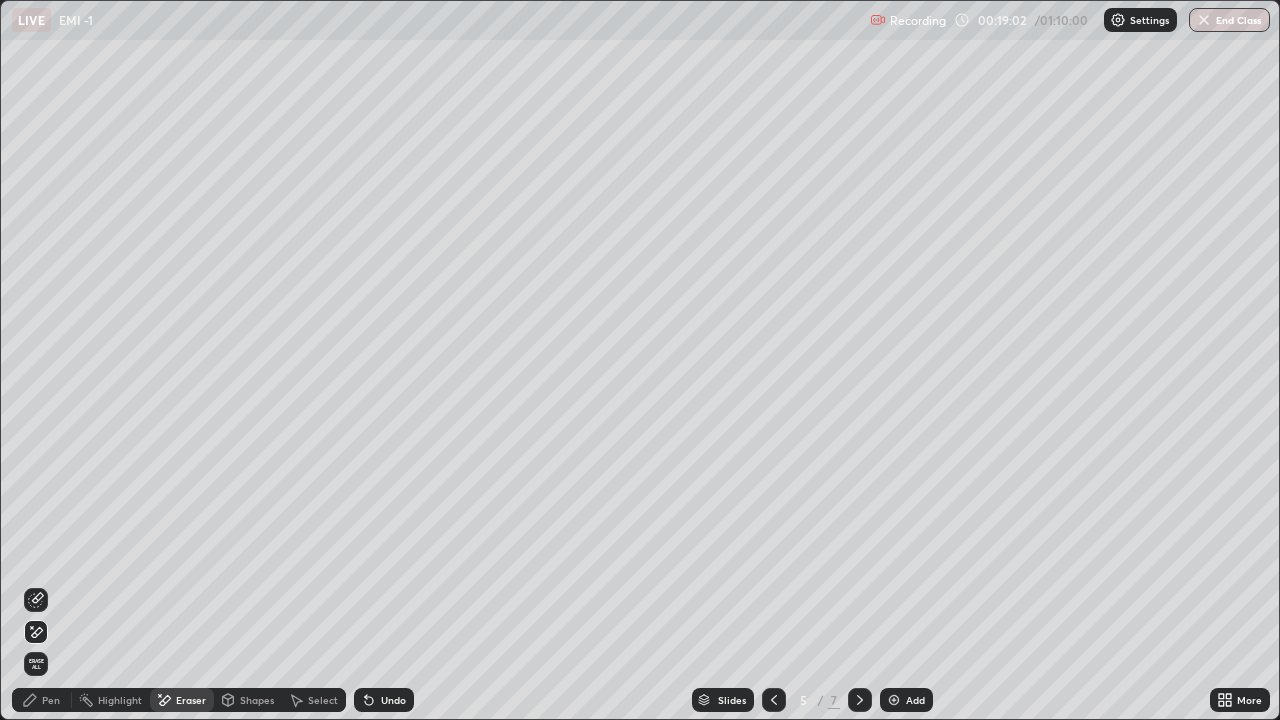 click on "Pen" at bounding box center (42, 700) 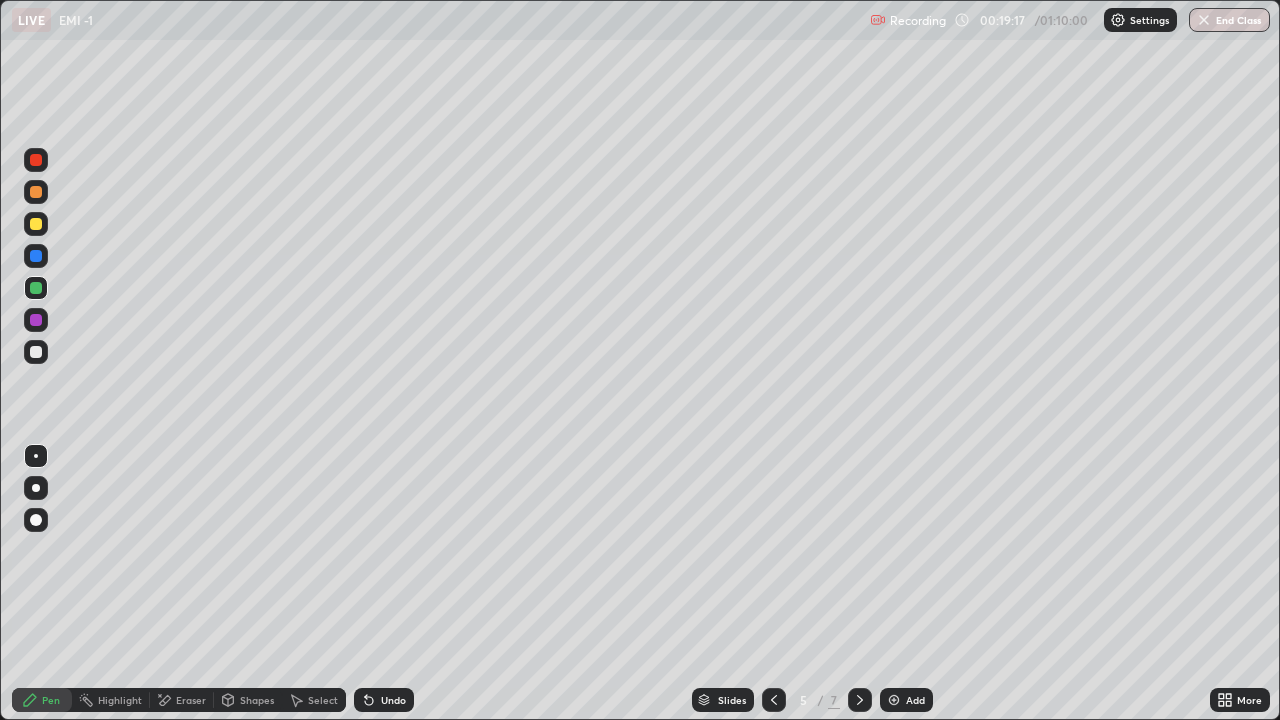 click on "Undo" at bounding box center (393, 700) 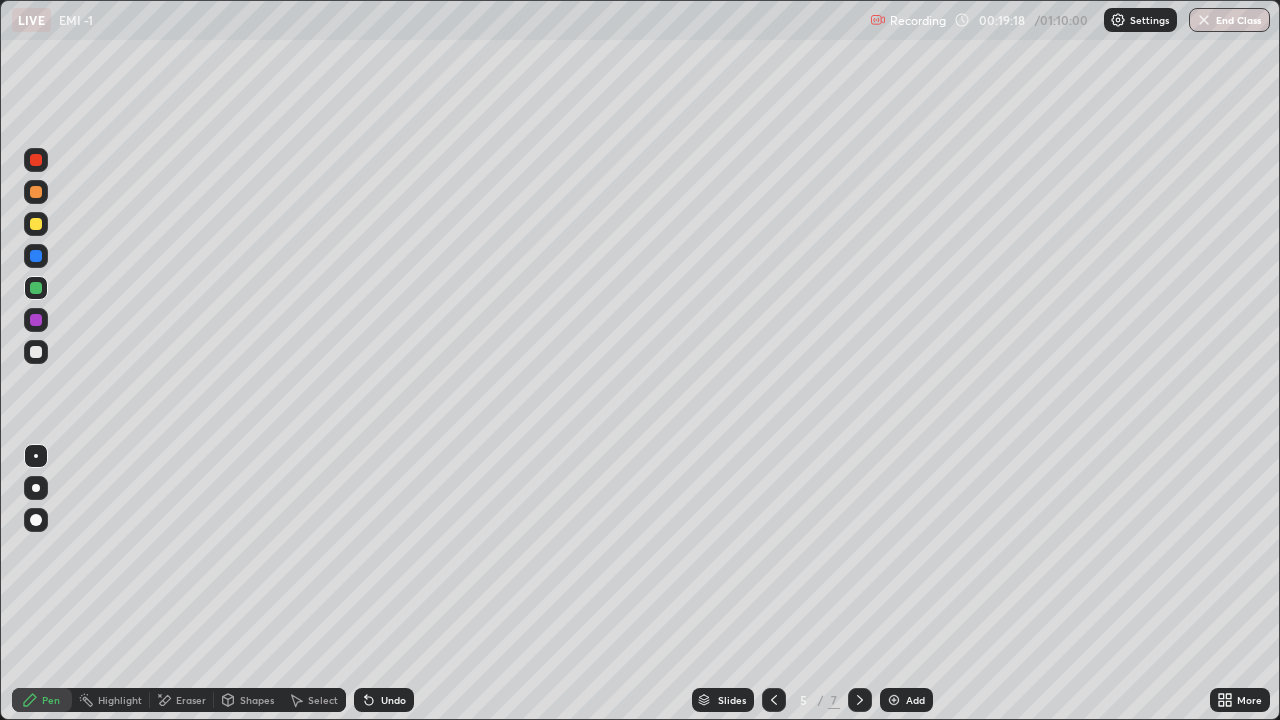 click on "Undo" at bounding box center (384, 700) 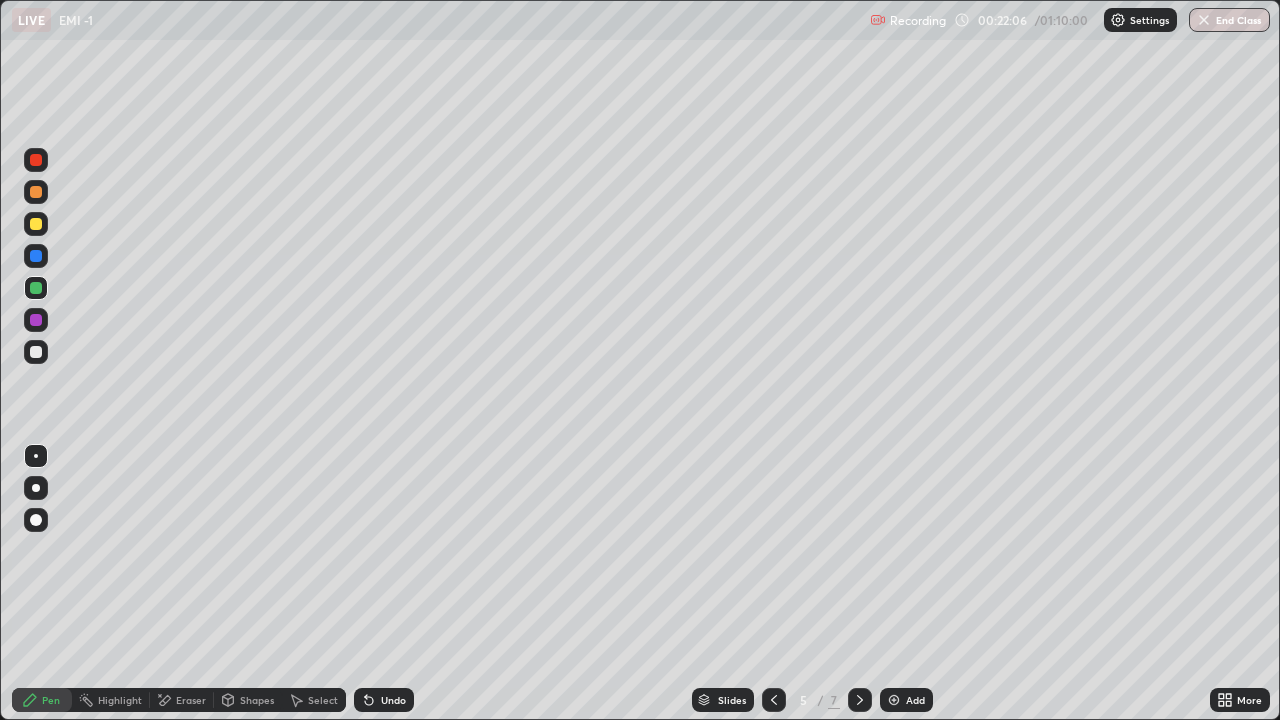 click at bounding box center (894, 700) 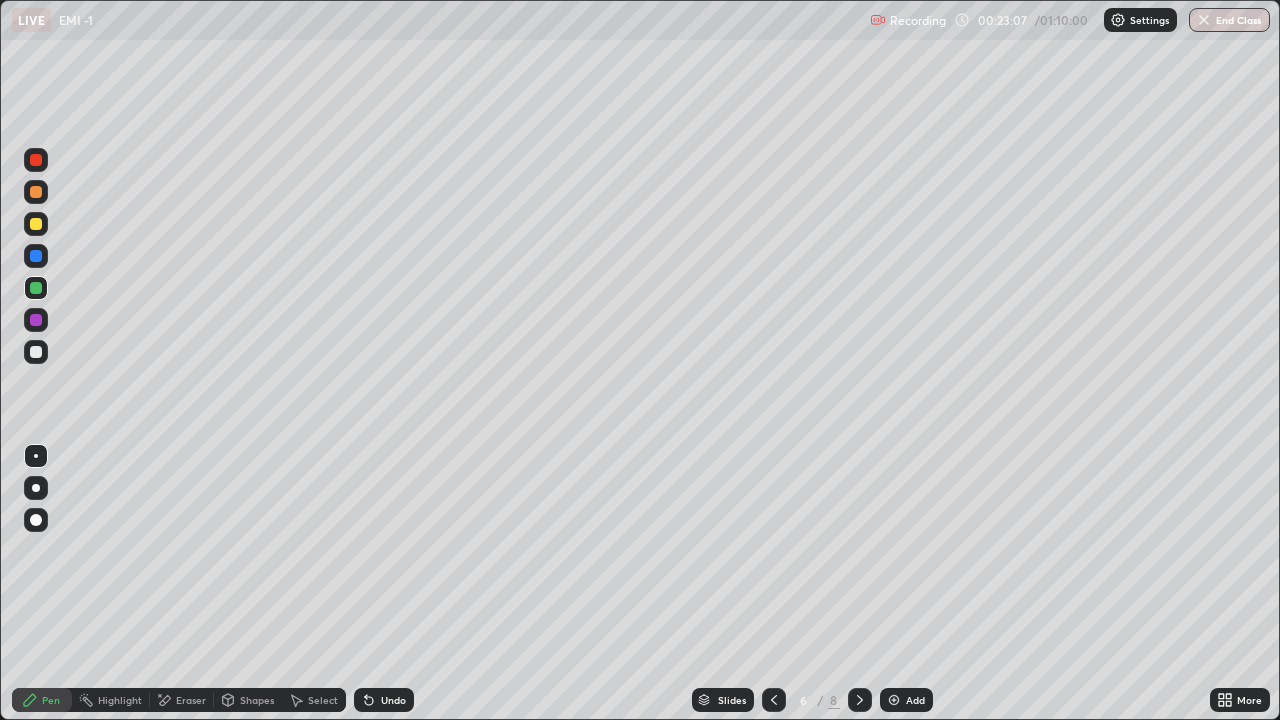 click on "Undo" at bounding box center [384, 700] 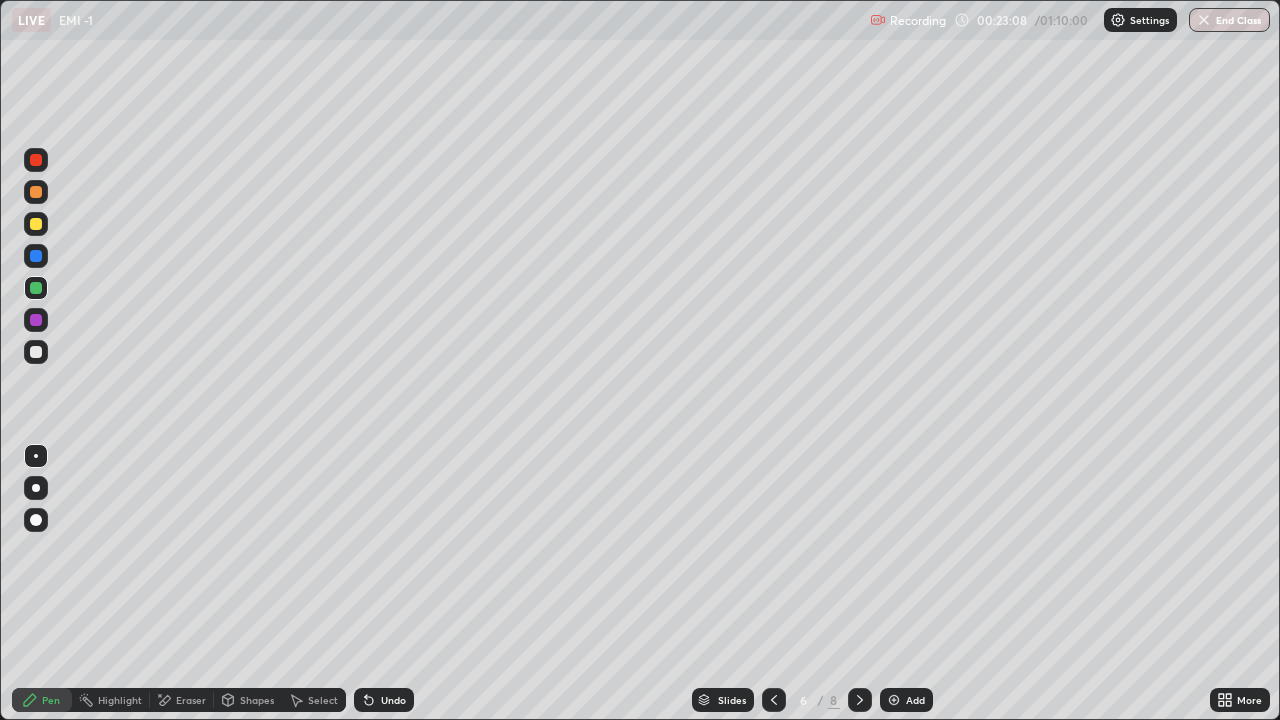 click on "Eraser" at bounding box center [191, 700] 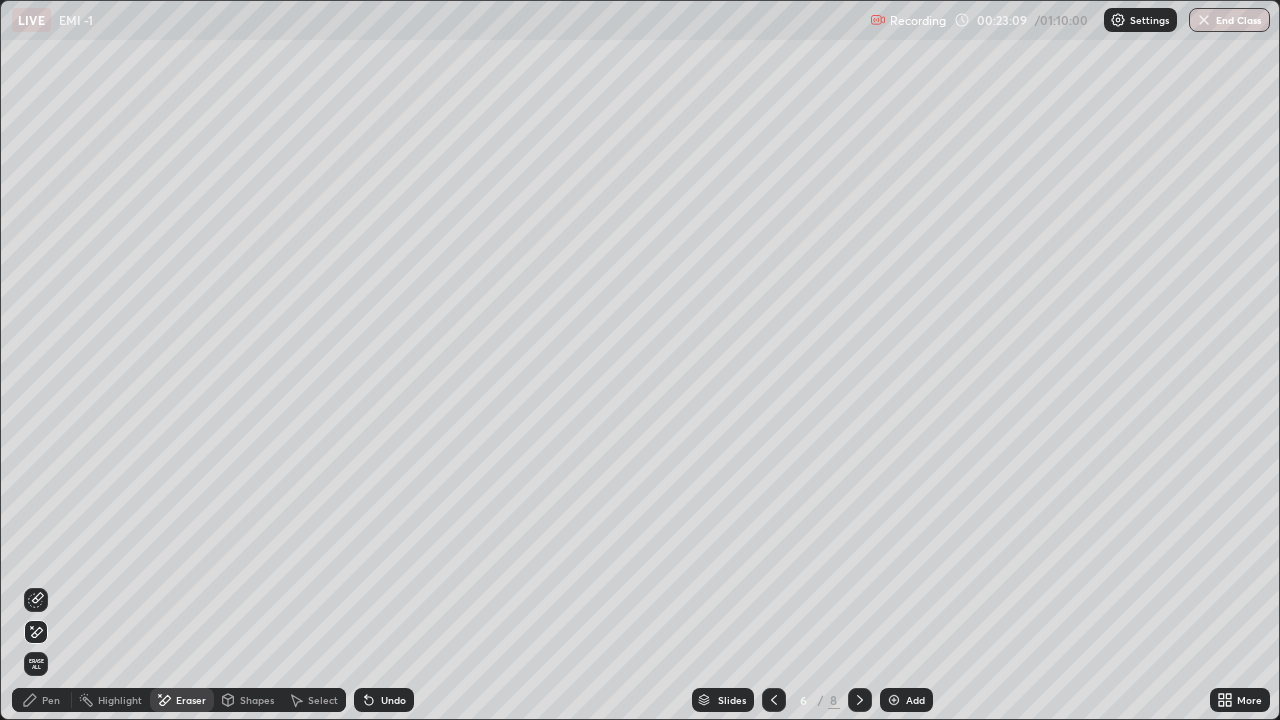 click on "Pen" at bounding box center [42, 700] 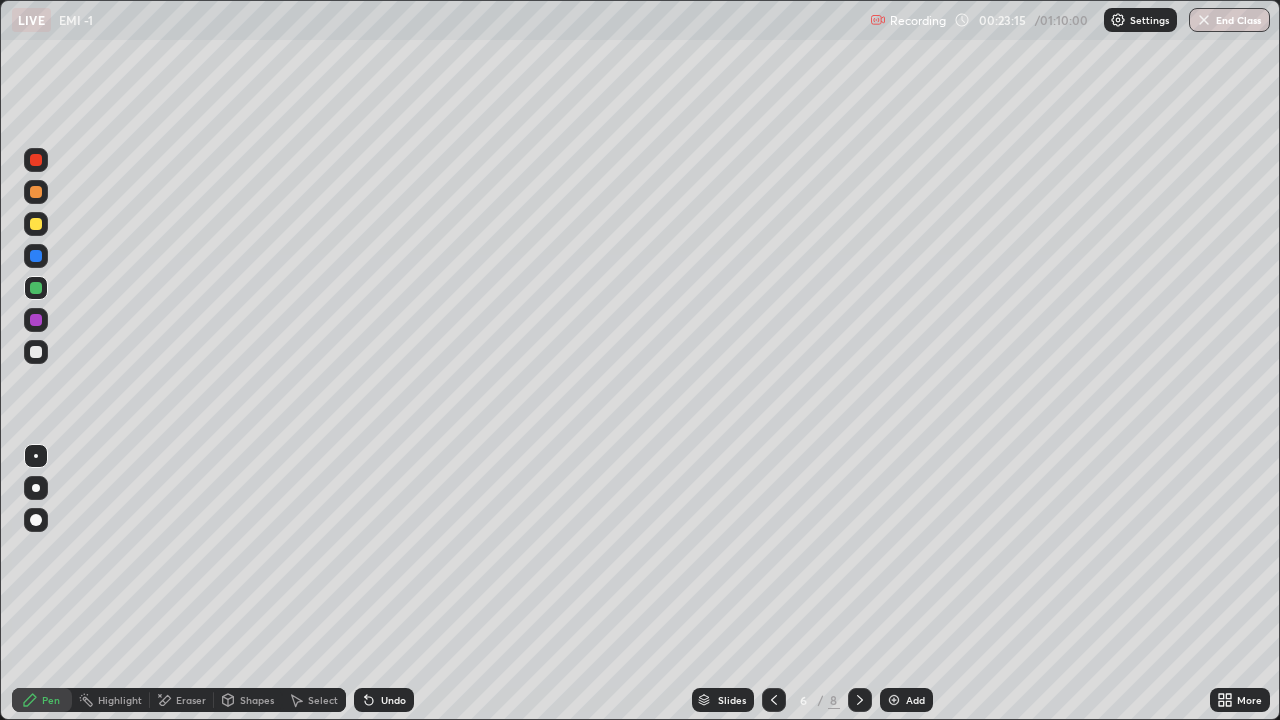 click on "Undo" at bounding box center (384, 700) 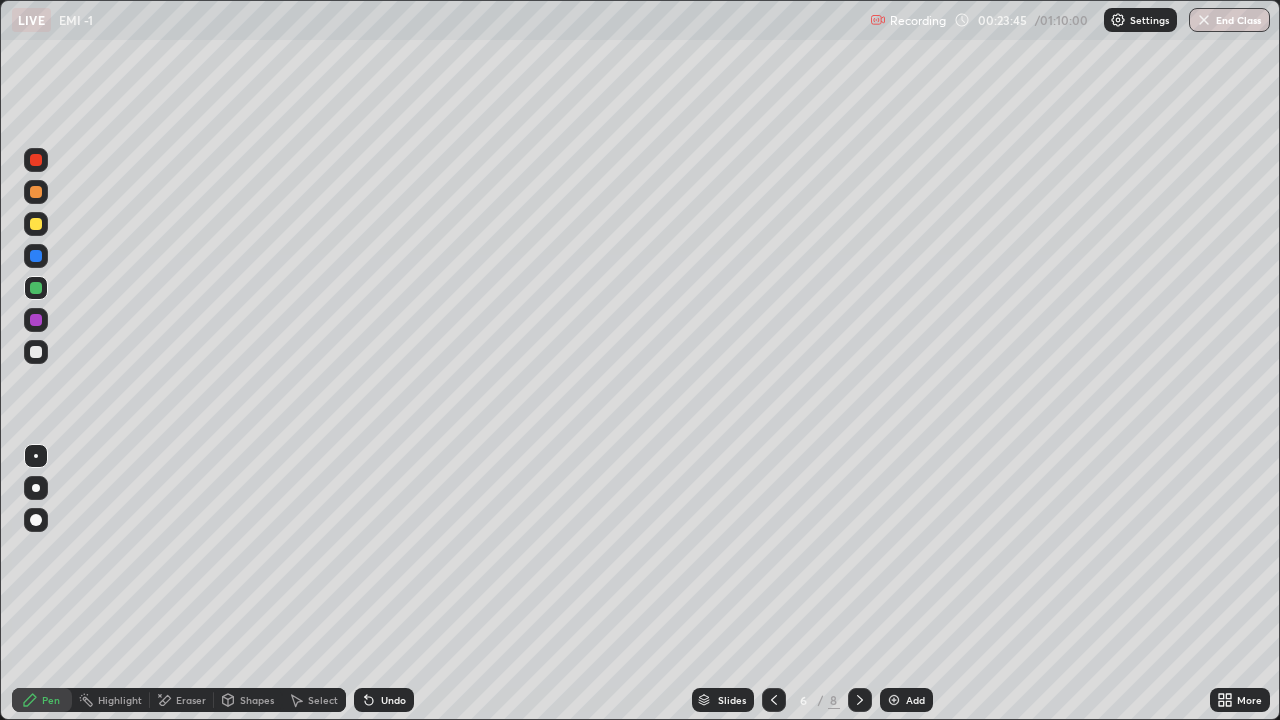 click at bounding box center [860, 700] 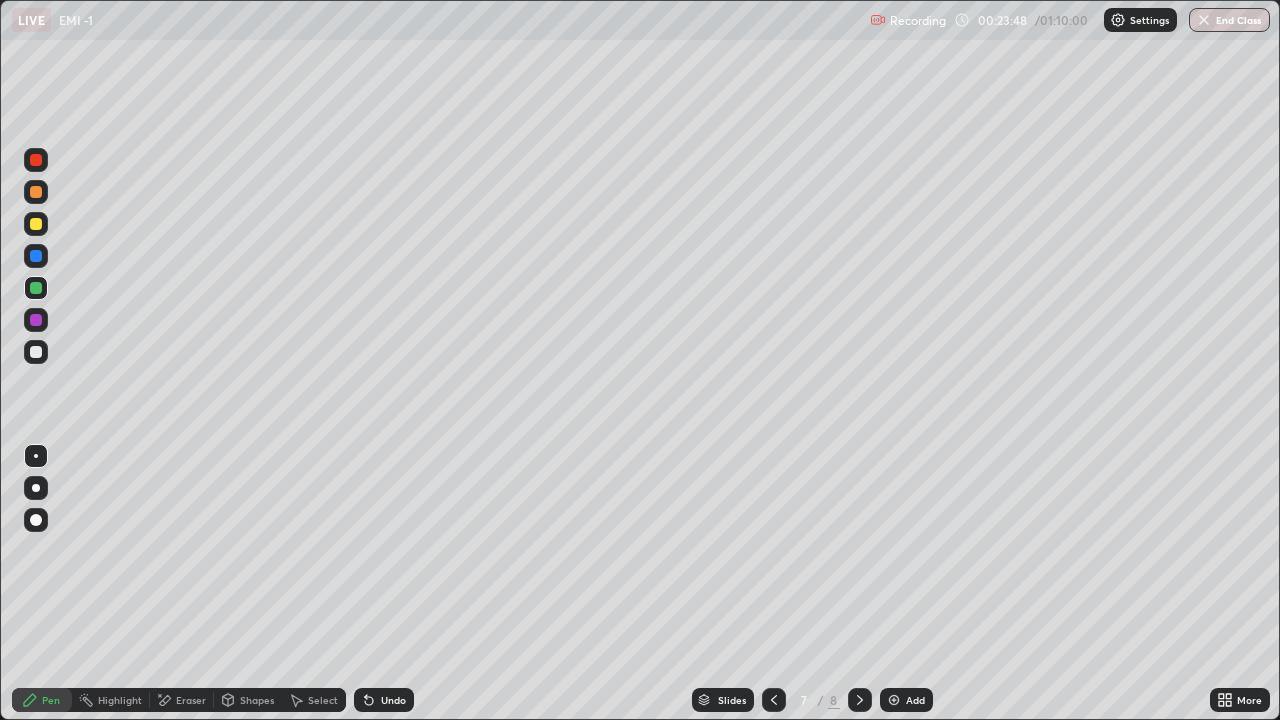 click at bounding box center [860, 700] 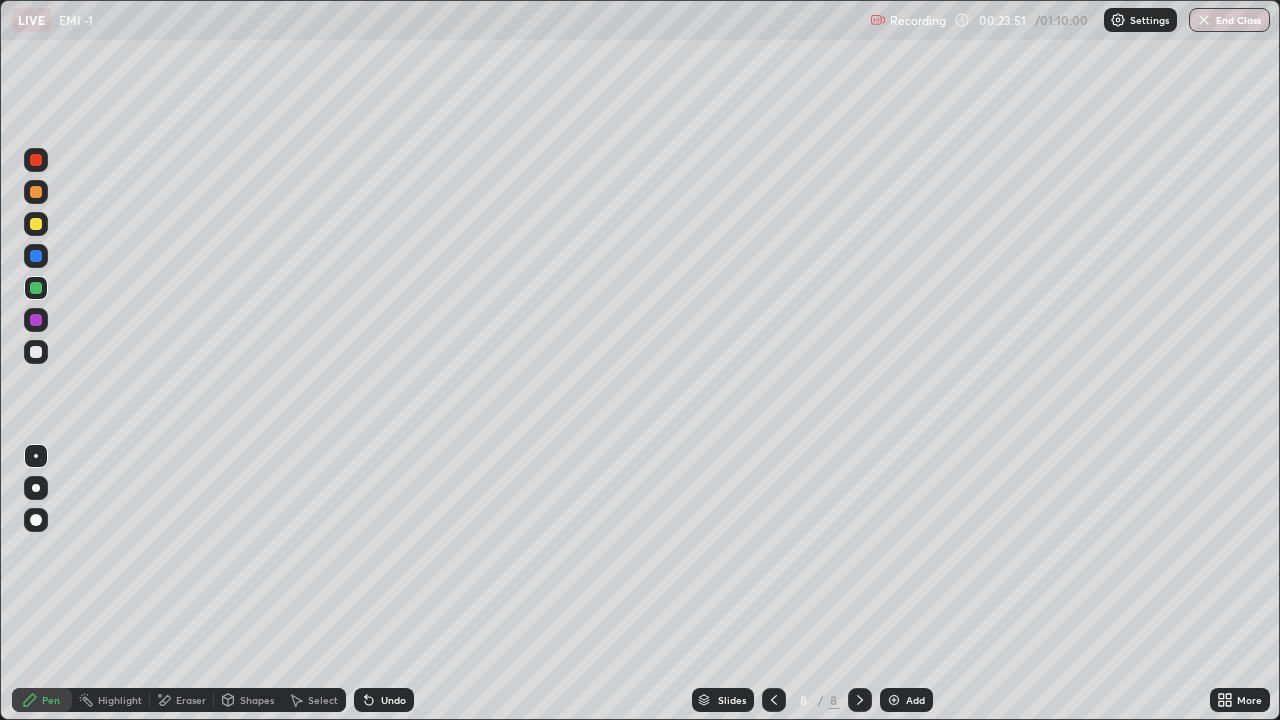 click 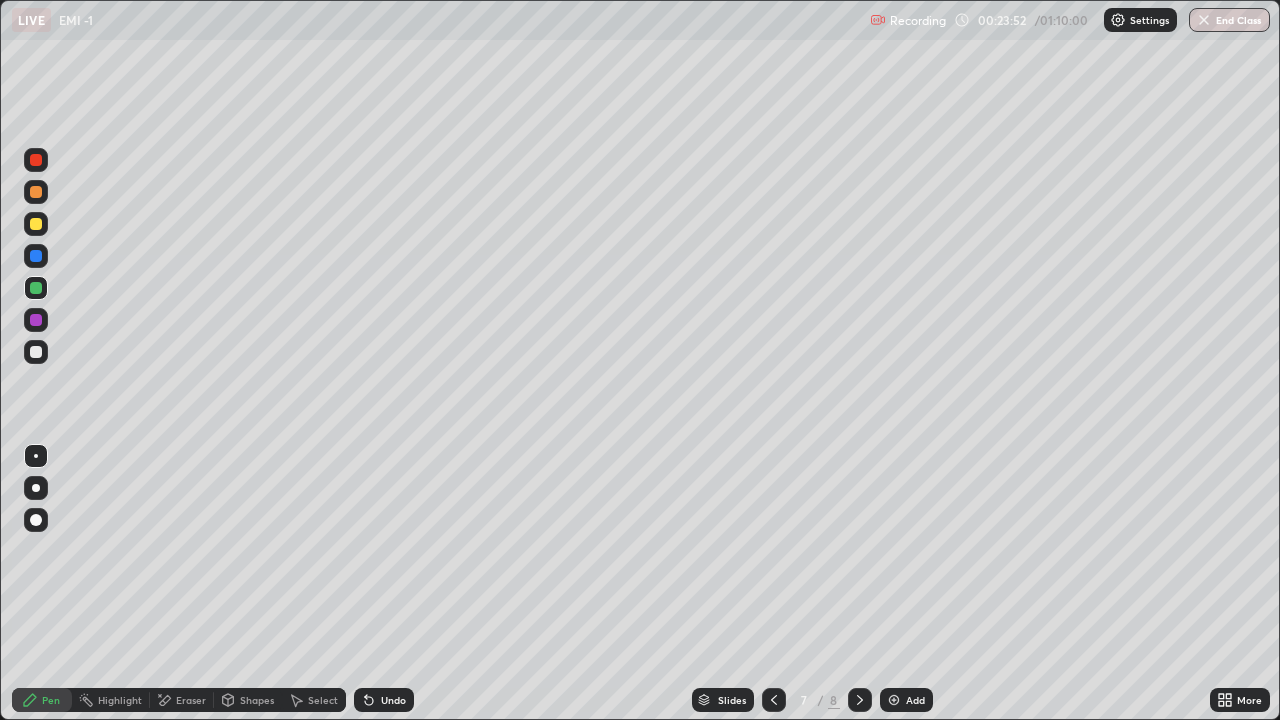 click 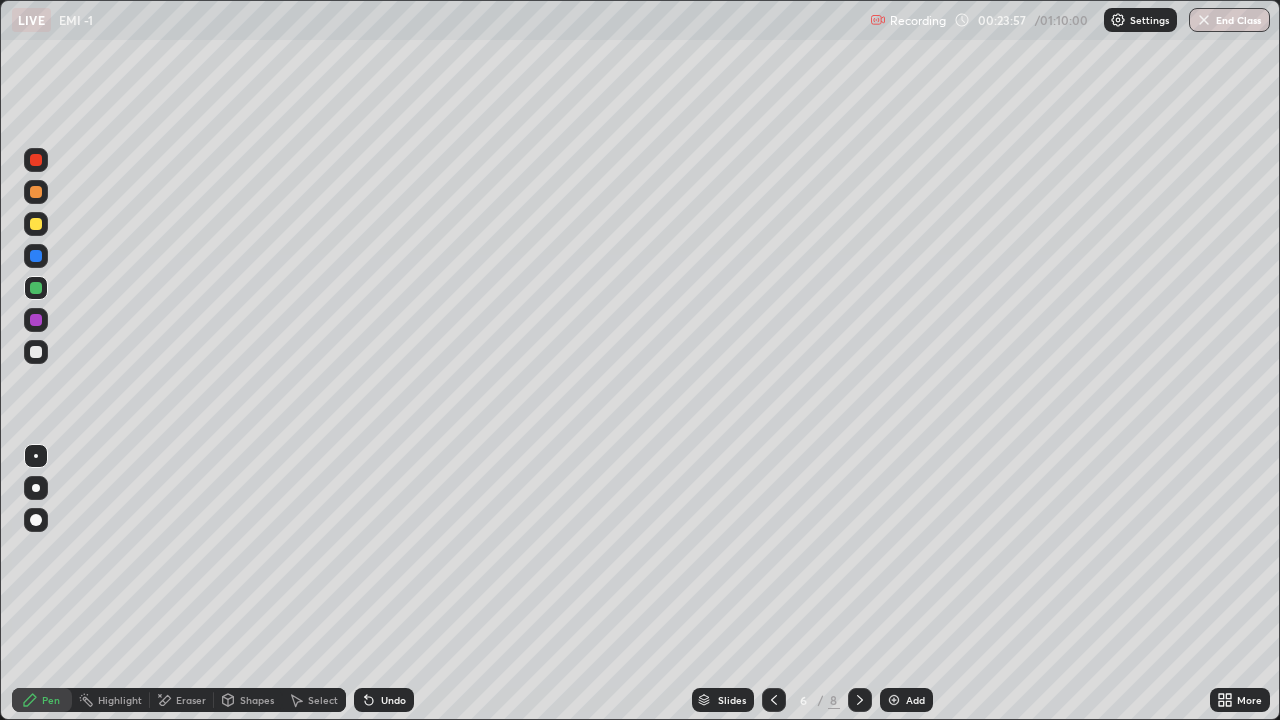 click 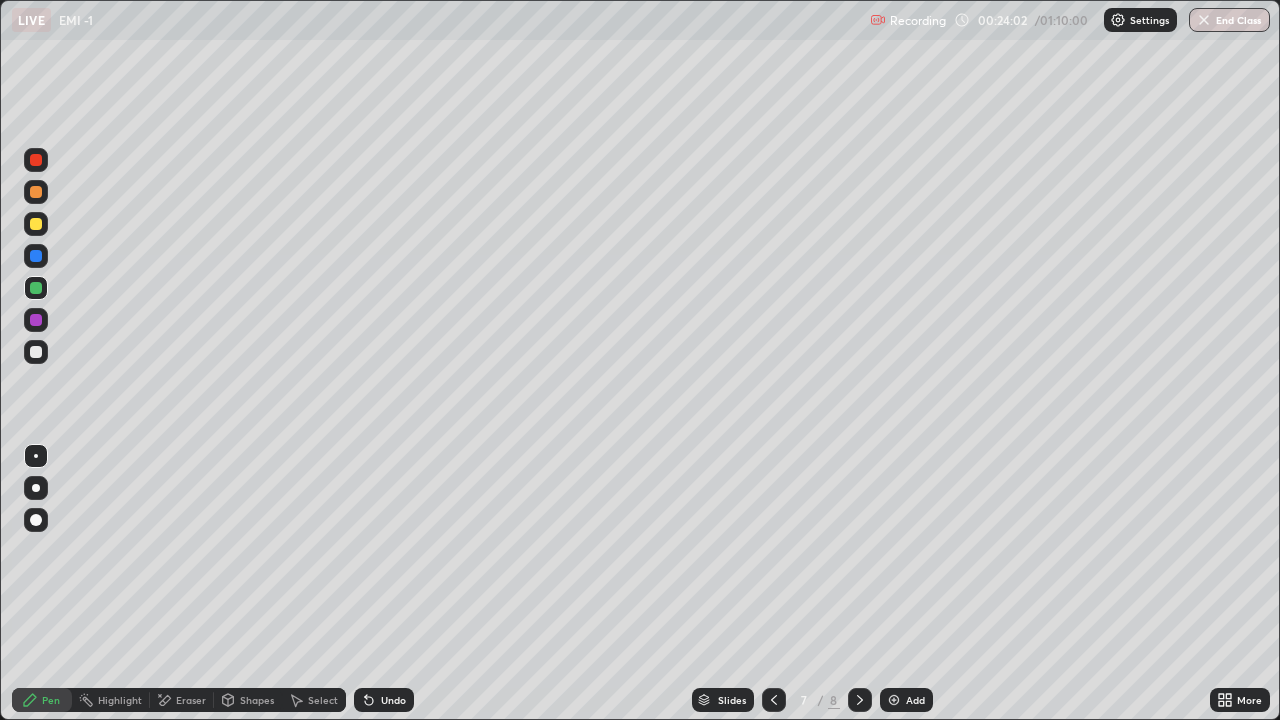 click on "Eraser" at bounding box center (182, 700) 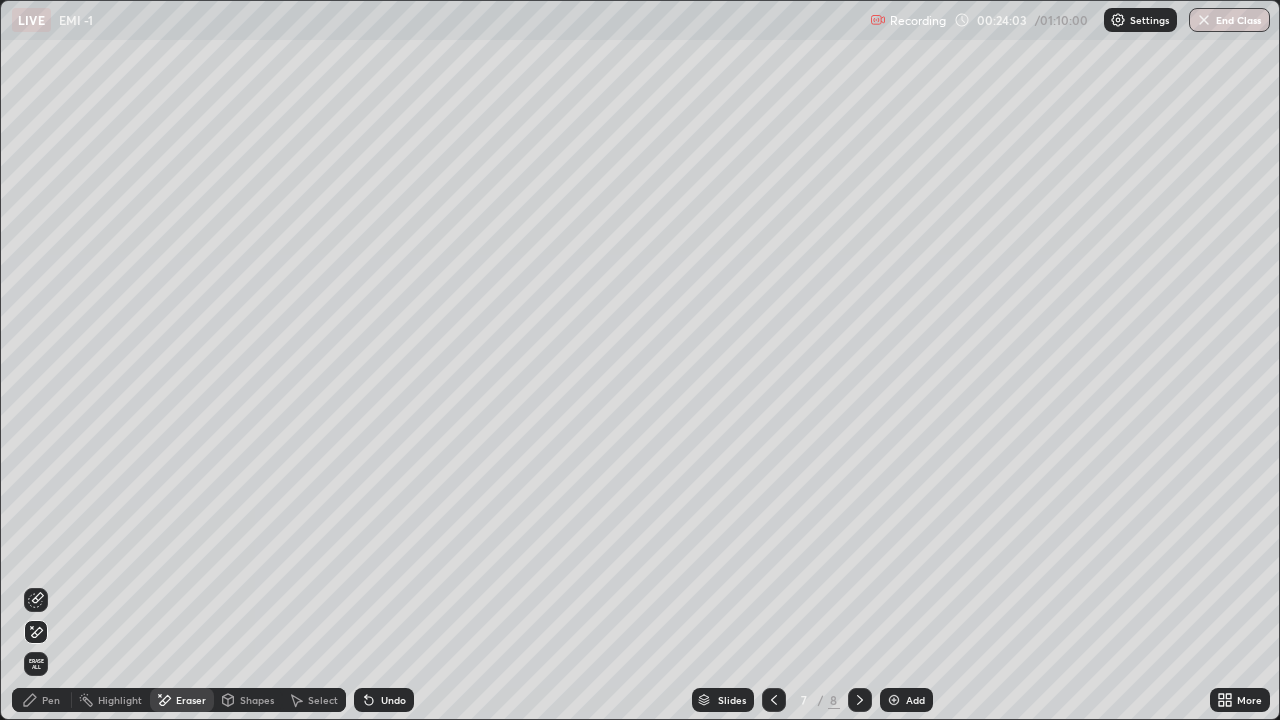 click on "Pen" at bounding box center (51, 700) 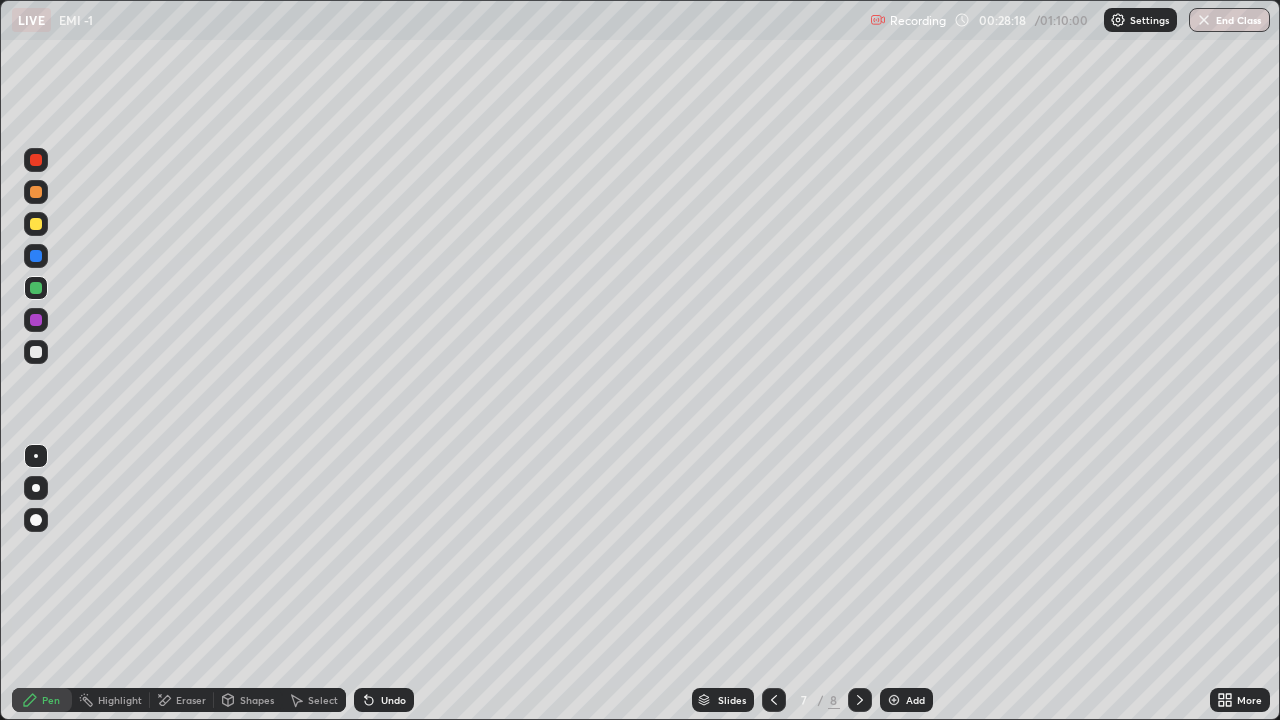 click on "Eraser" at bounding box center [191, 700] 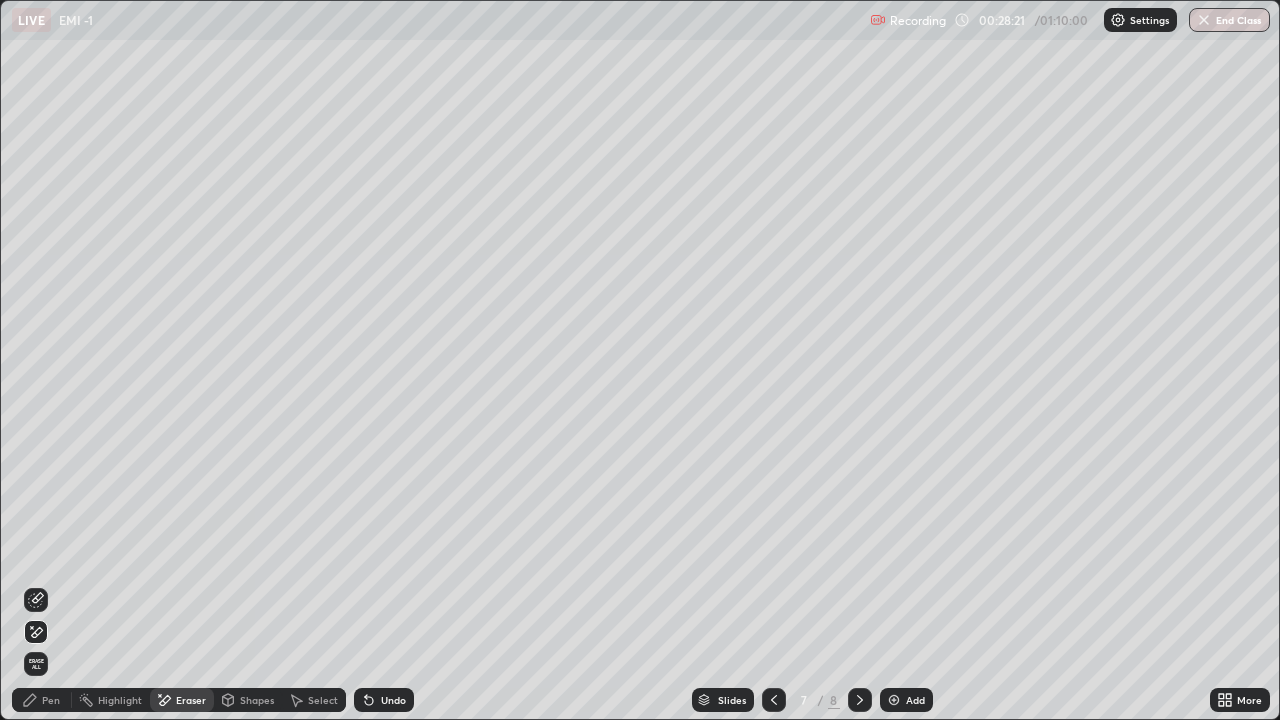 click on "Pen" at bounding box center (51, 700) 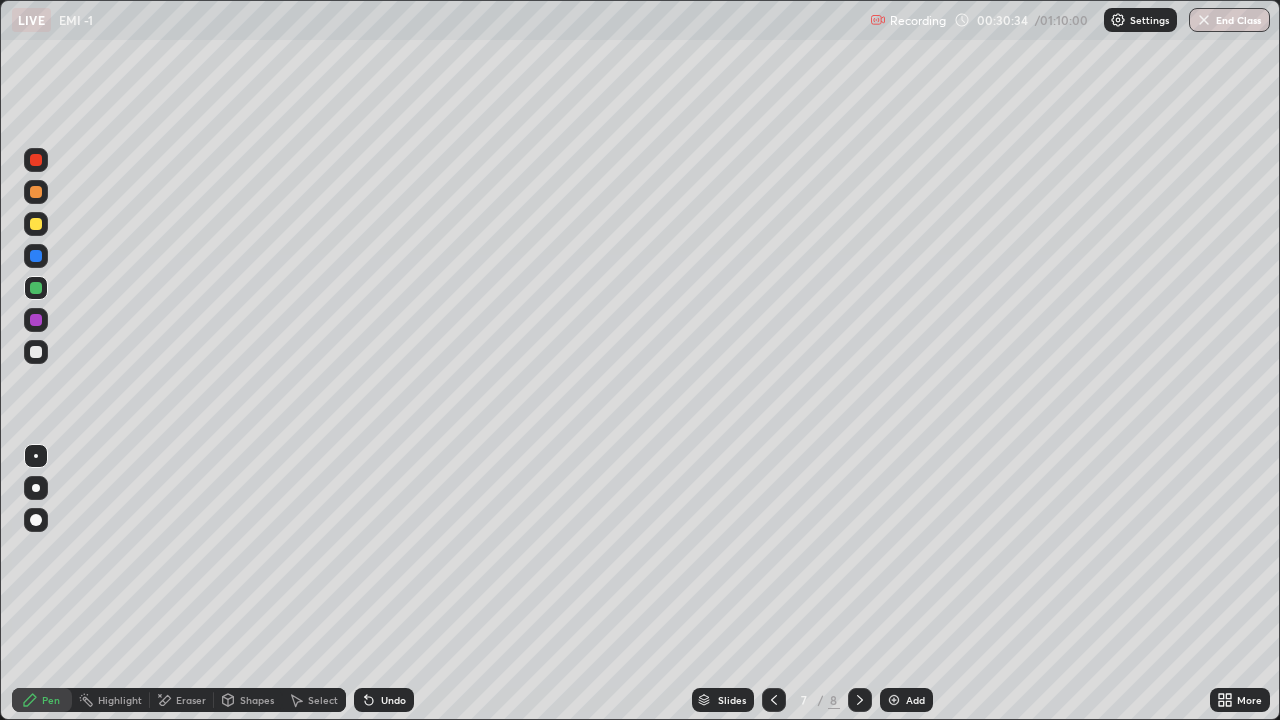 click on "Eraser" at bounding box center (191, 700) 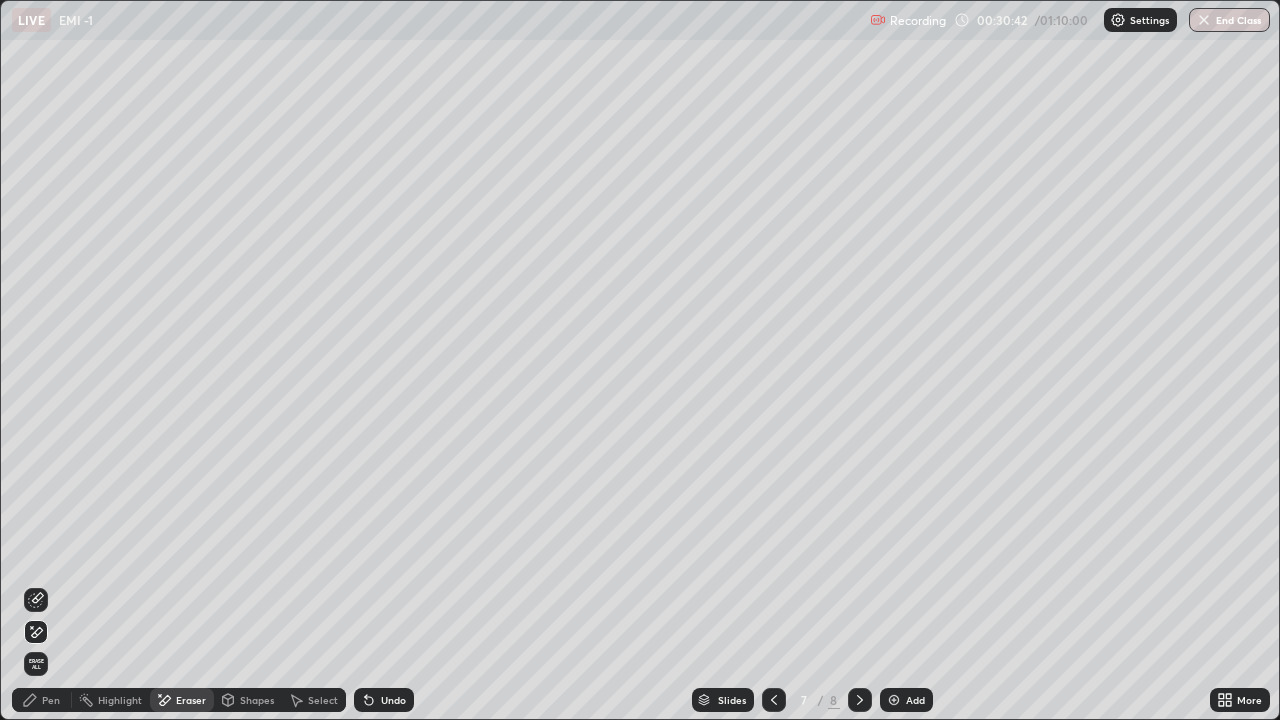 click on "Undo" at bounding box center [393, 700] 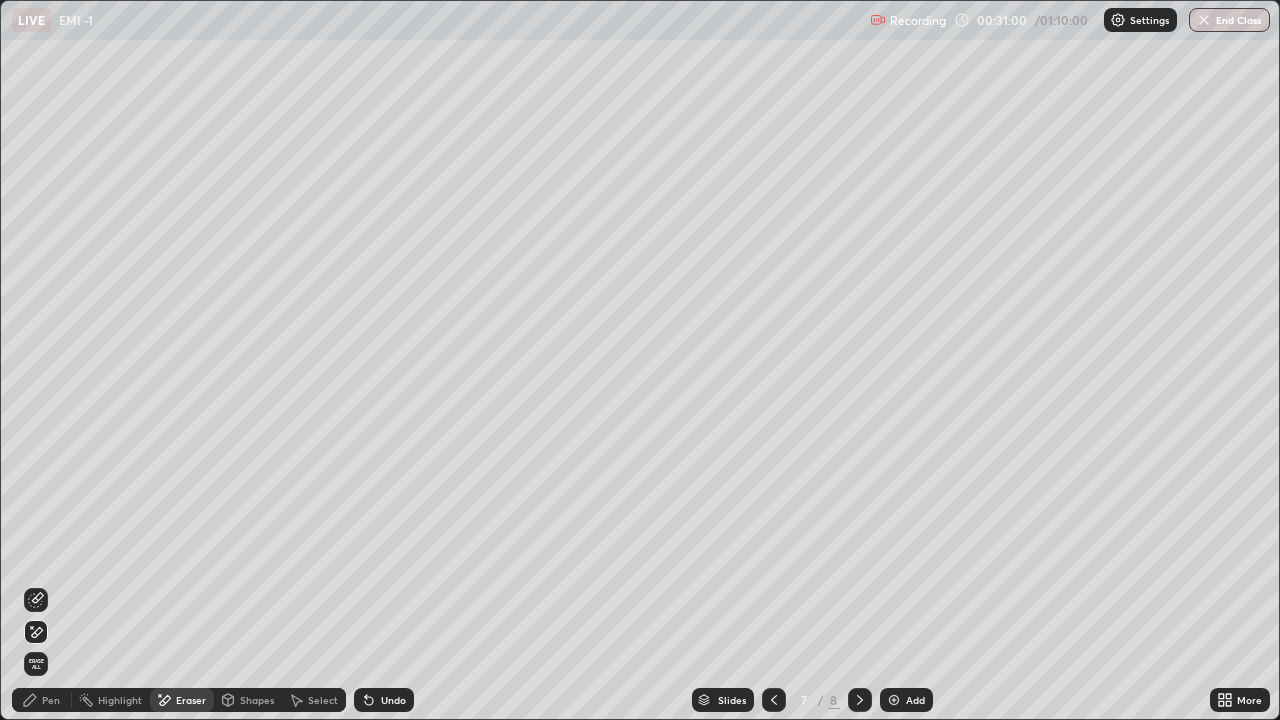click on "Pen" at bounding box center [42, 700] 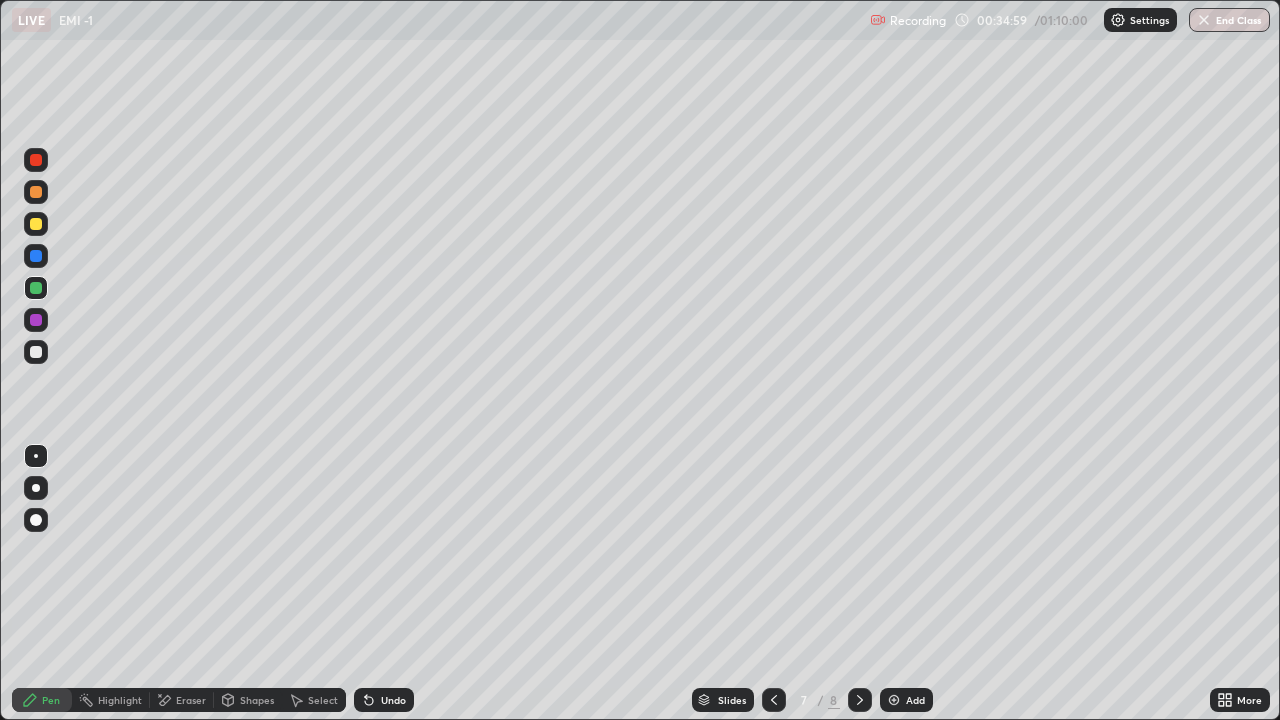 click 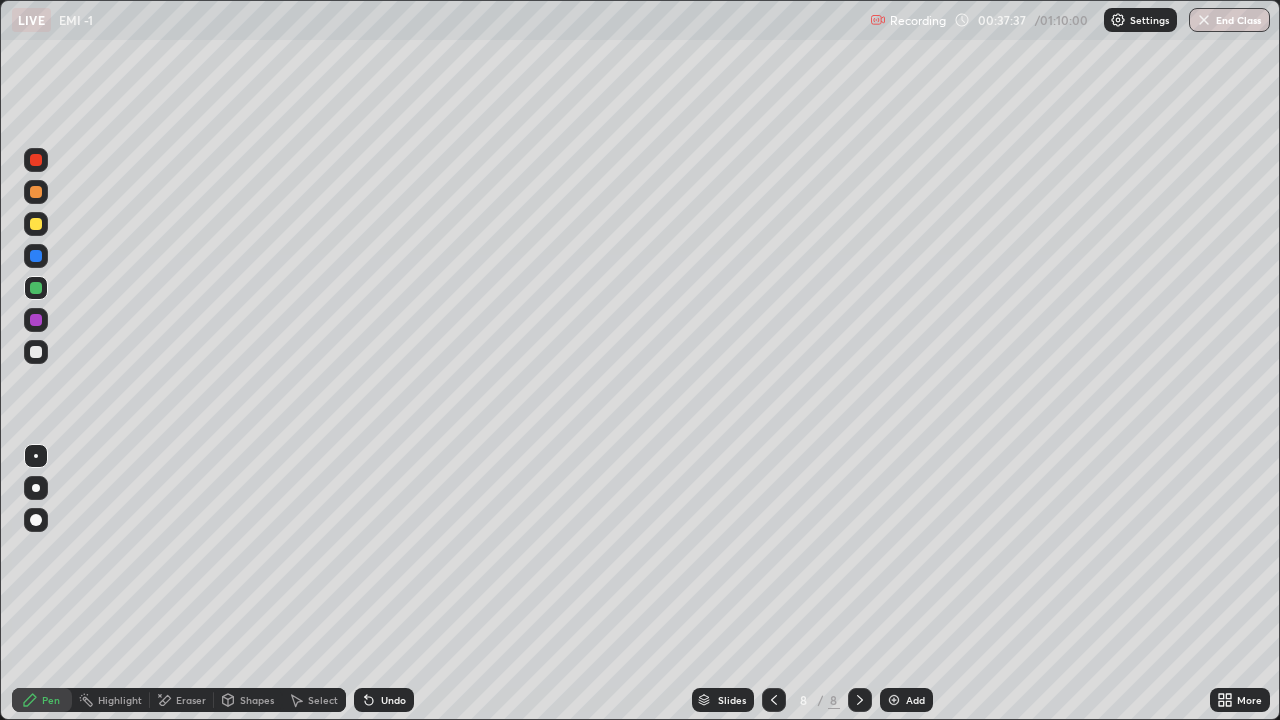 click on "Undo" at bounding box center (393, 700) 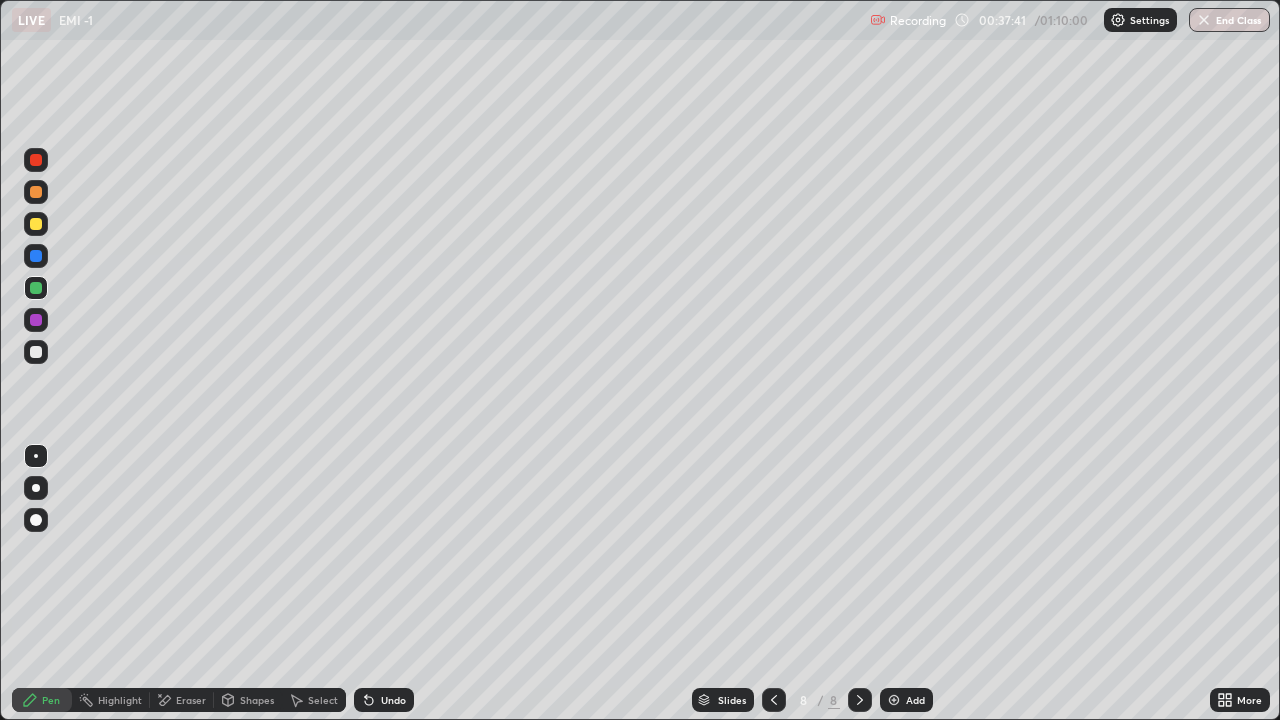 click on "Undo" at bounding box center (384, 700) 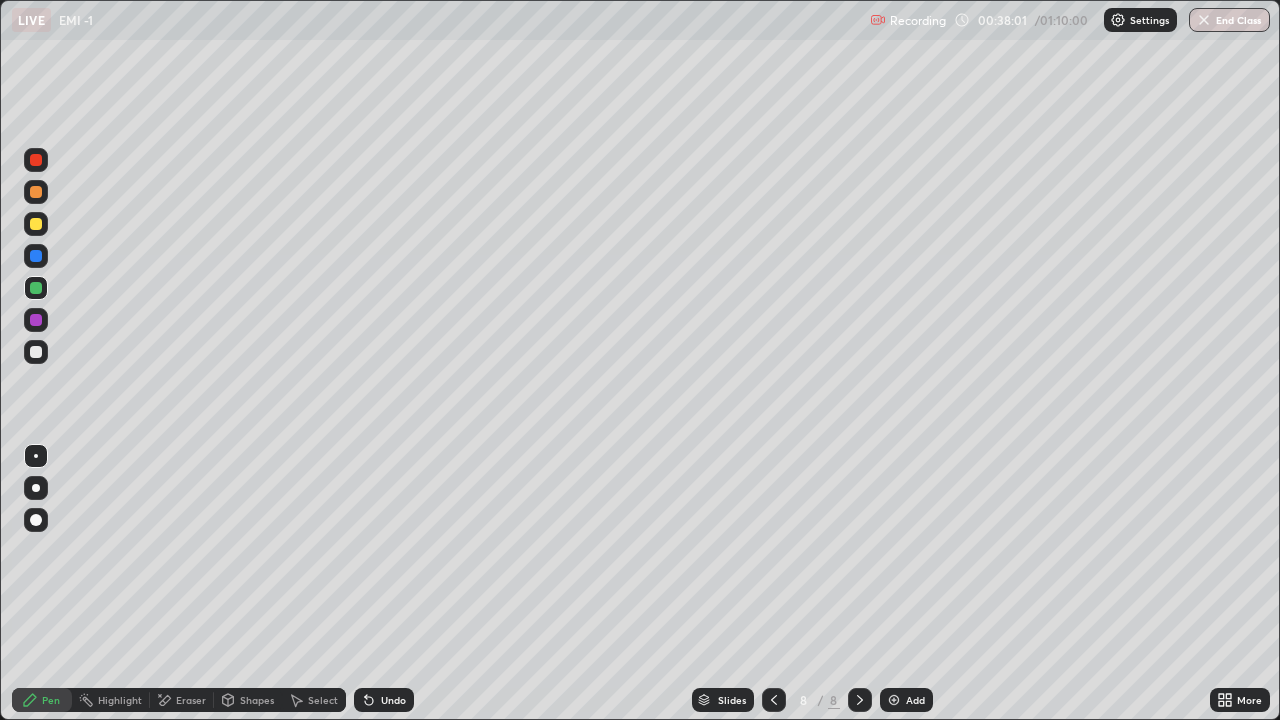 click on "Undo" at bounding box center (393, 700) 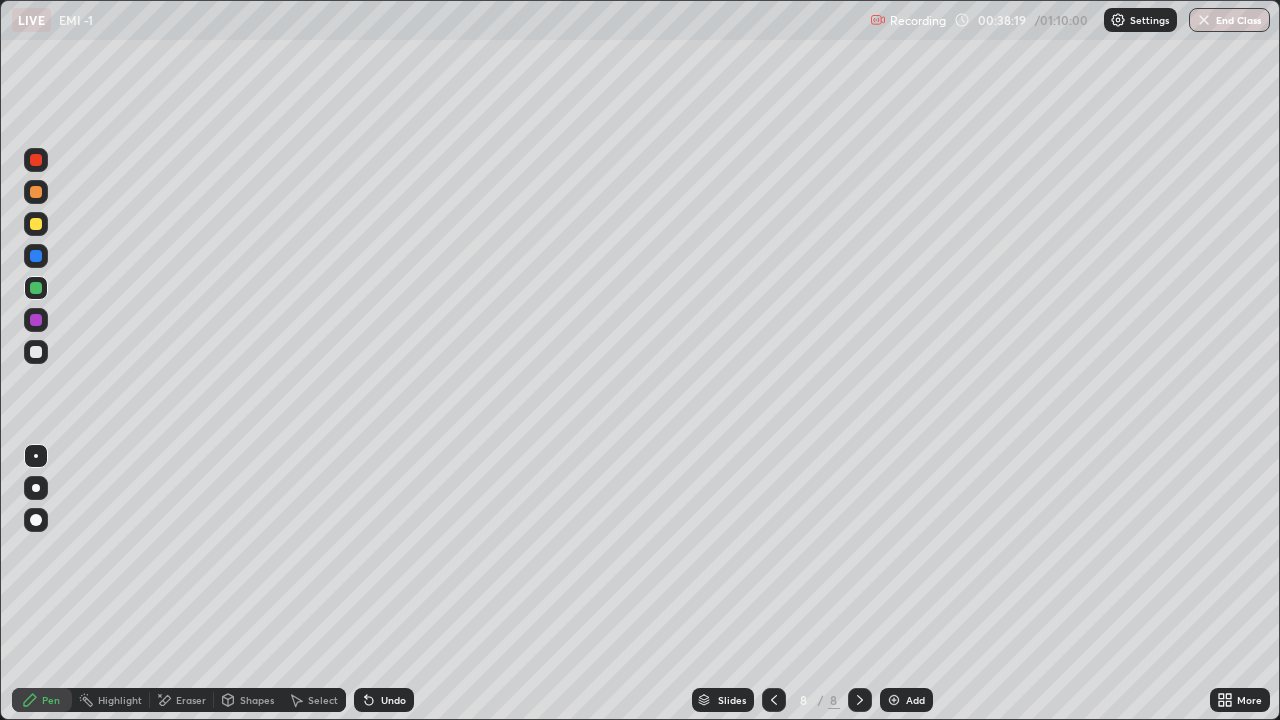 click on "Undo" at bounding box center [384, 700] 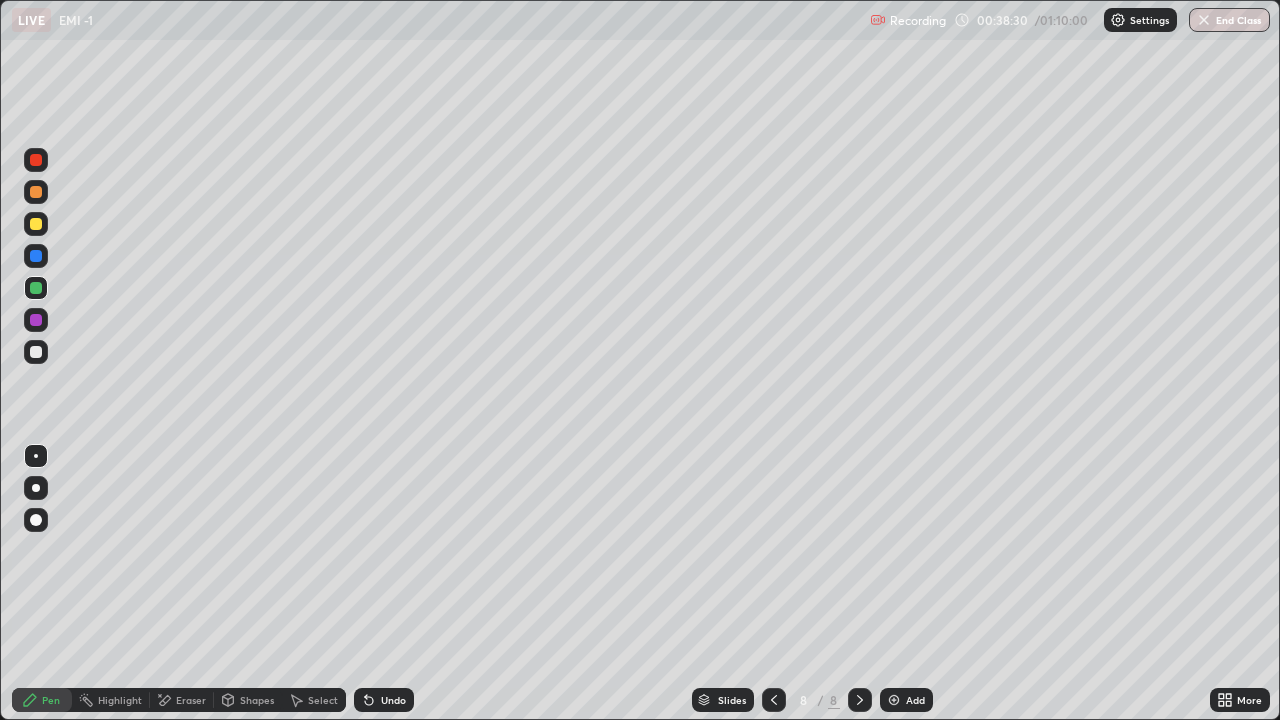 click on "Add" at bounding box center (915, 700) 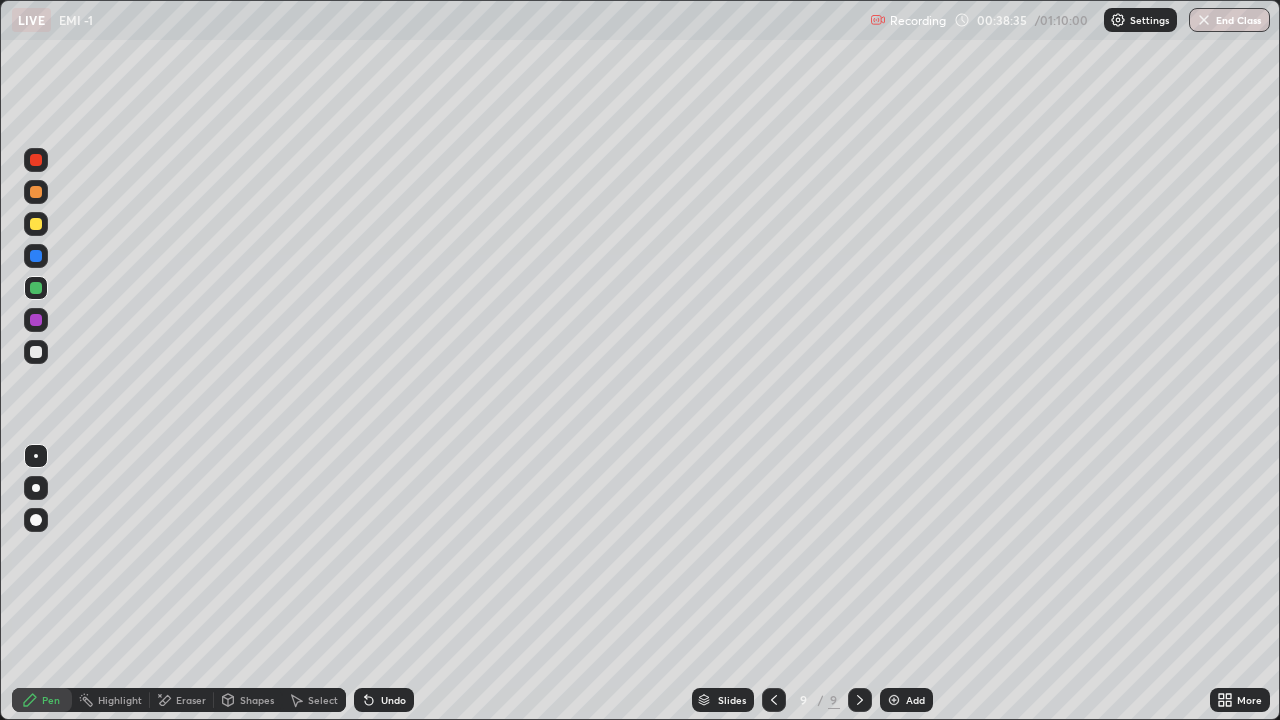 click on "Undo" at bounding box center [380, 700] 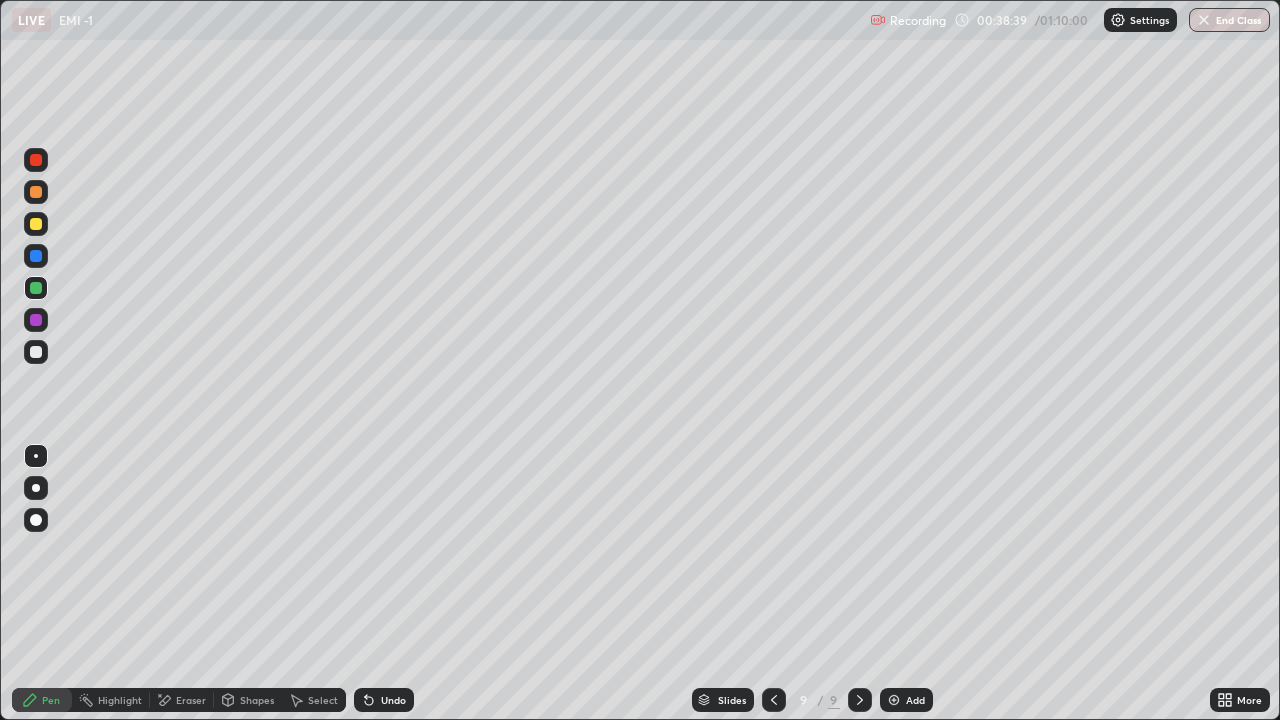 click at bounding box center (774, 700) 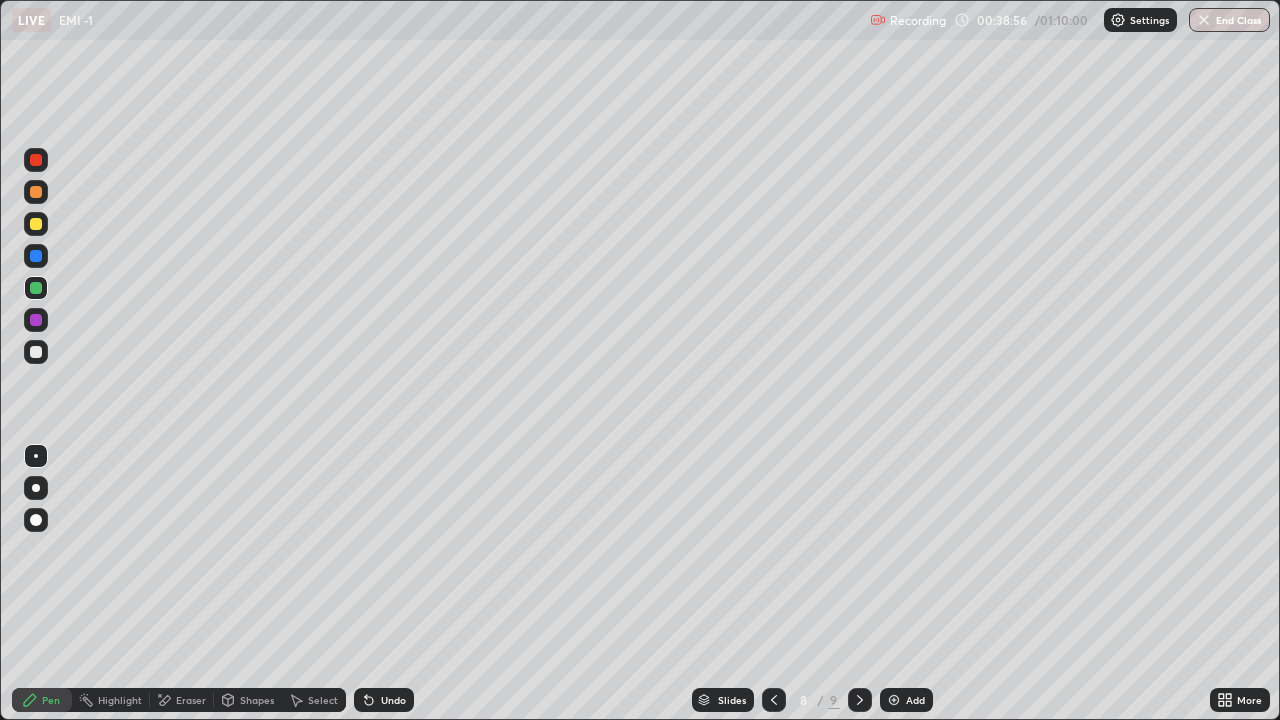click at bounding box center [860, 700] 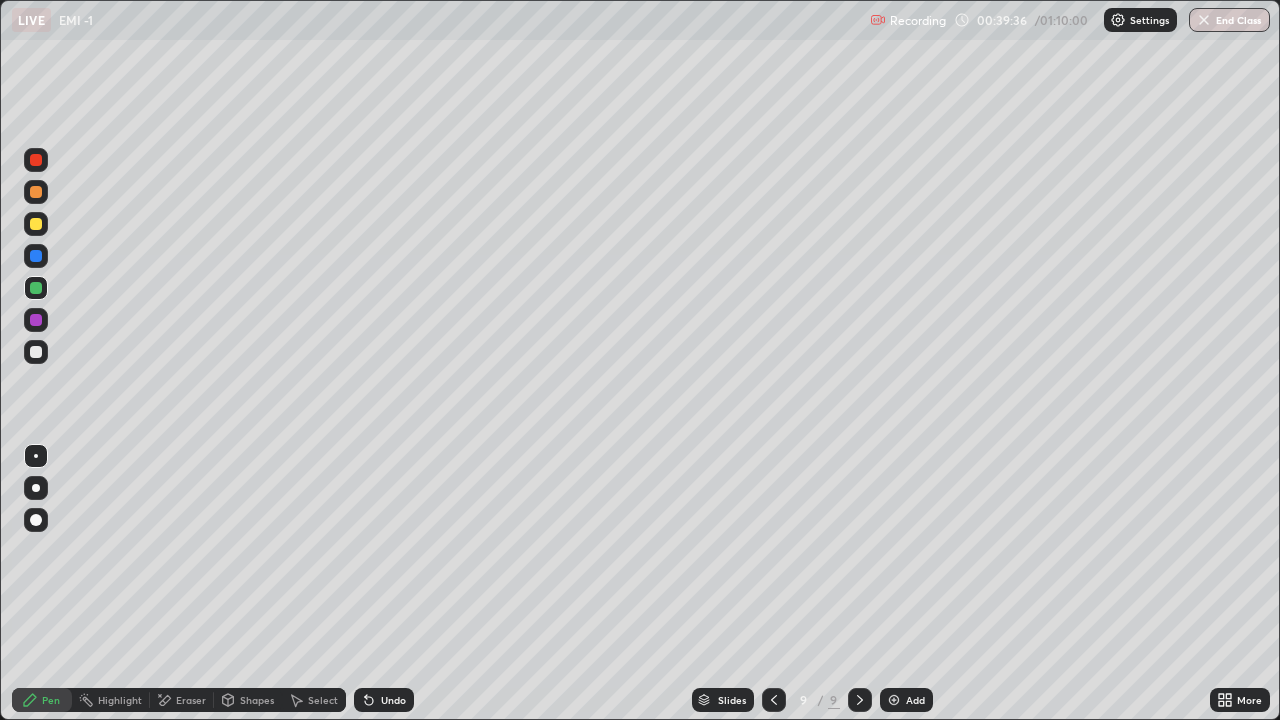 click on "Undo" at bounding box center [384, 700] 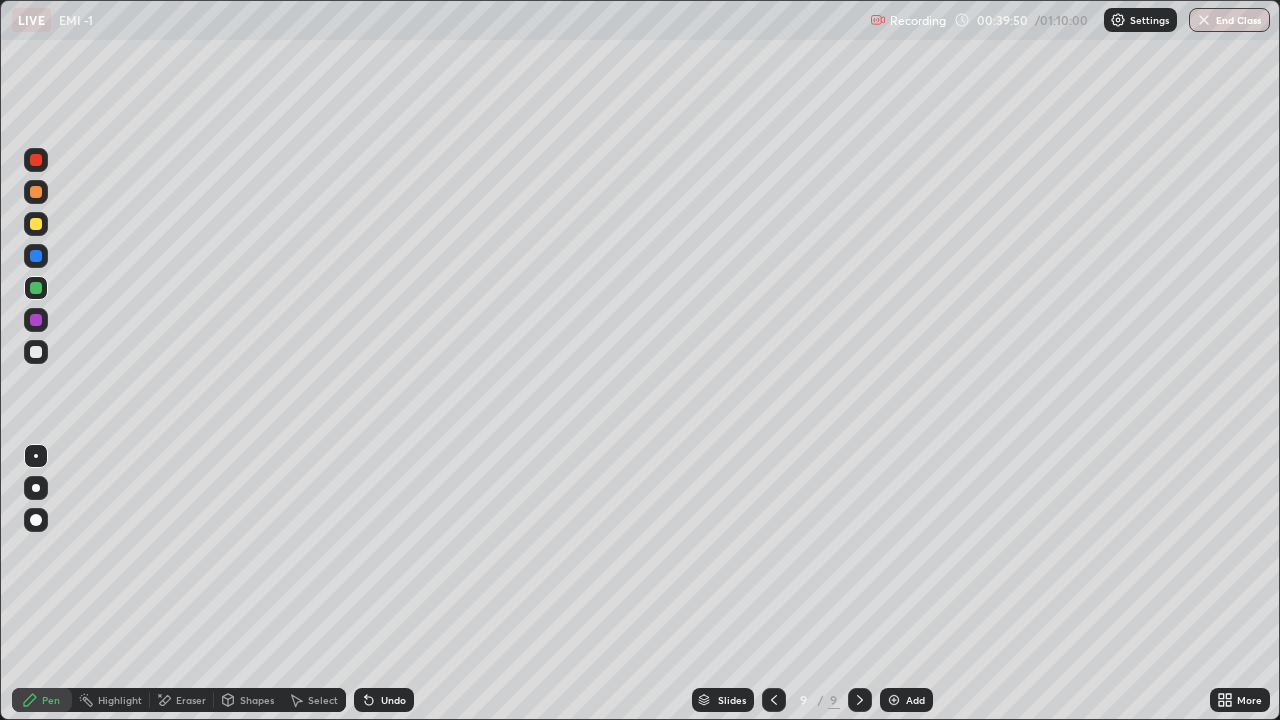 click on "Undo" at bounding box center [384, 700] 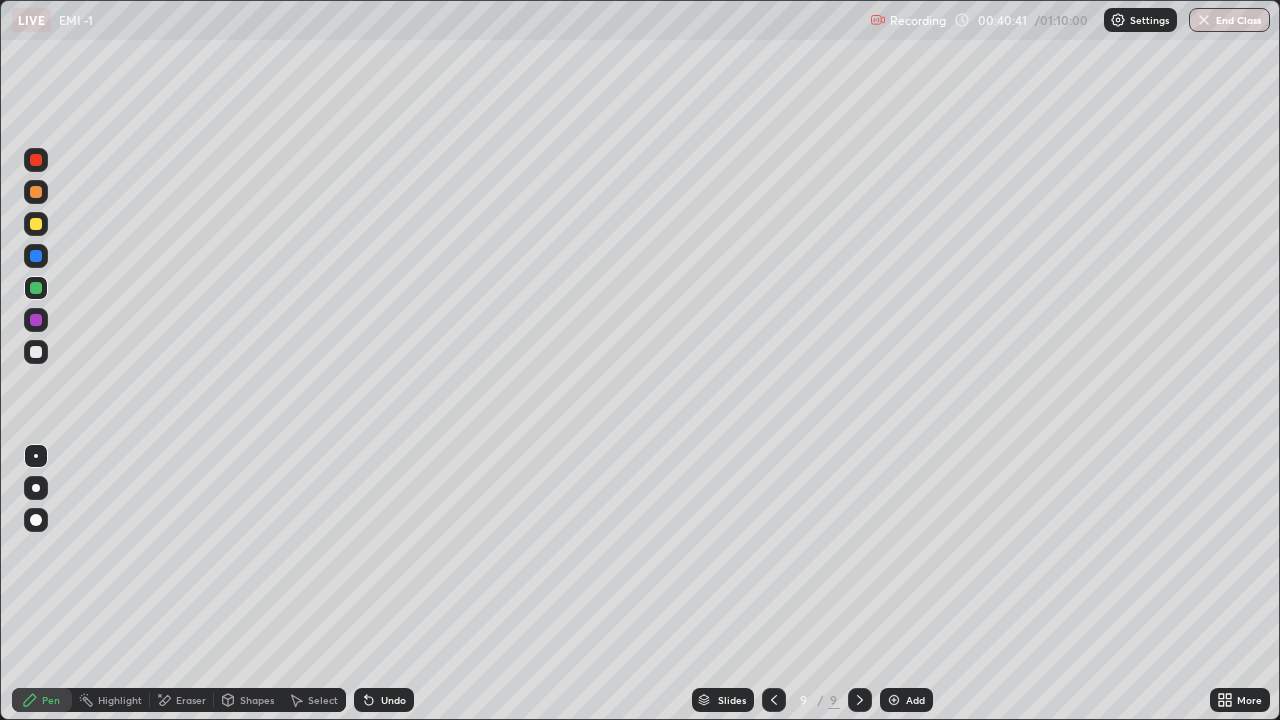 click on "Eraser" at bounding box center (191, 700) 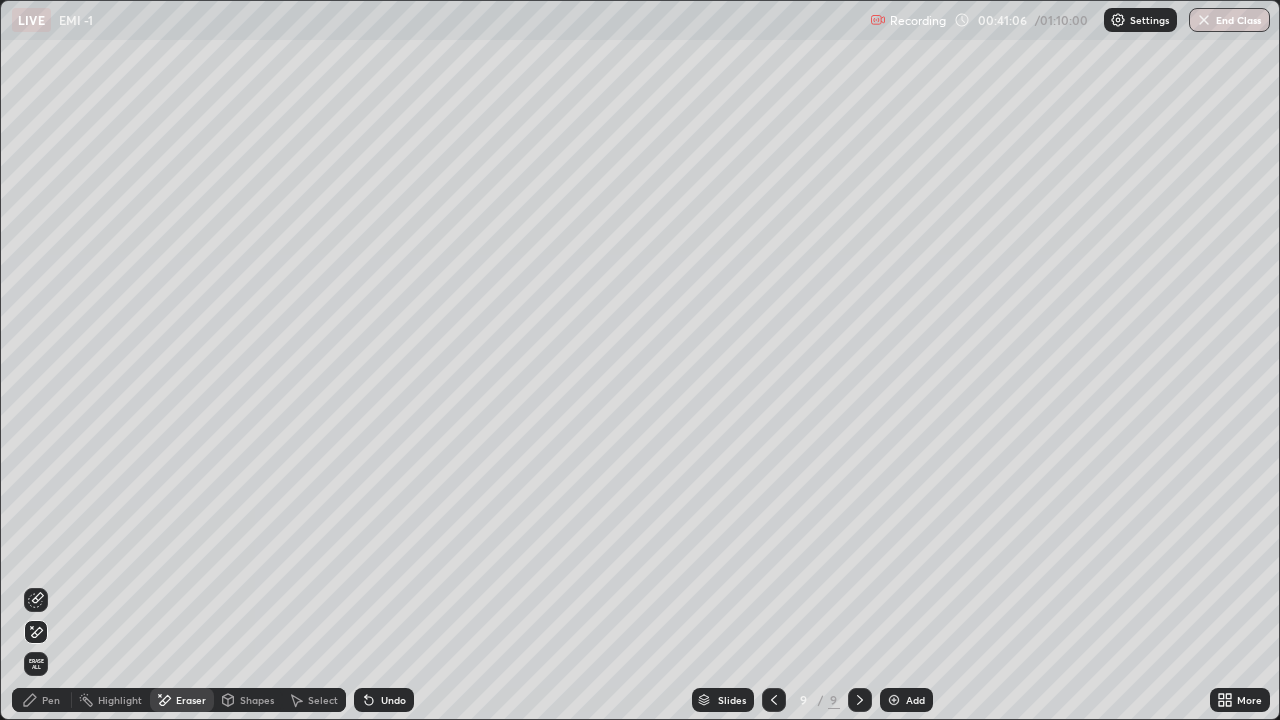 click 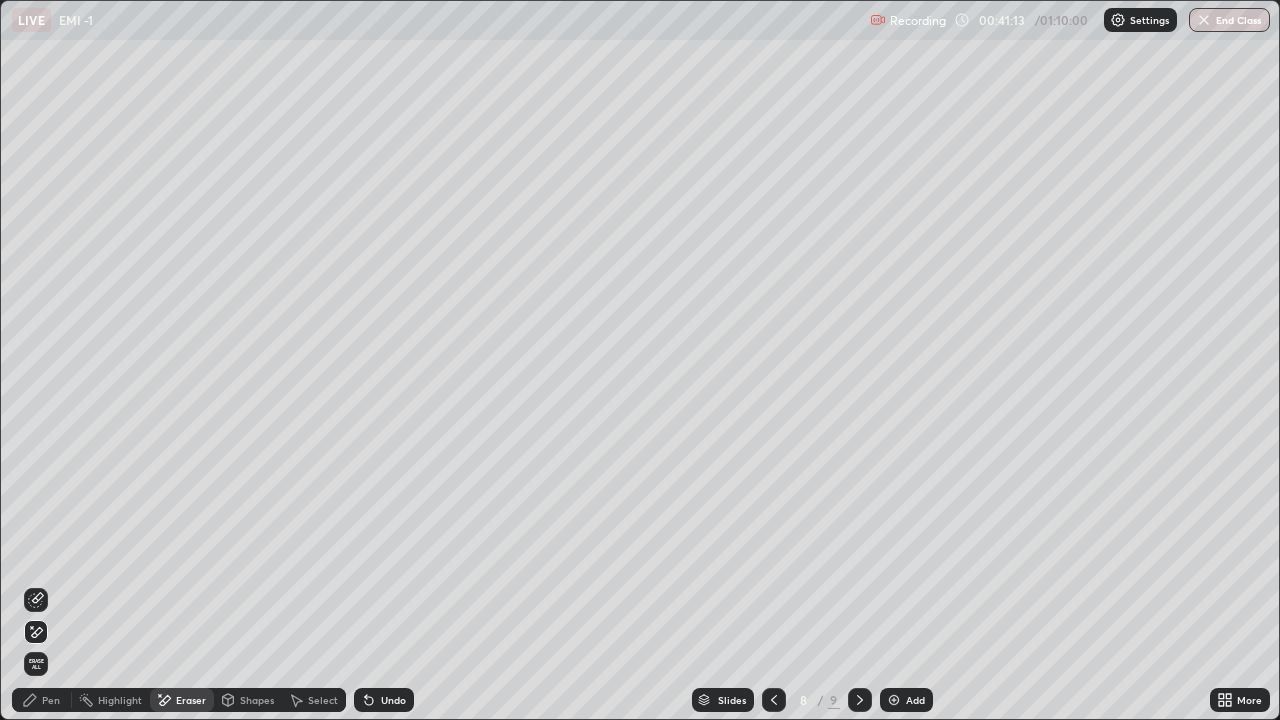 click on "Pen" at bounding box center (42, 700) 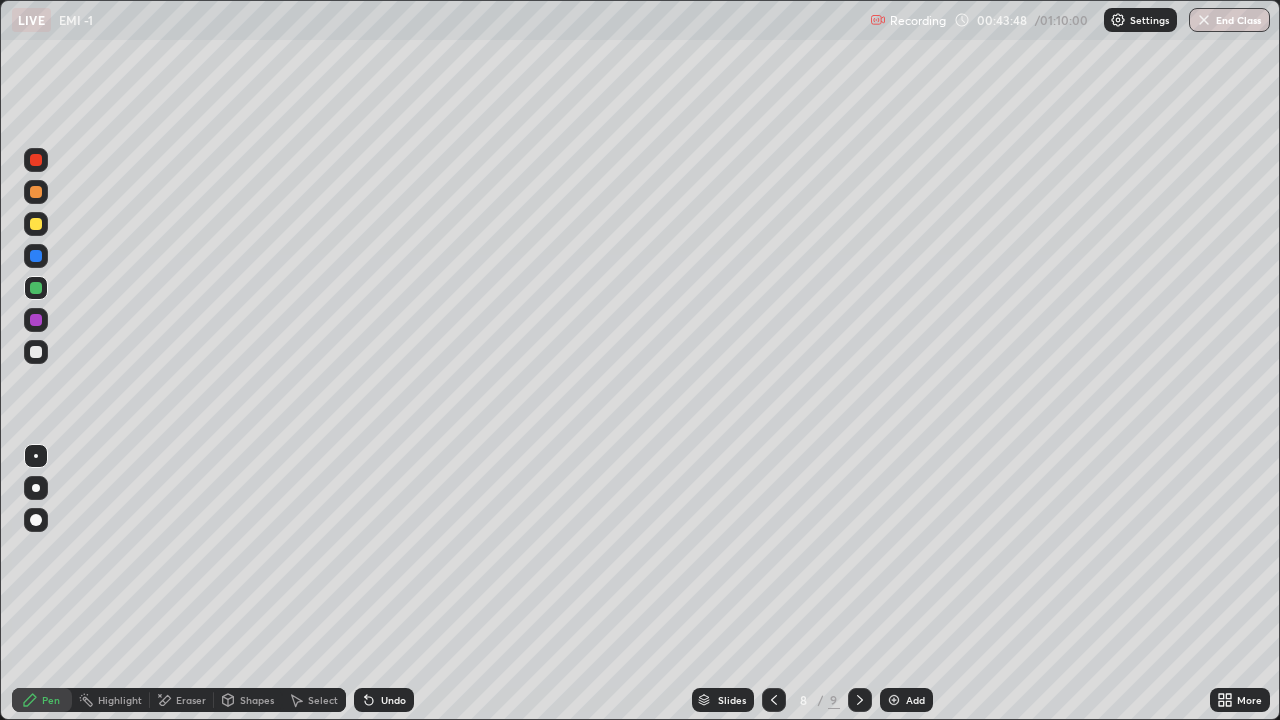 click at bounding box center (36, 352) 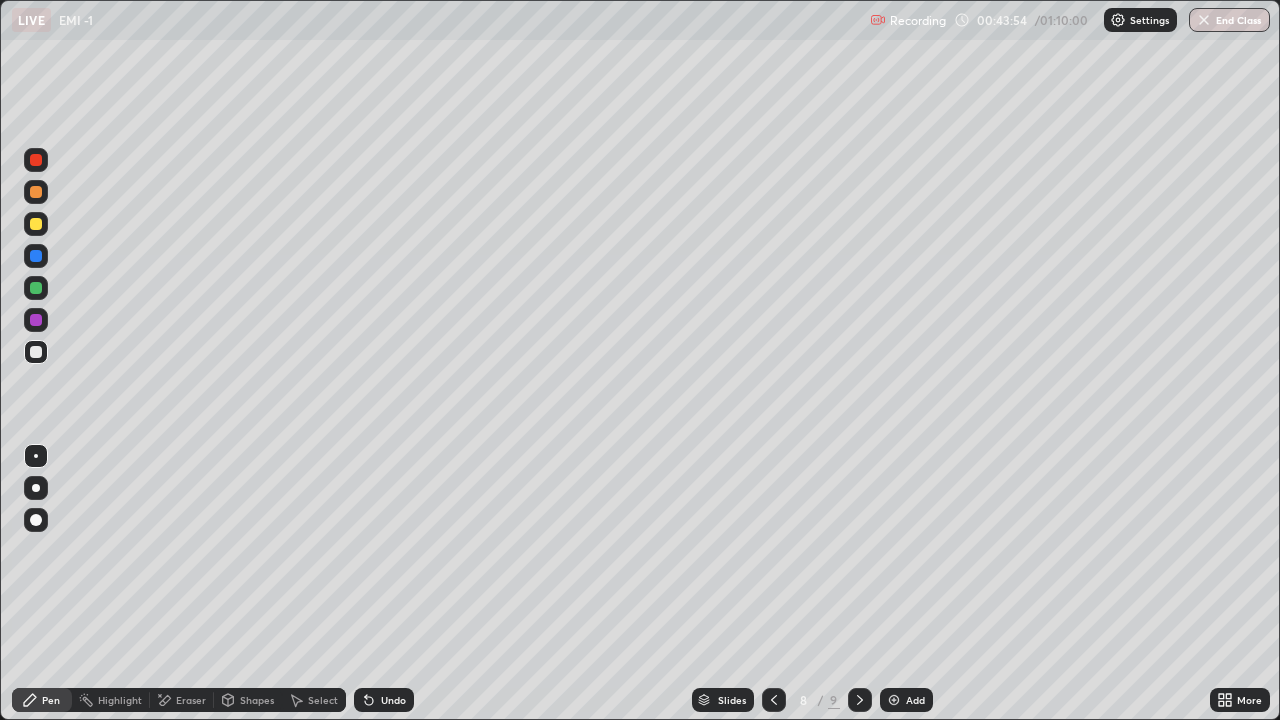 click 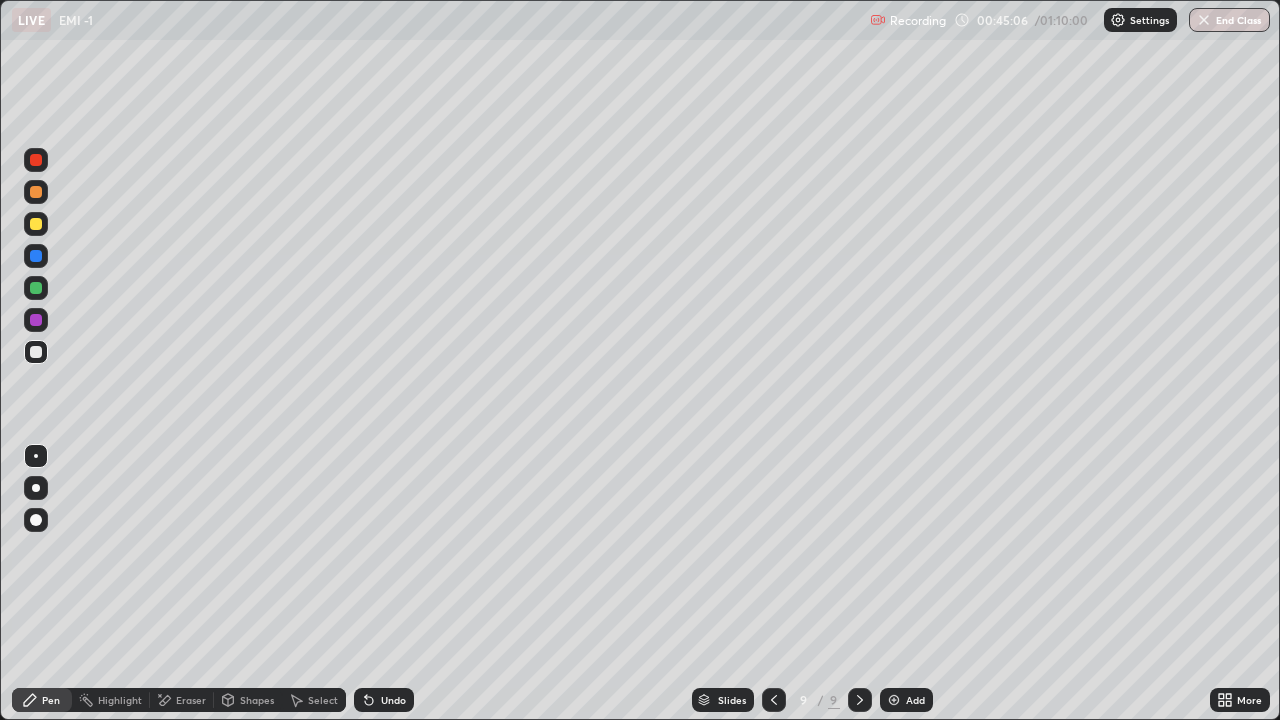 click on "Add" at bounding box center [915, 700] 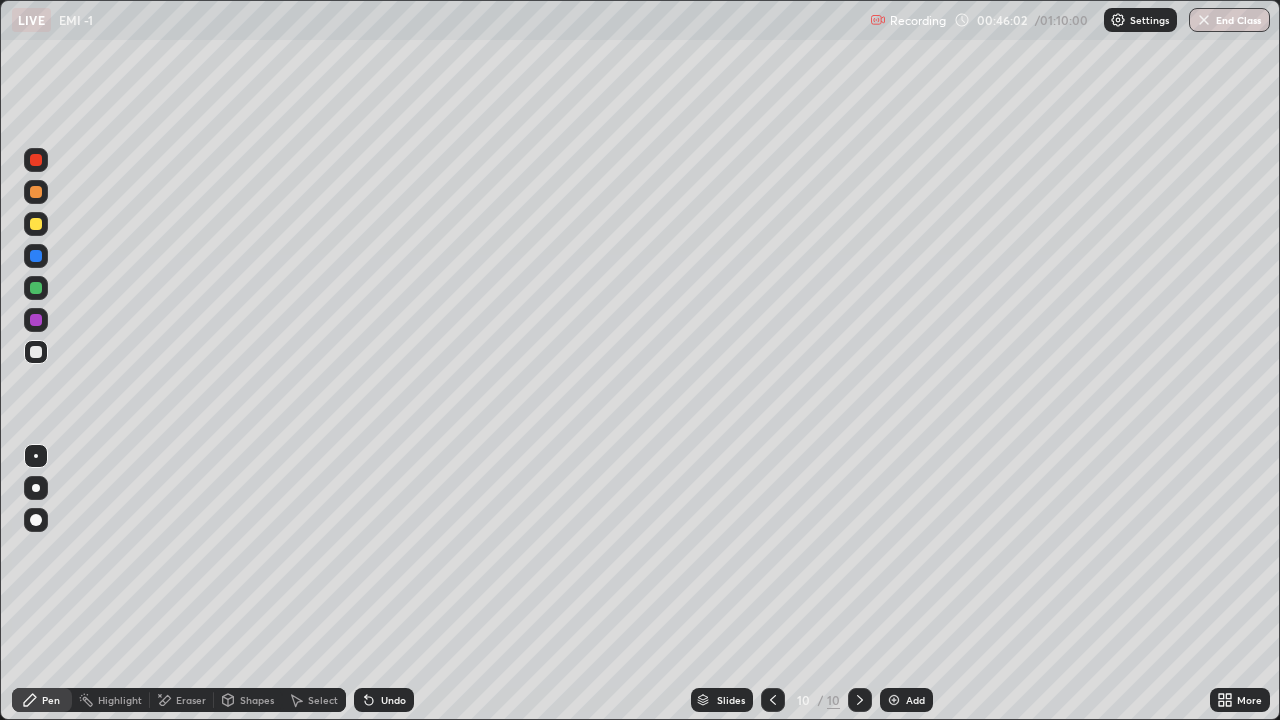 click at bounding box center (36, 224) 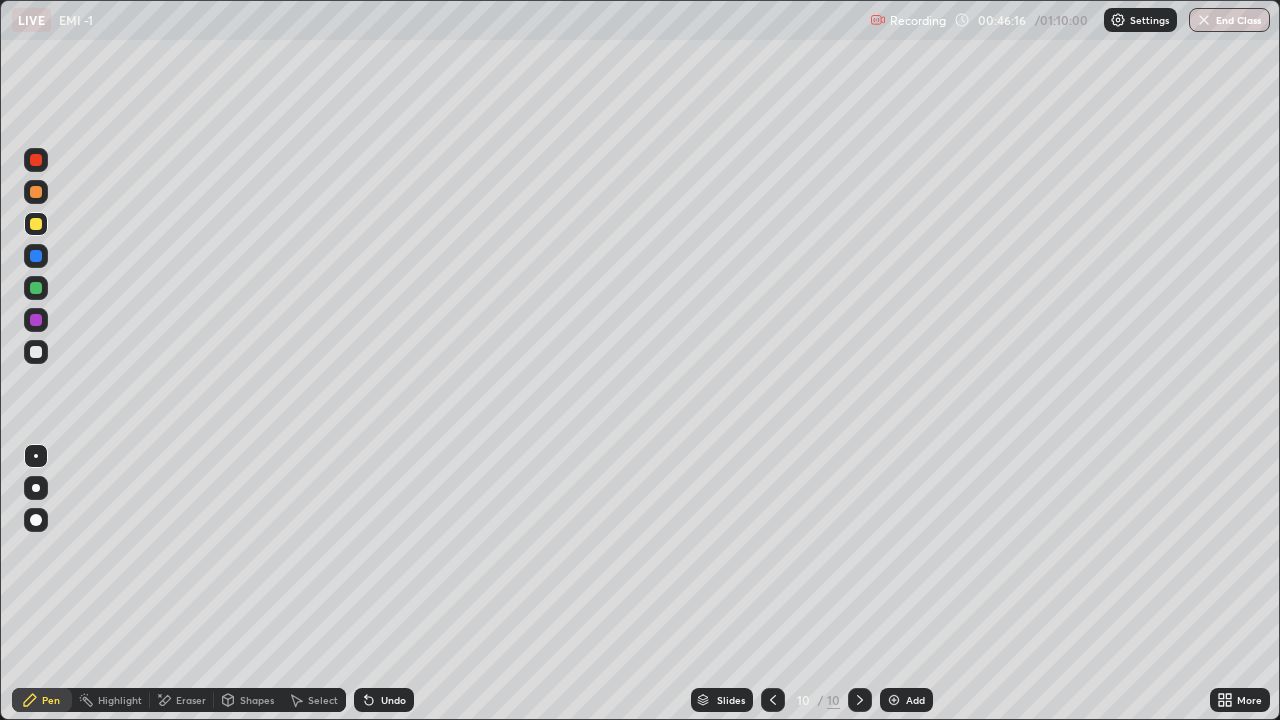 click at bounding box center (36, 288) 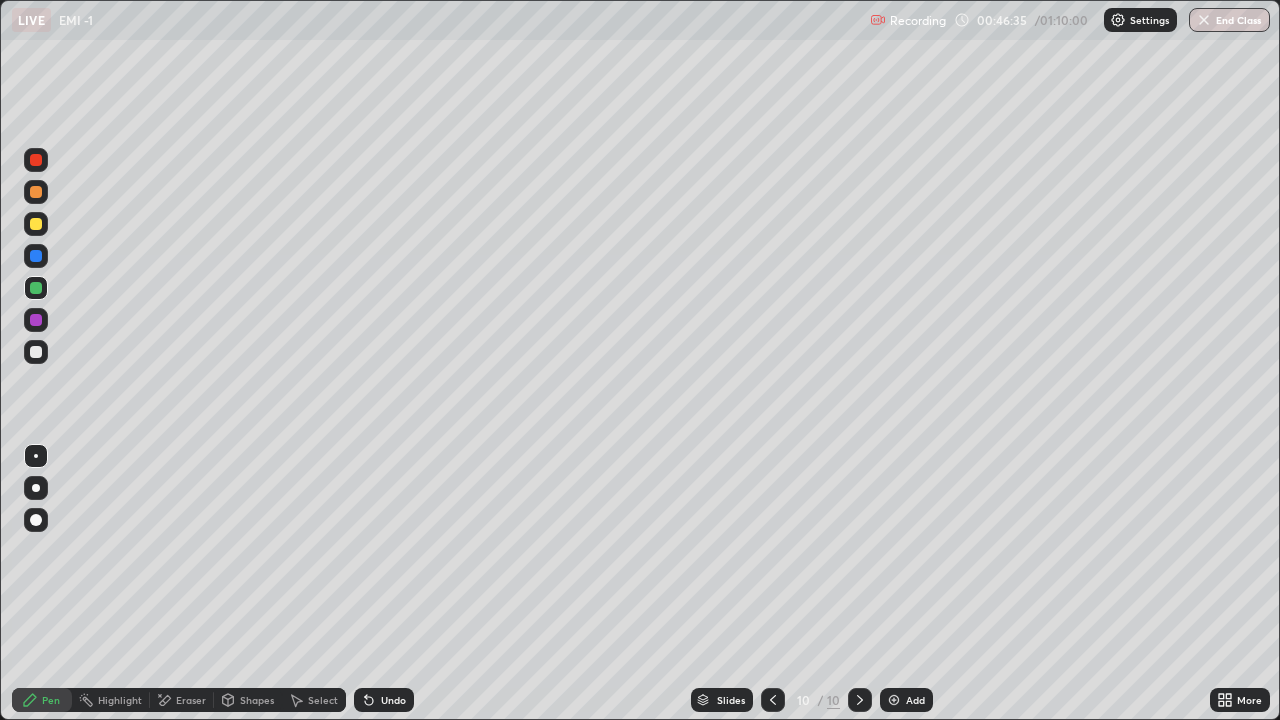 click 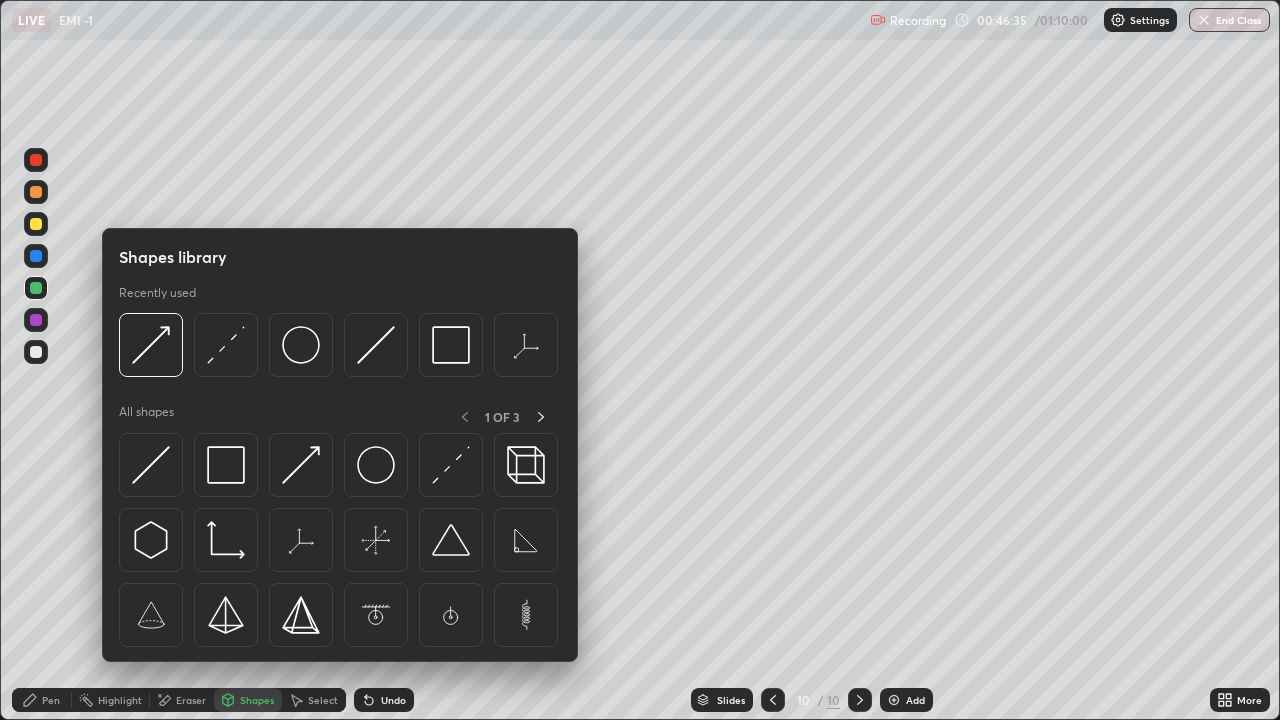 click on "Eraser" at bounding box center (191, 700) 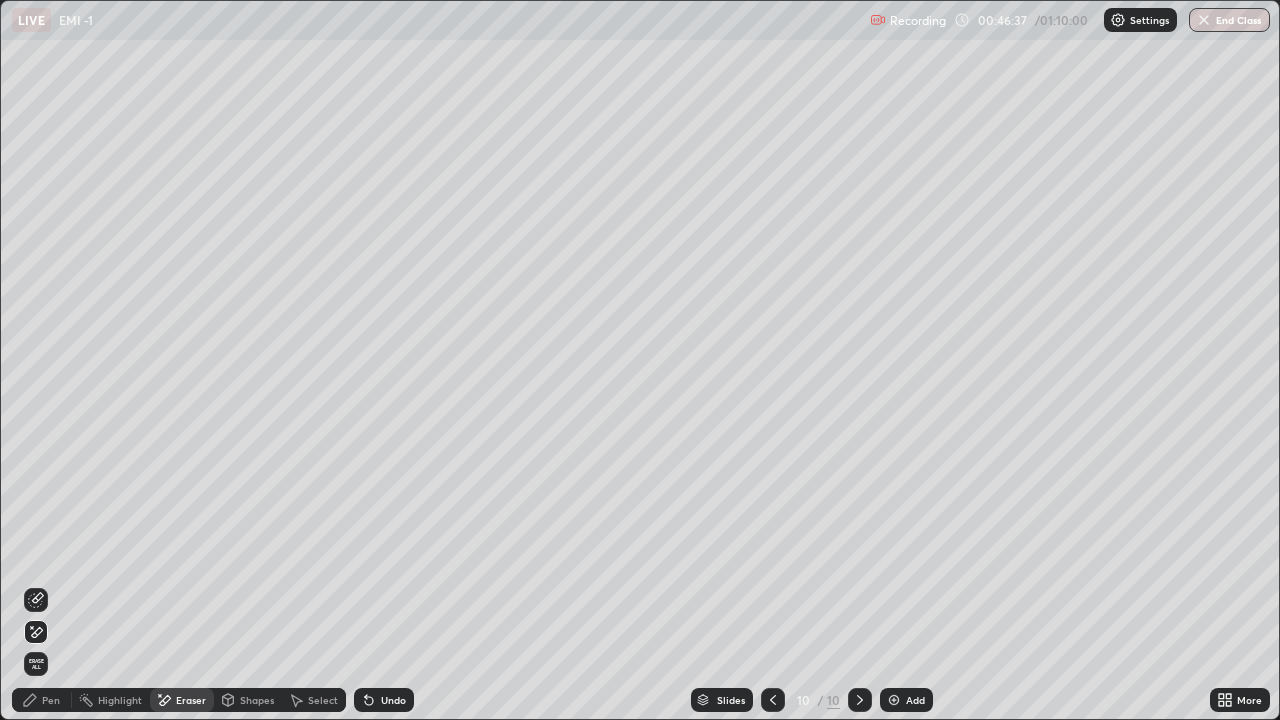 click on "Pen" at bounding box center [42, 700] 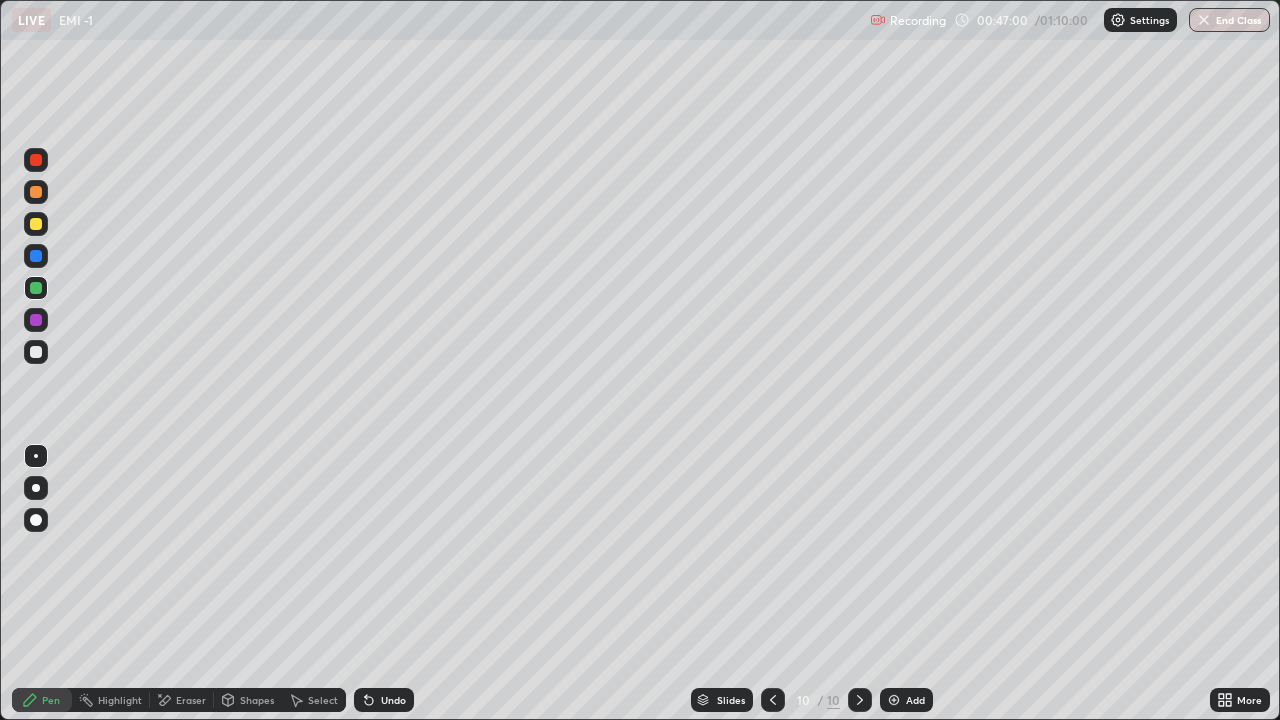 click on "Undo" at bounding box center (384, 700) 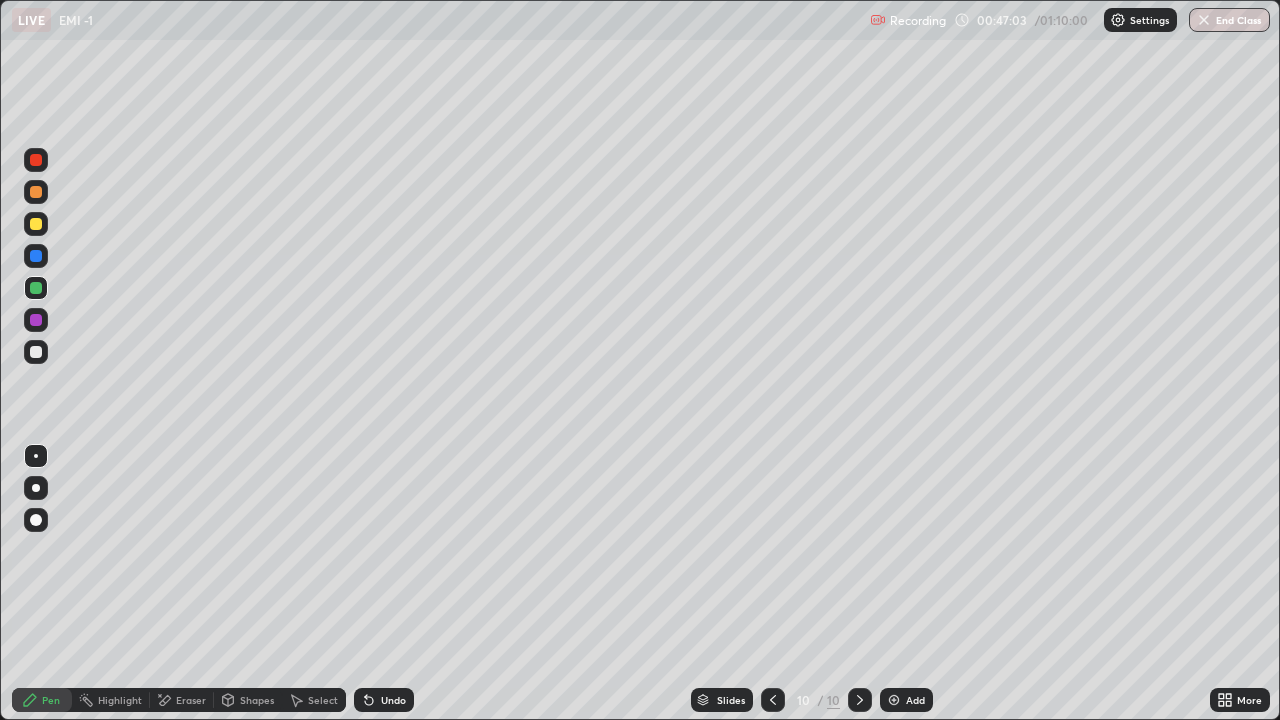 click on "Undo" at bounding box center (384, 700) 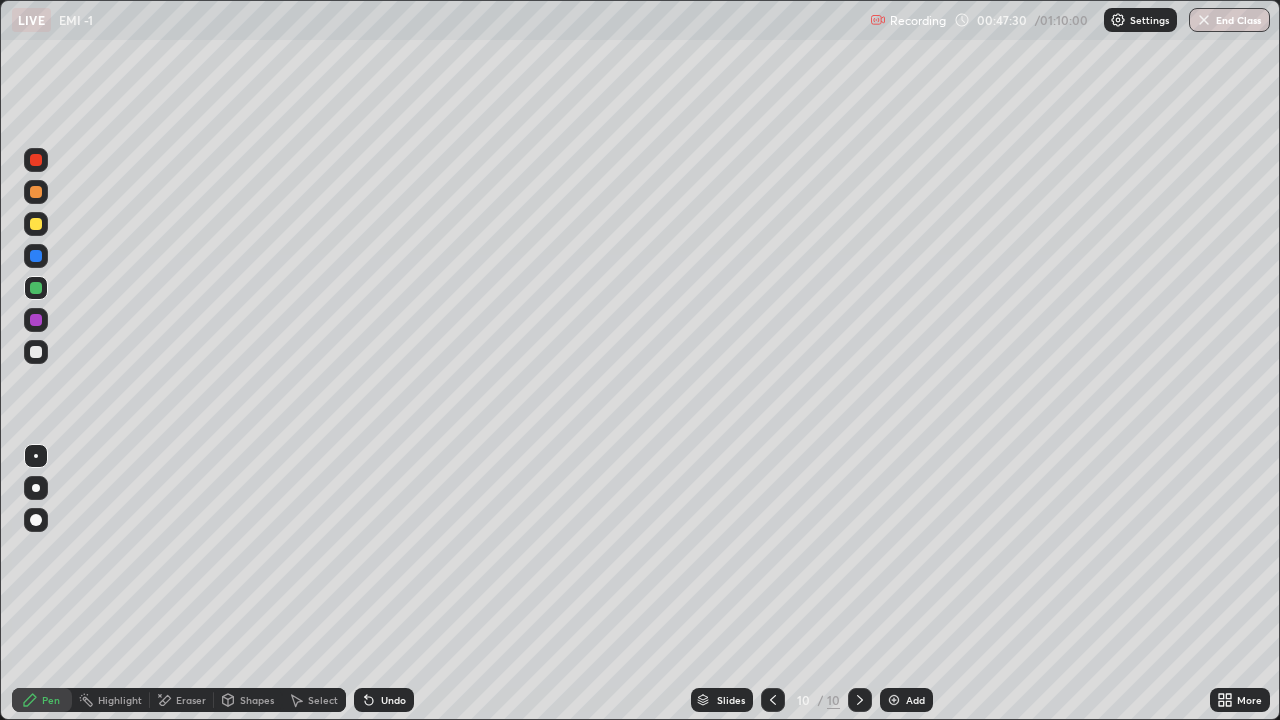 click on "Eraser" at bounding box center [182, 700] 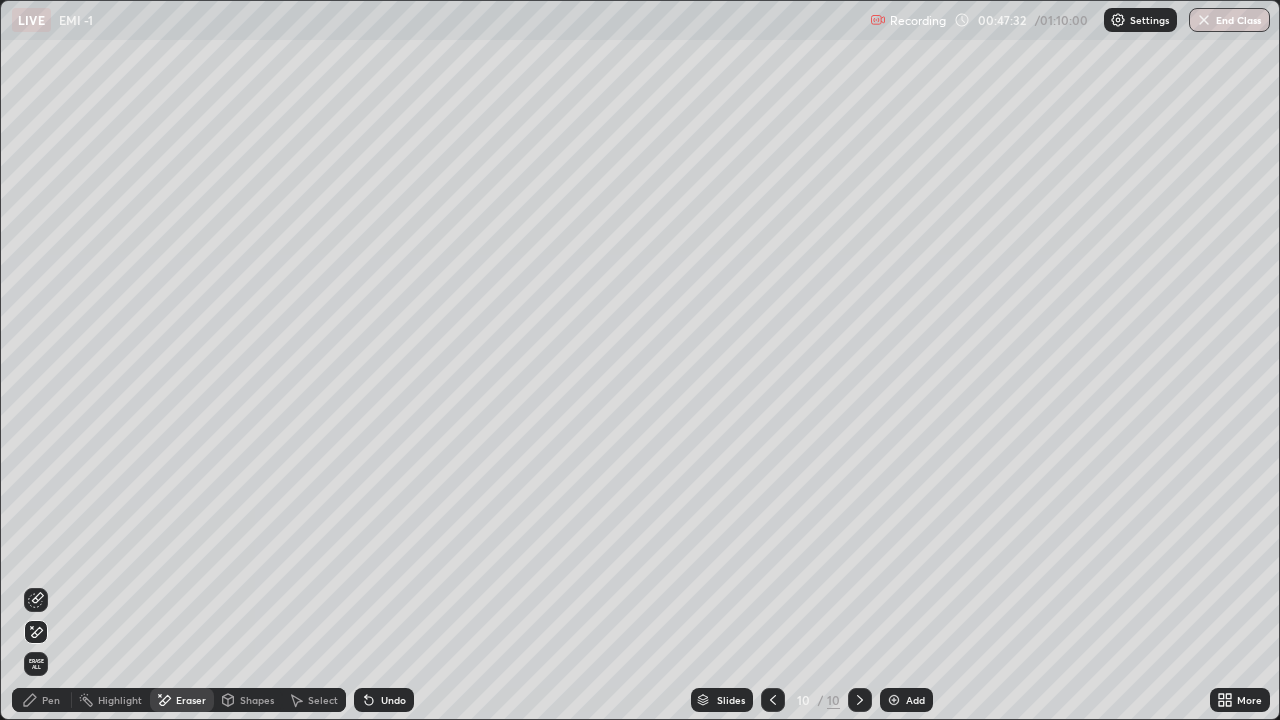 click on "Pen" at bounding box center [51, 700] 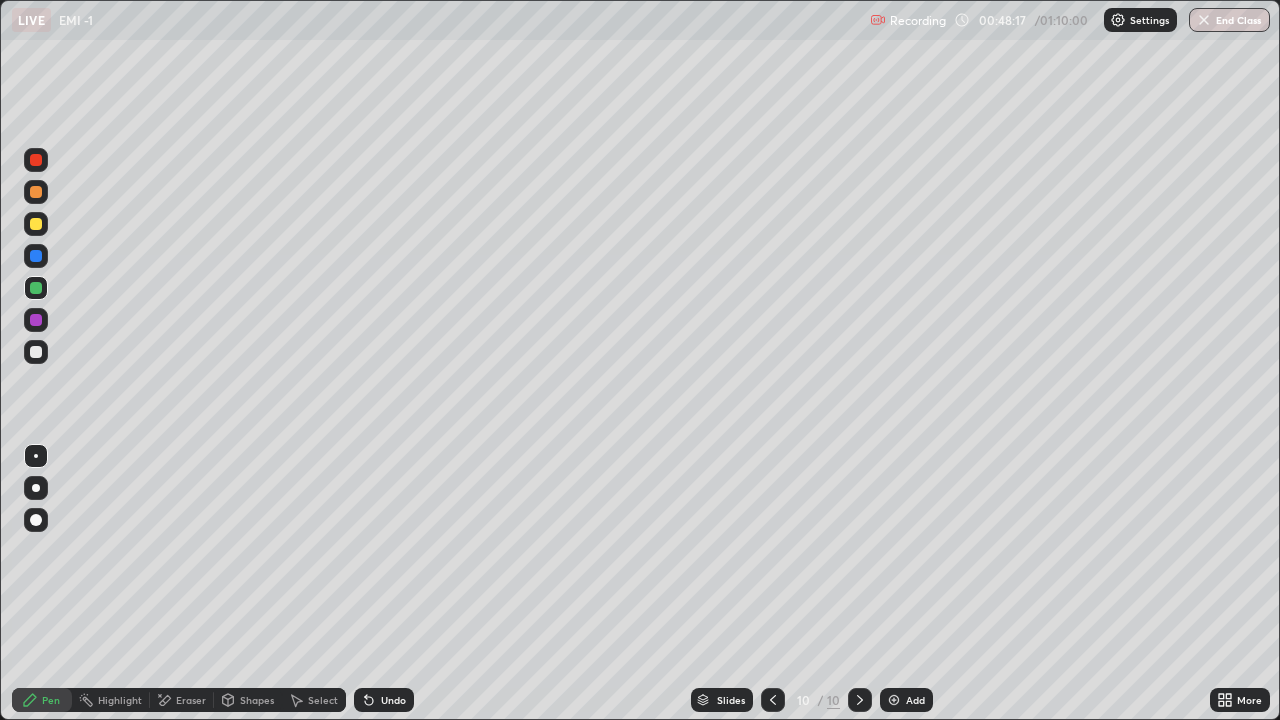 click at bounding box center [36, 224] 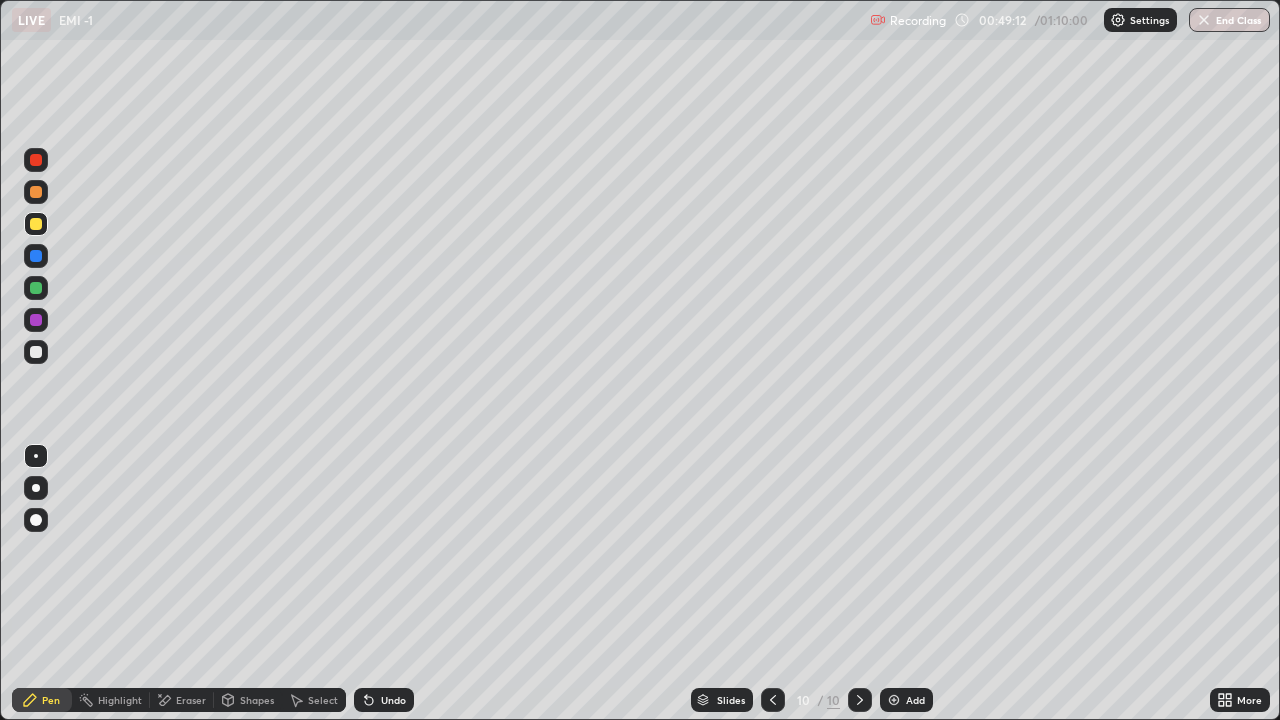 click on "Add" at bounding box center (915, 700) 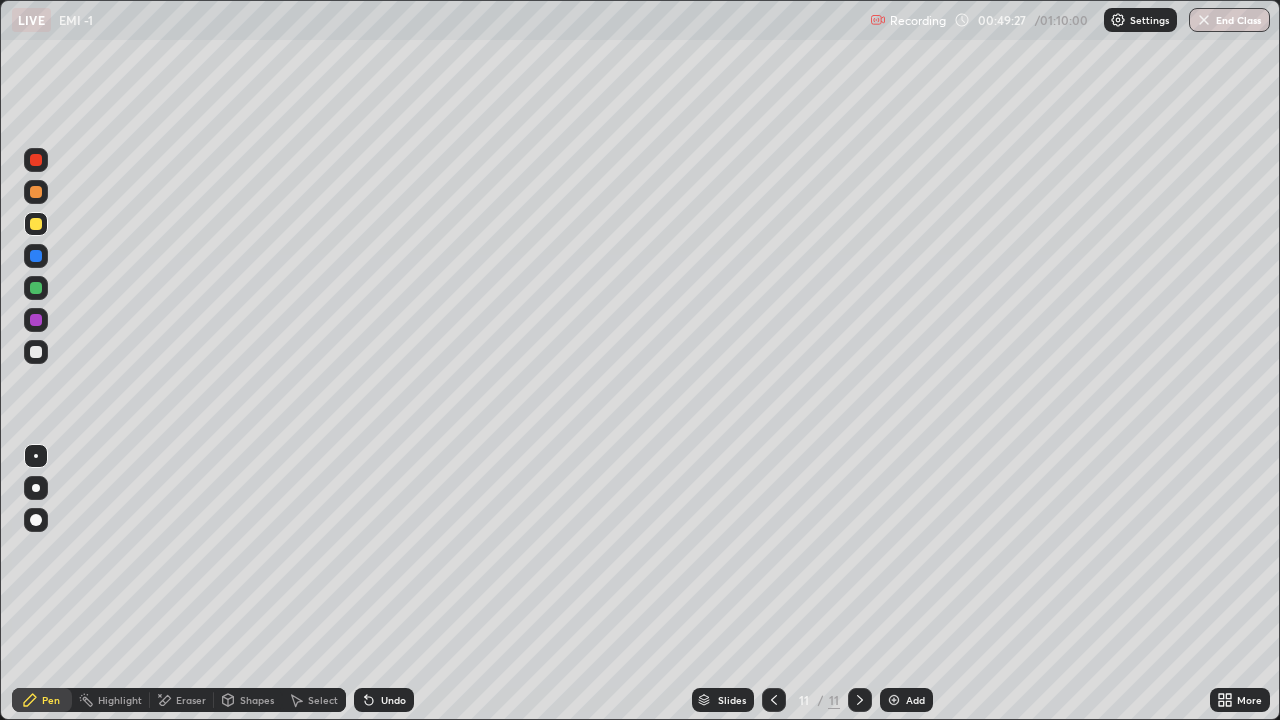 click on "Pen" at bounding box center [42, 700] 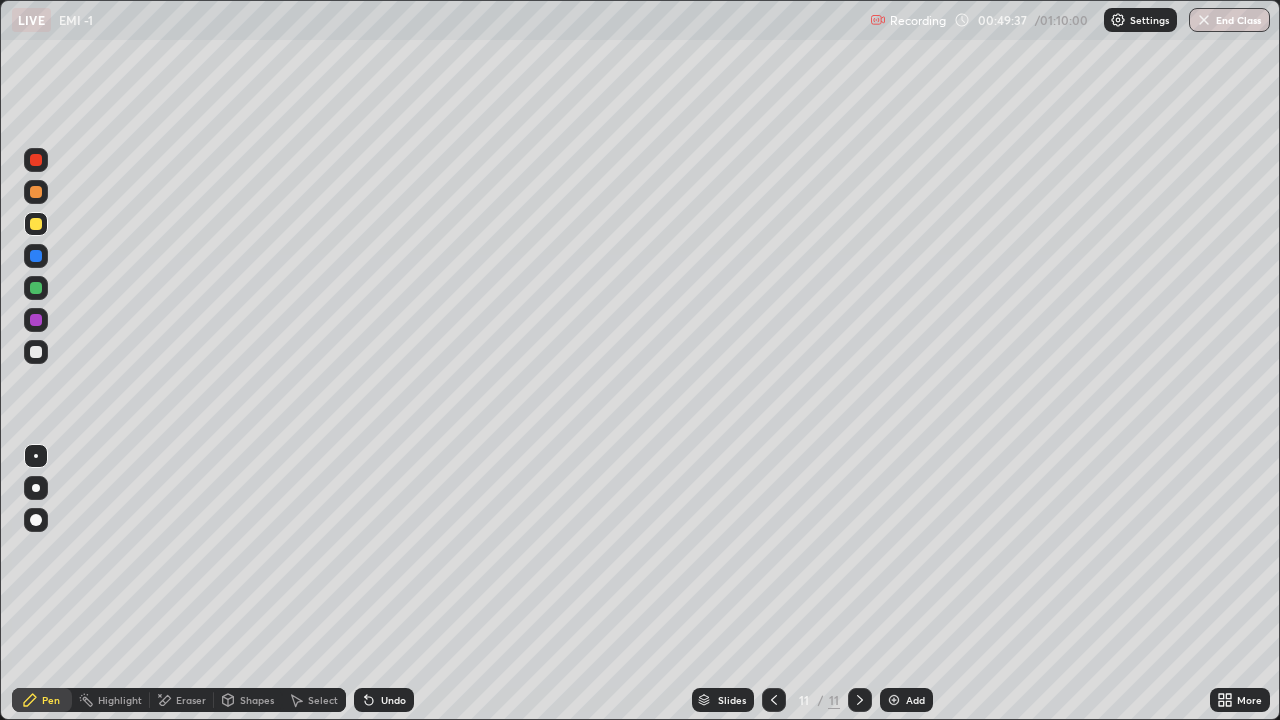 click at bounding box center (36, 288) 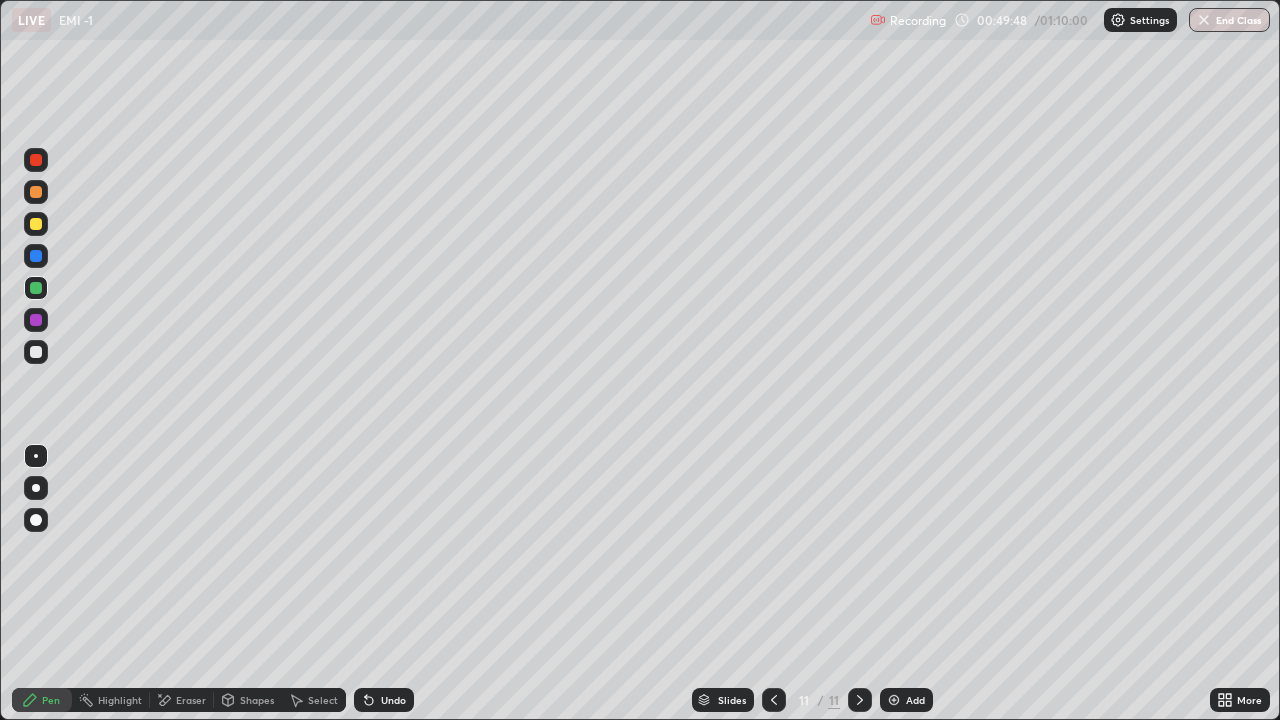click on "Undo" at bounding box center (384, 700) 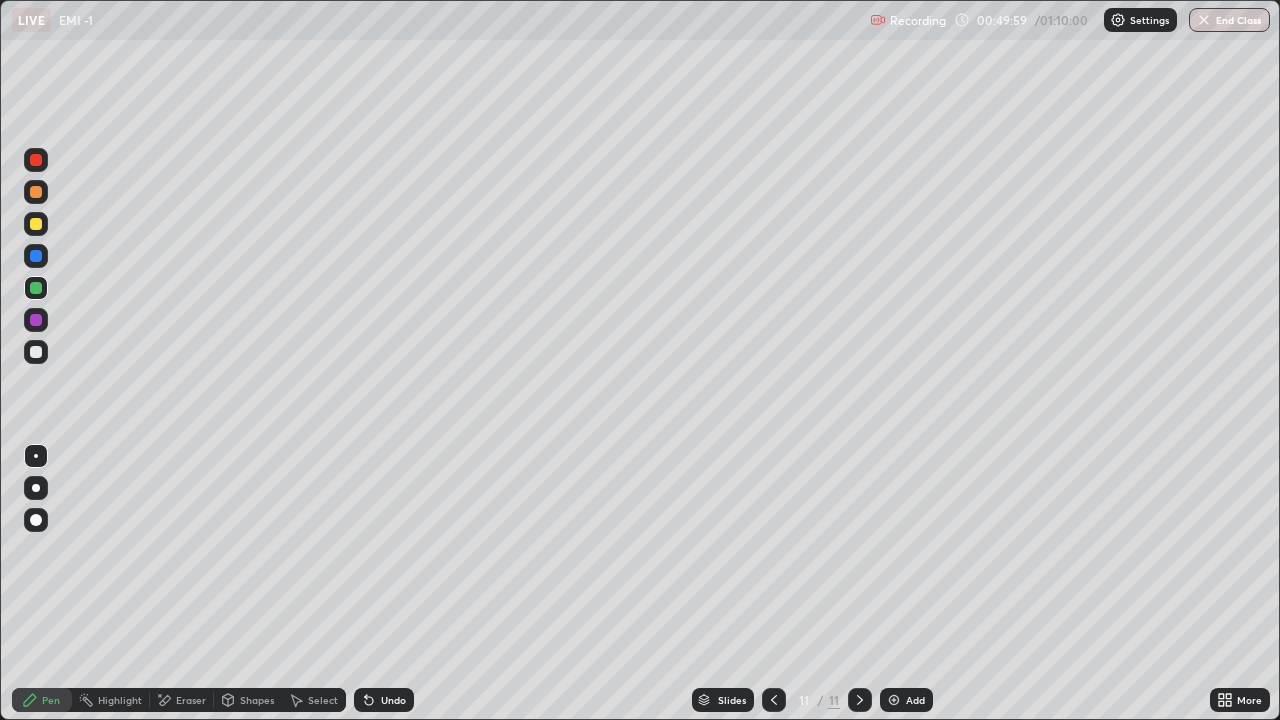 click on "Eraser" at bounding box center [191, 700] 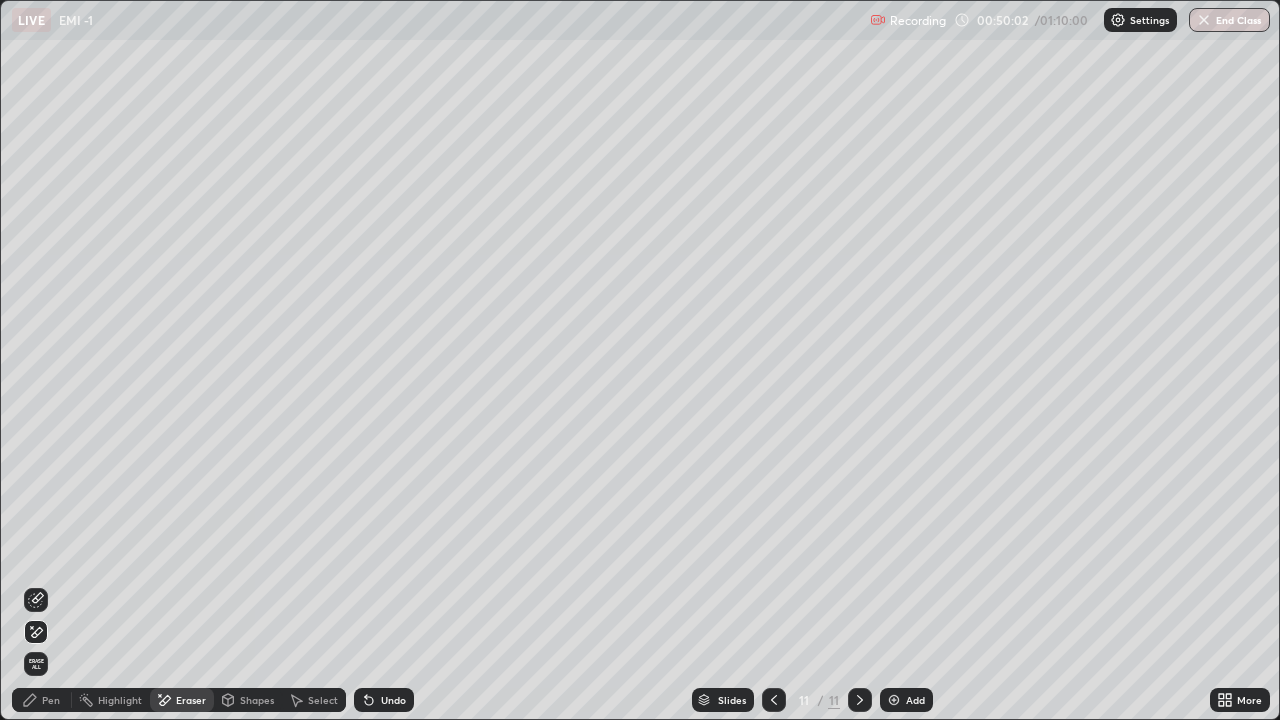 click on "Pen" at bounding box center (51, 700) 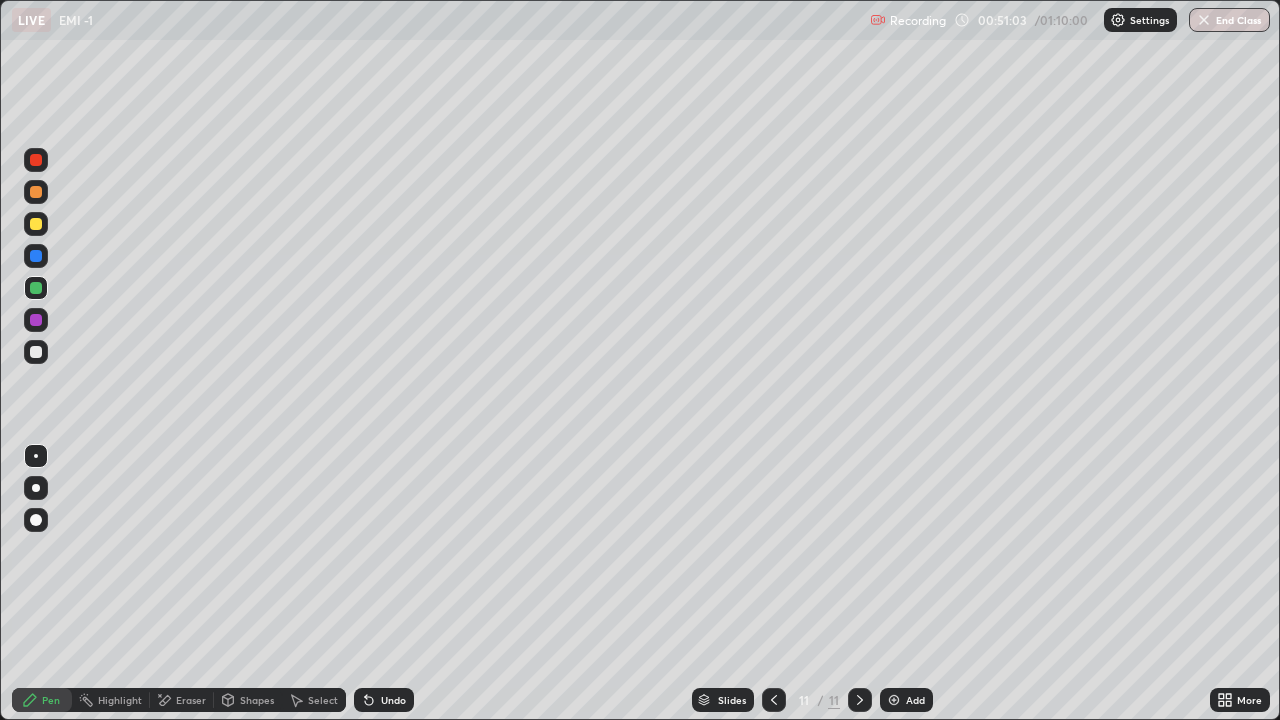 click on "Undo" at bounding box center (384, 700) 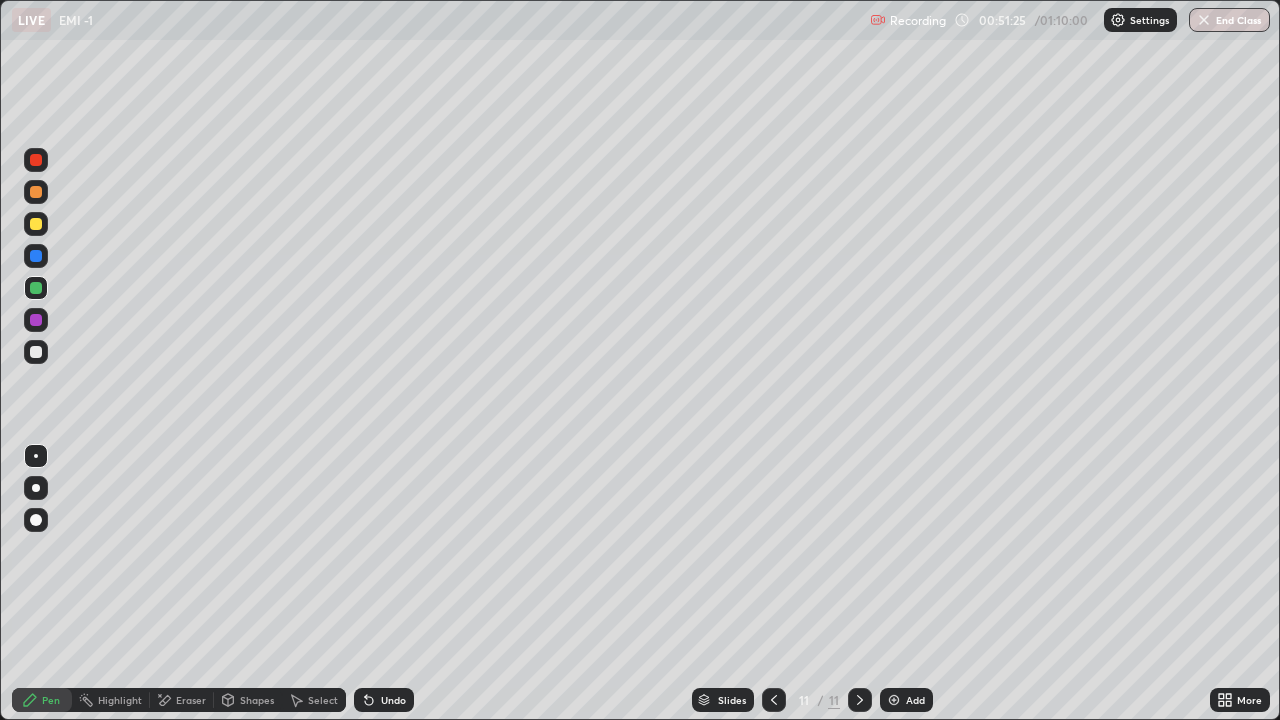 click on "Eraser" at bounding box center (182, 700) 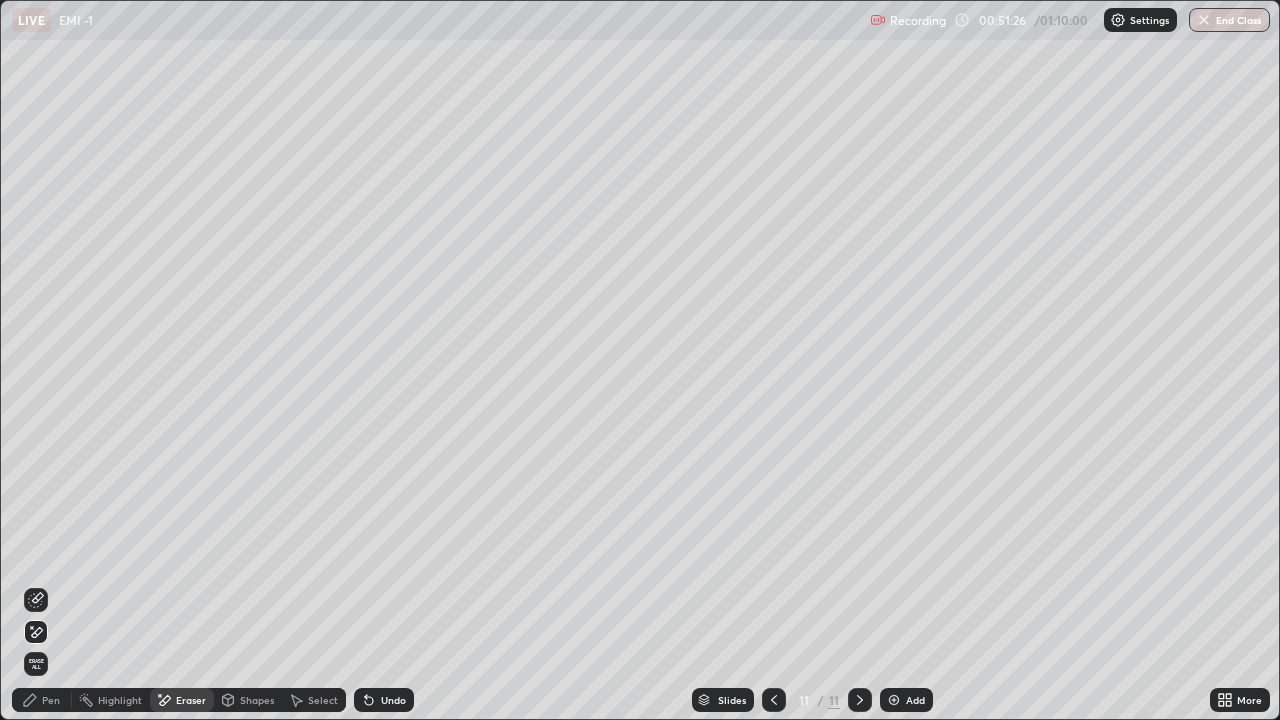 click 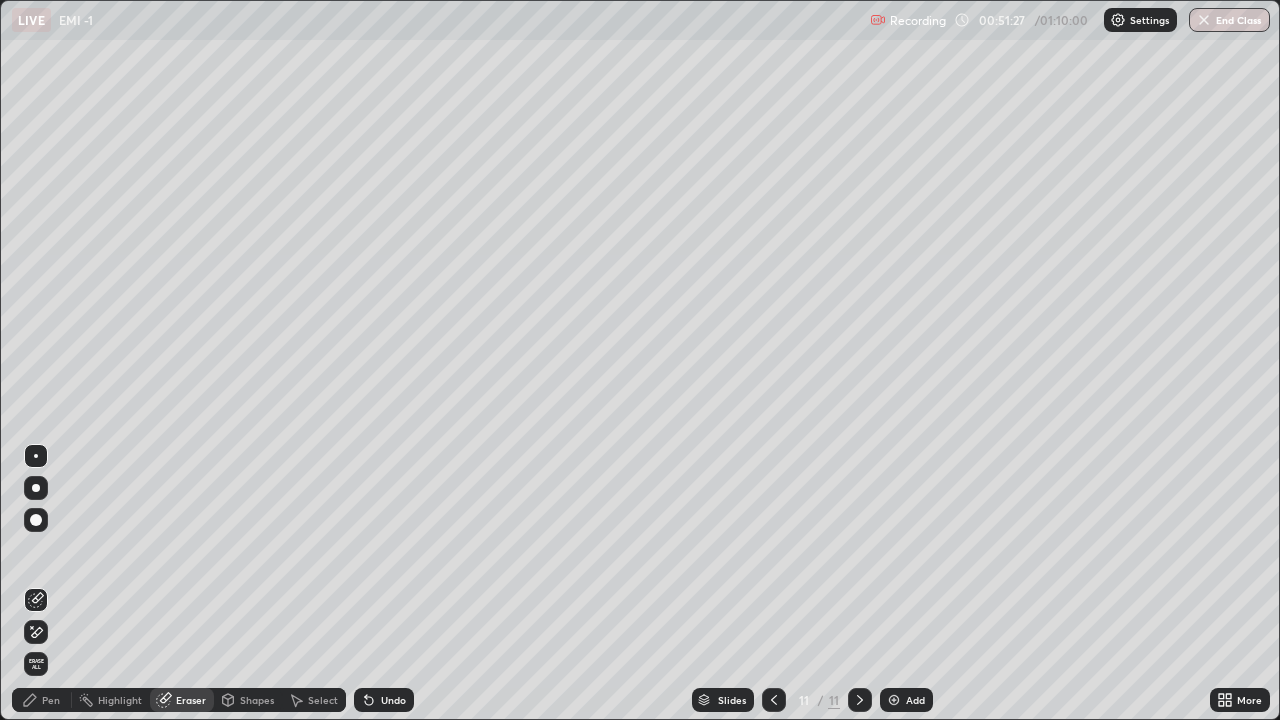 click on "Pen" at bounding box center [51, 700] 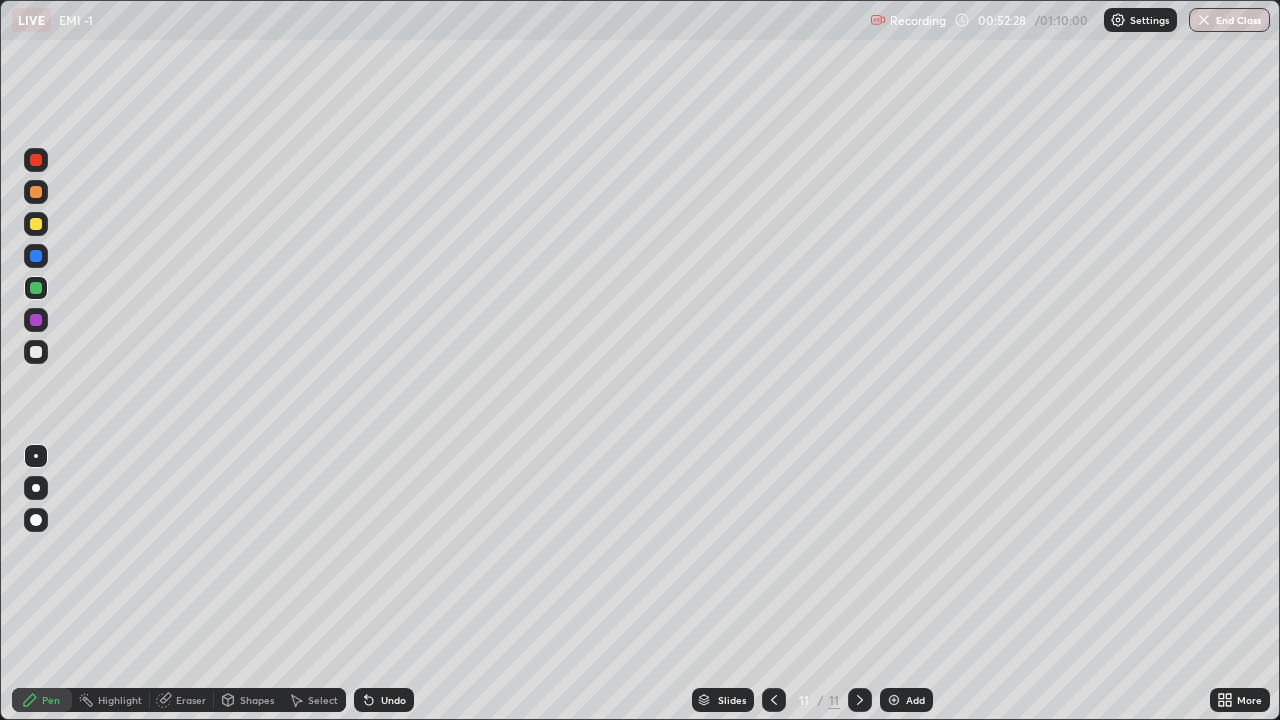 click at bounding box center (36, 224) 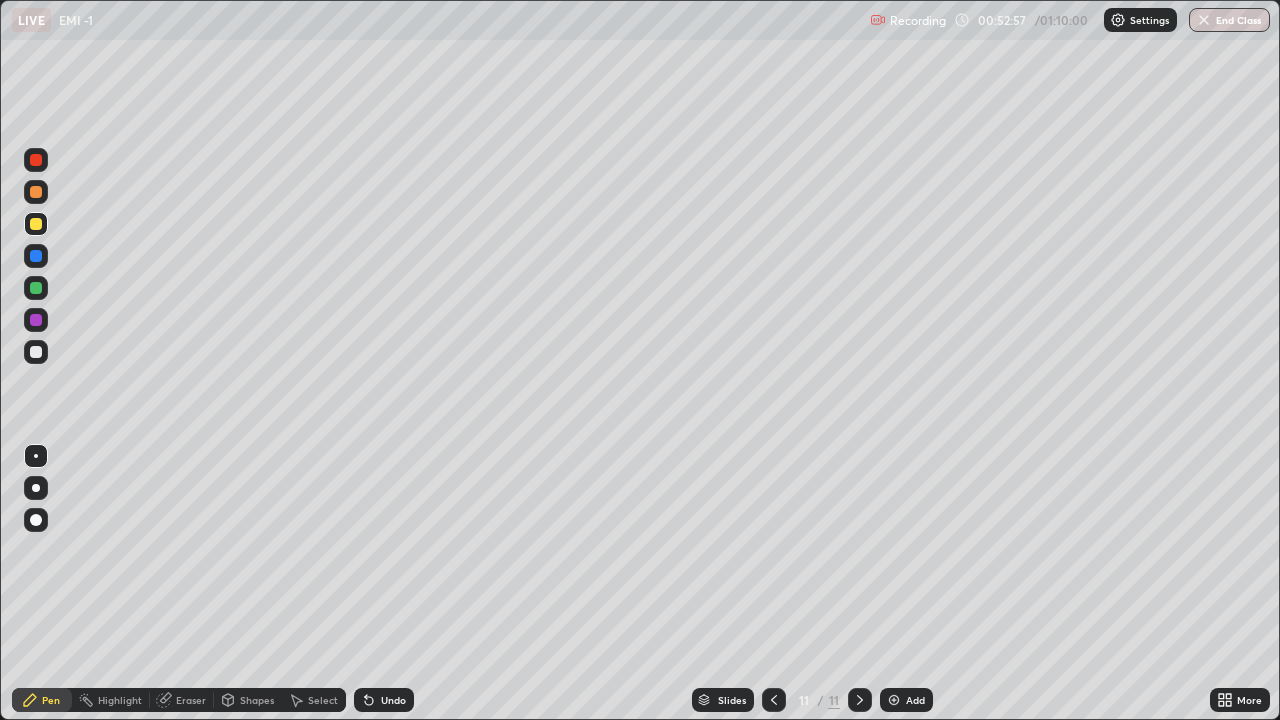 click on "Undo" at bounding box center [393, 700] 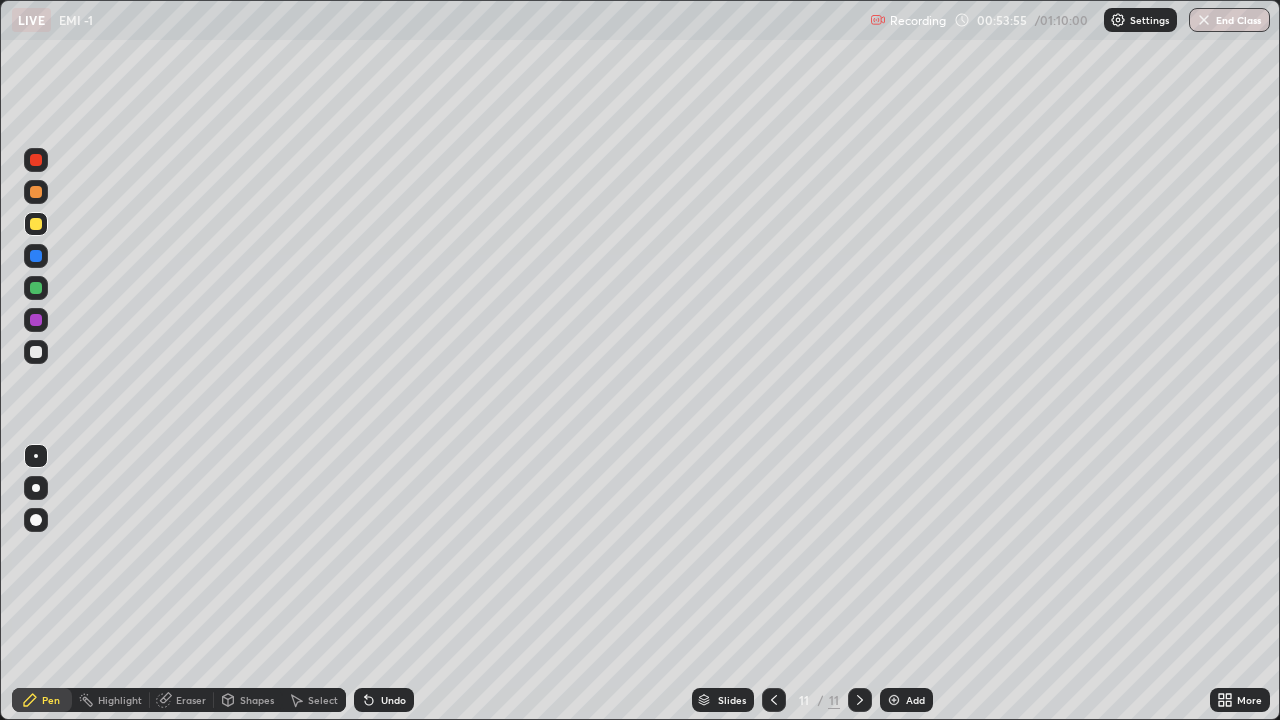 click on "Undo" at bounding box center (384, 700) 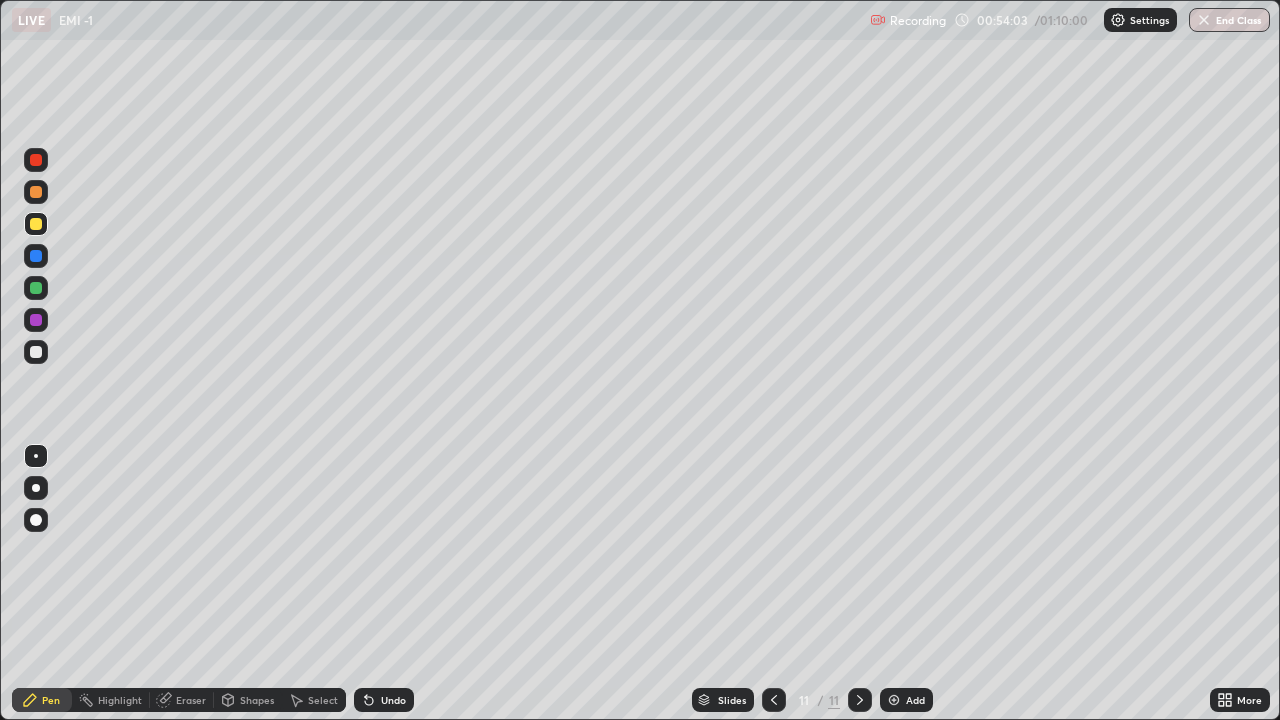 click on "Undo" at bounding box center [393, 700] 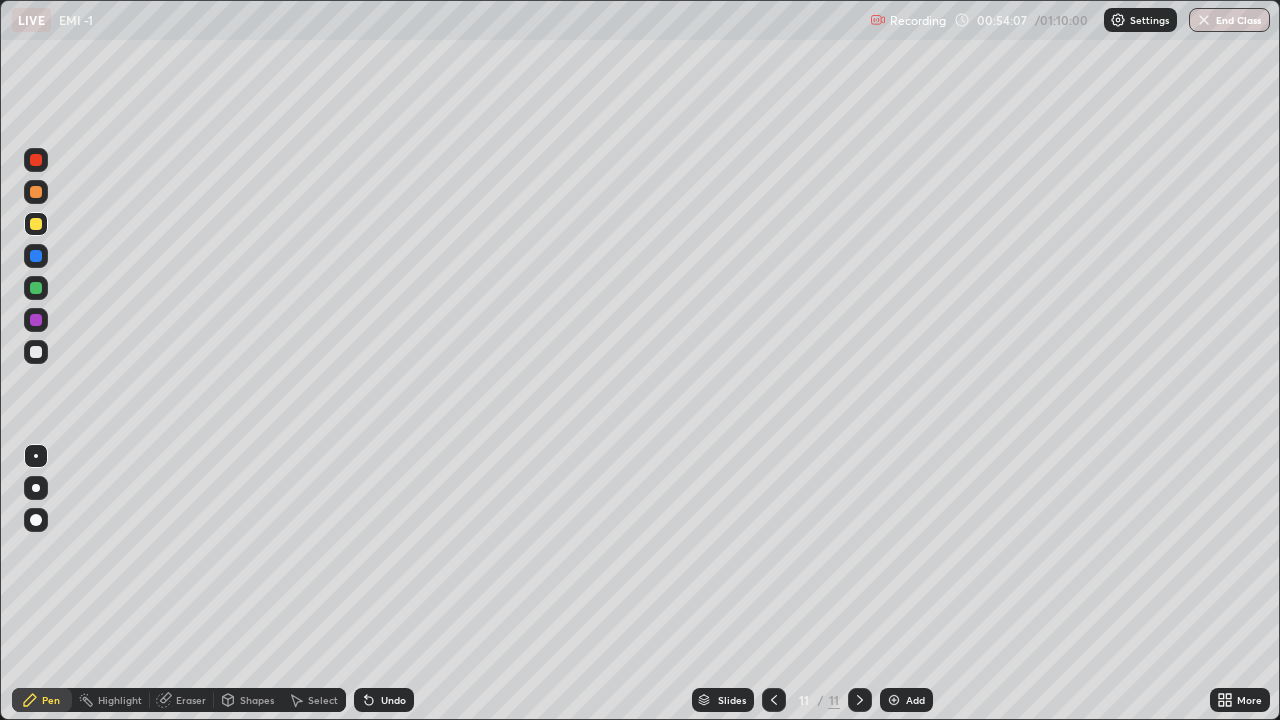 click on "Undo" at bounding box center (393, 700) 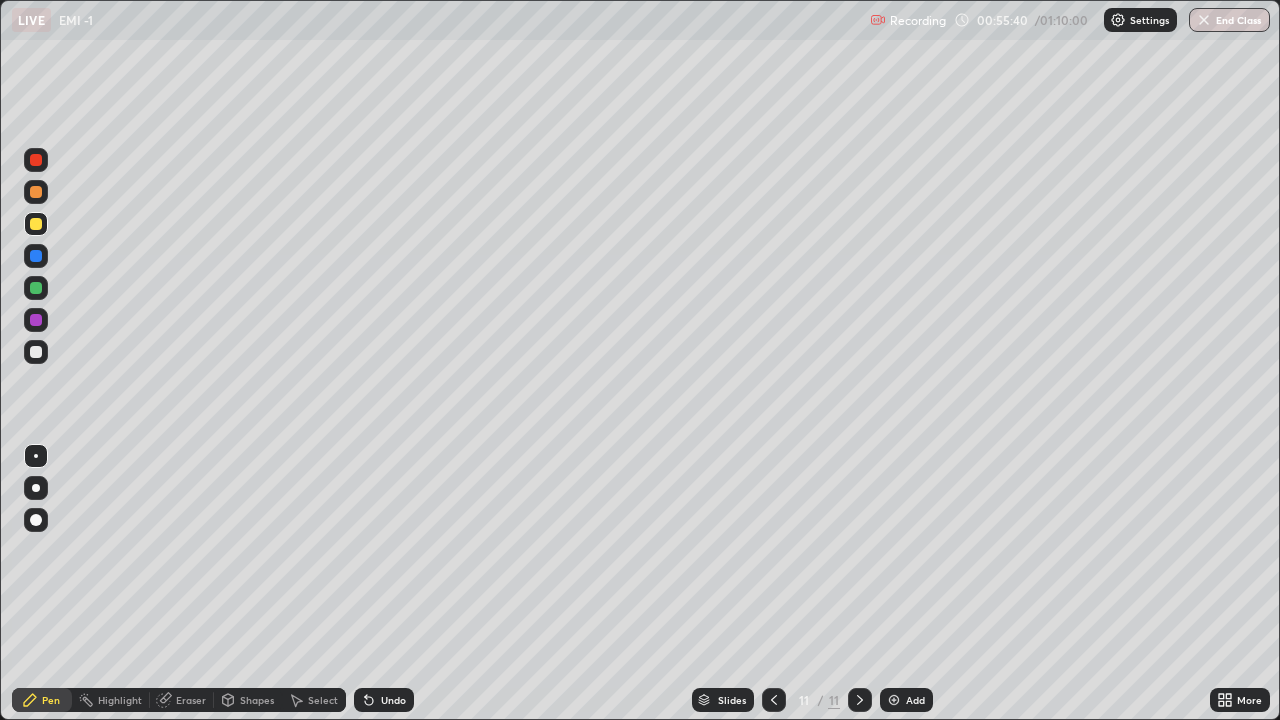 click on "Undo" at bounding box center (393, 700) 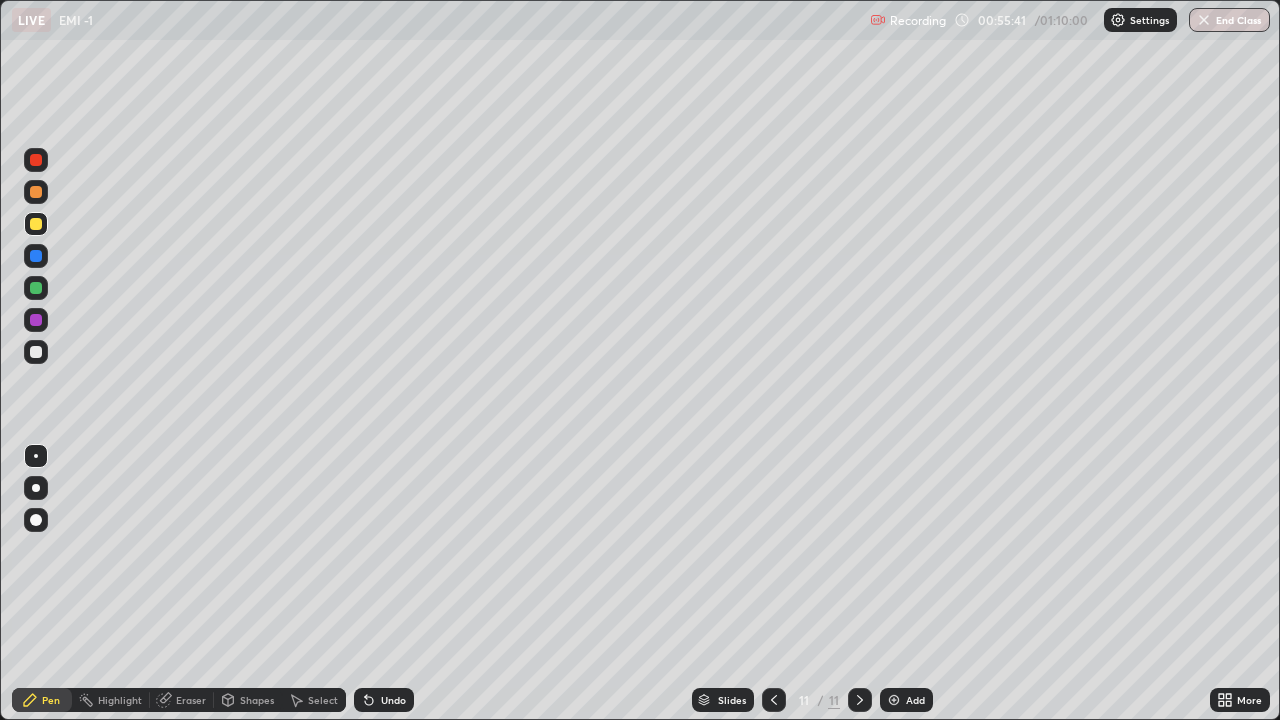 click on "Undo" at bounding box center (393, 700) 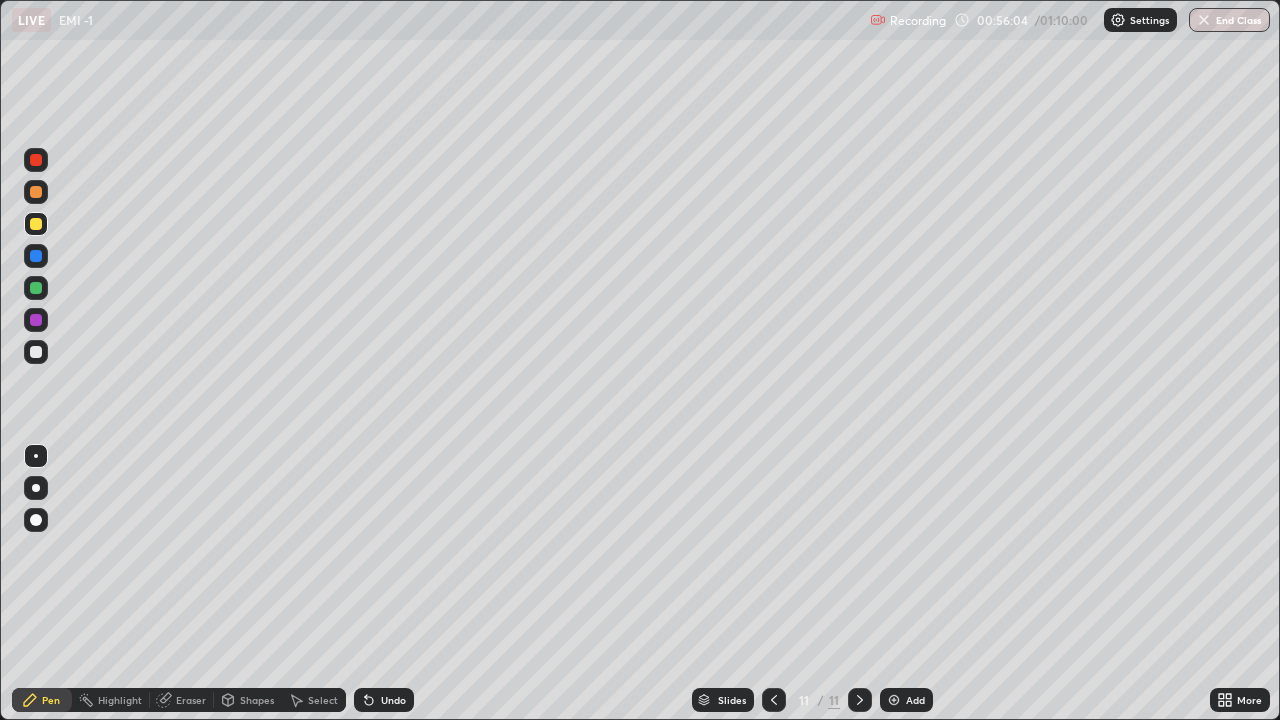 click on "Undo" at bounding box center (384, 700) 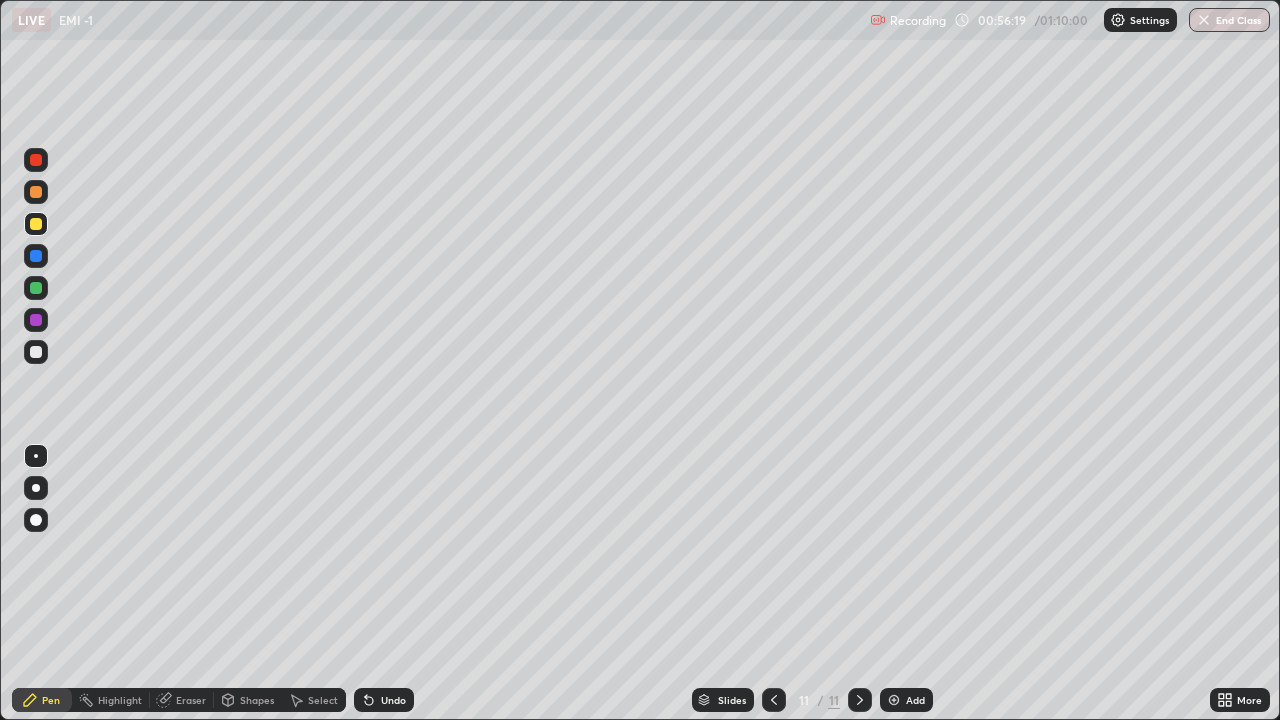 click on "Undo" at bounding box center (393, 700) 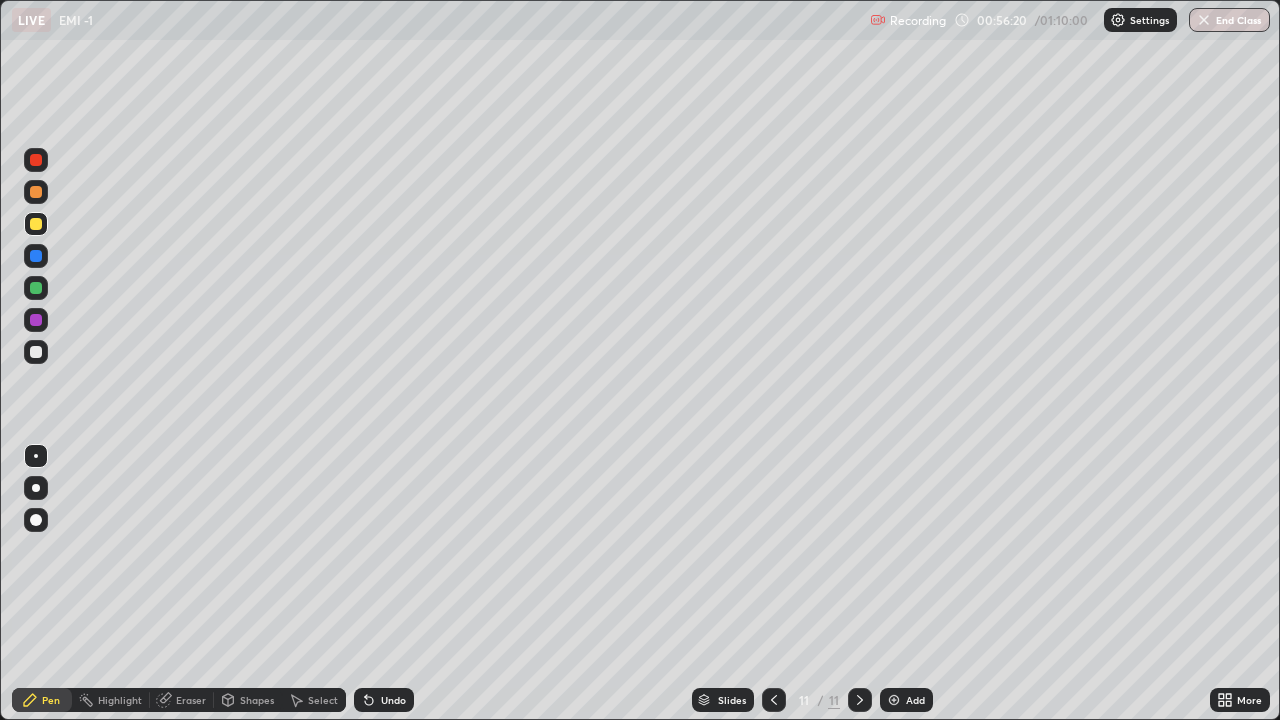 click on "Undo" at bounding box center [393, 700] 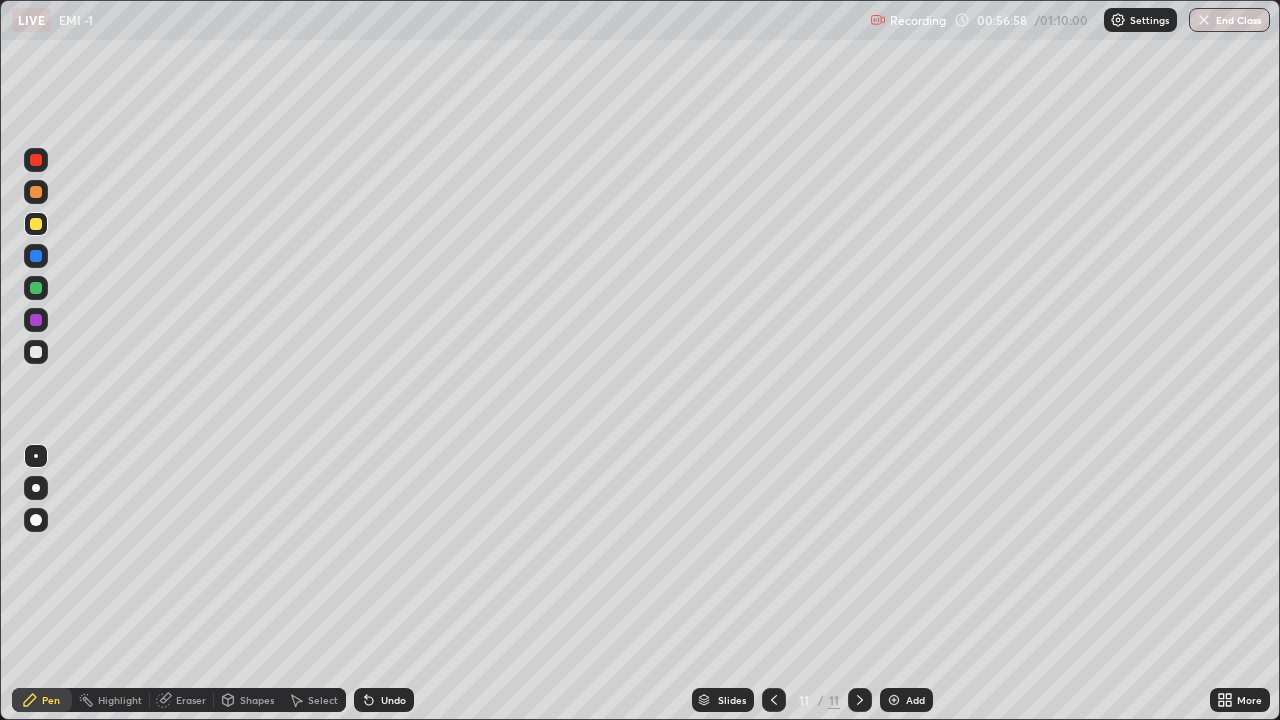 click on "Undo" at bounding box center [393, 700] 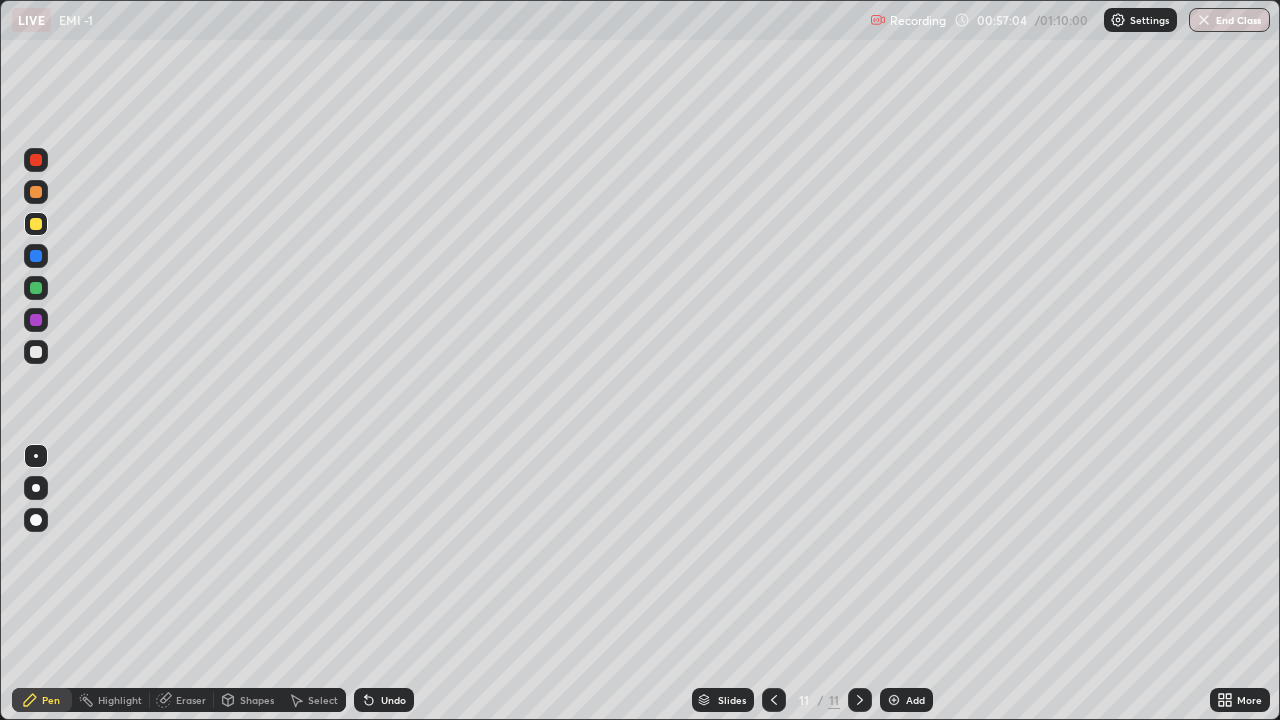 click on "Undo" at bounding box center (393, 700) 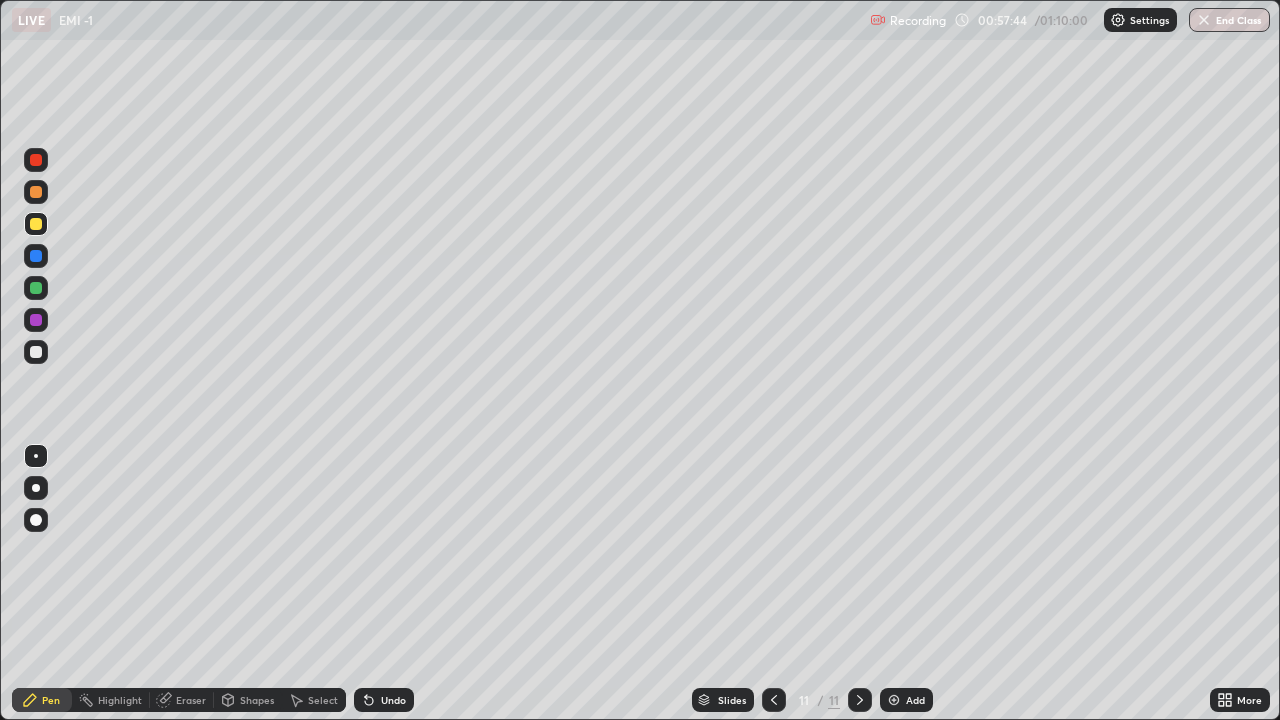 click on "Add" at bounding box center [915, 700] 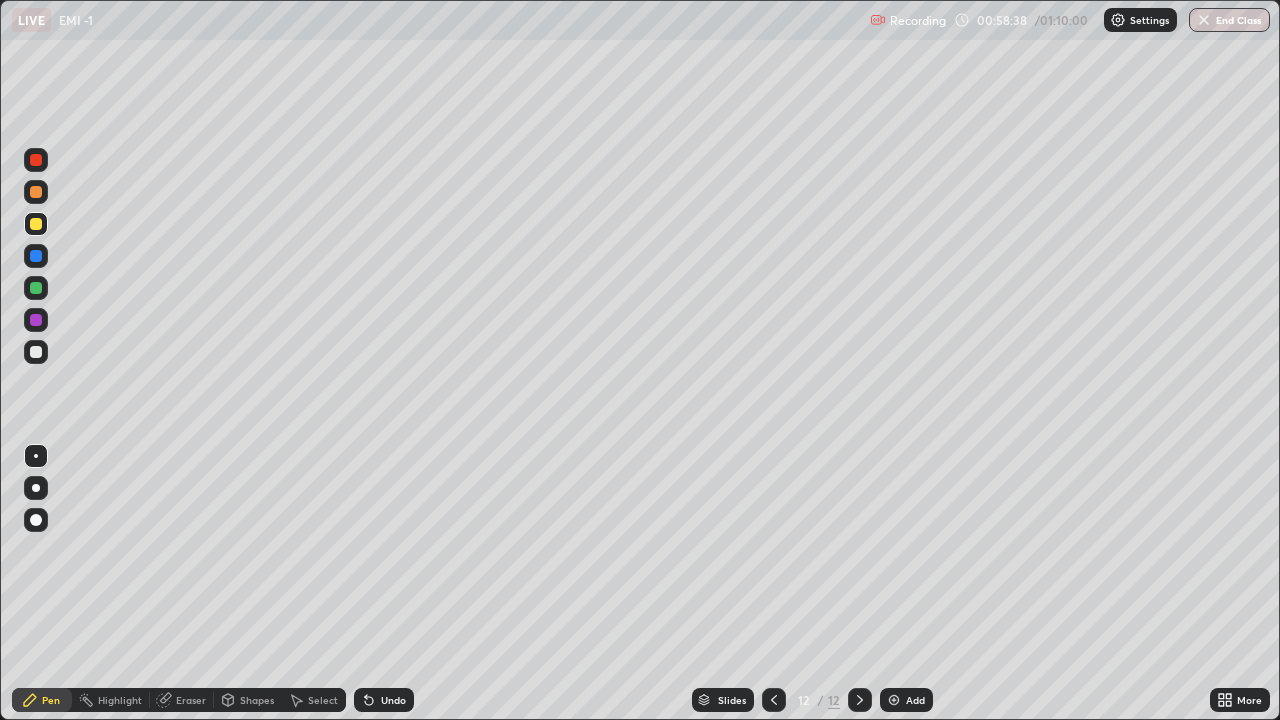 click 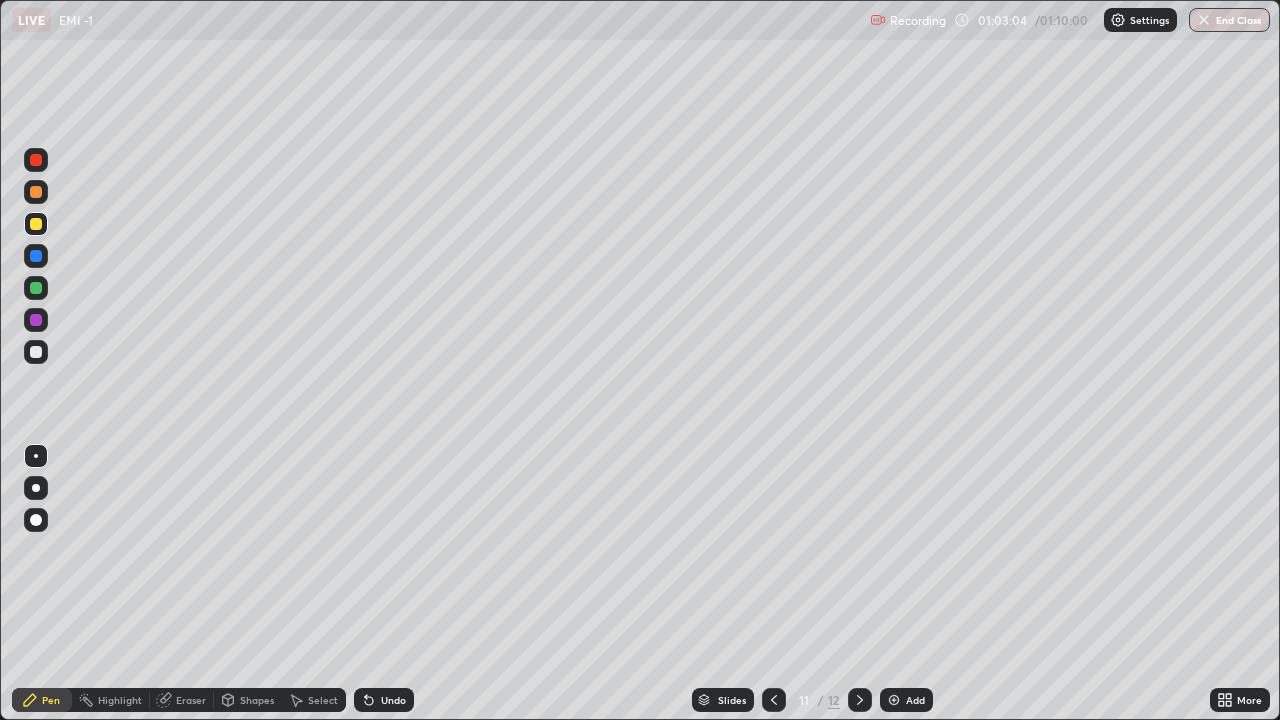 click 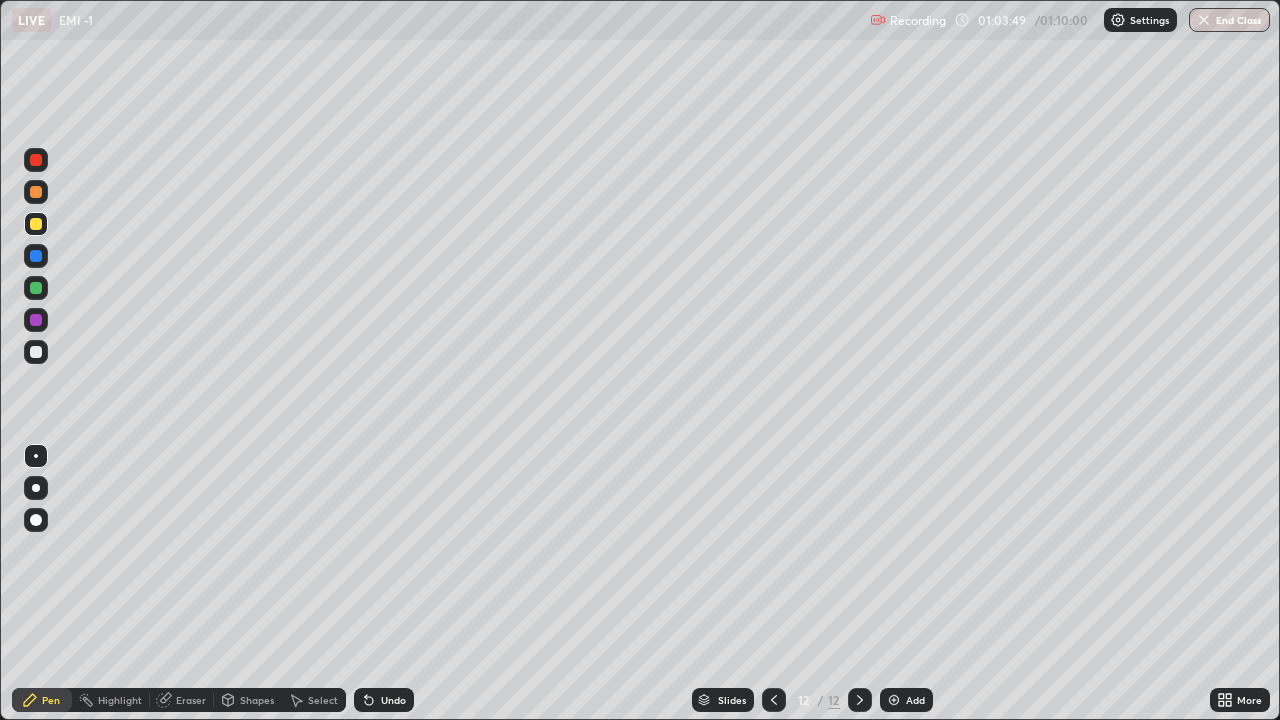 click on "Undo" at bounding box center (384, 700) 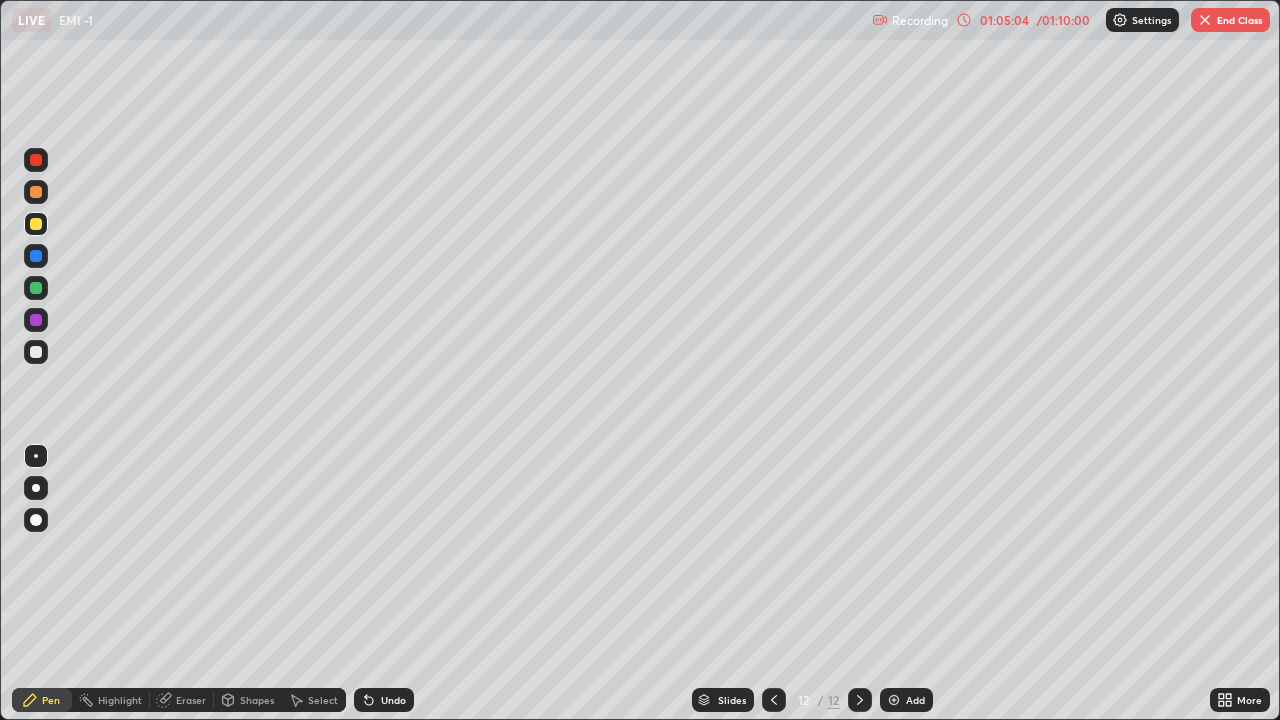 click on "Undo" at bounding box center (393, 700) 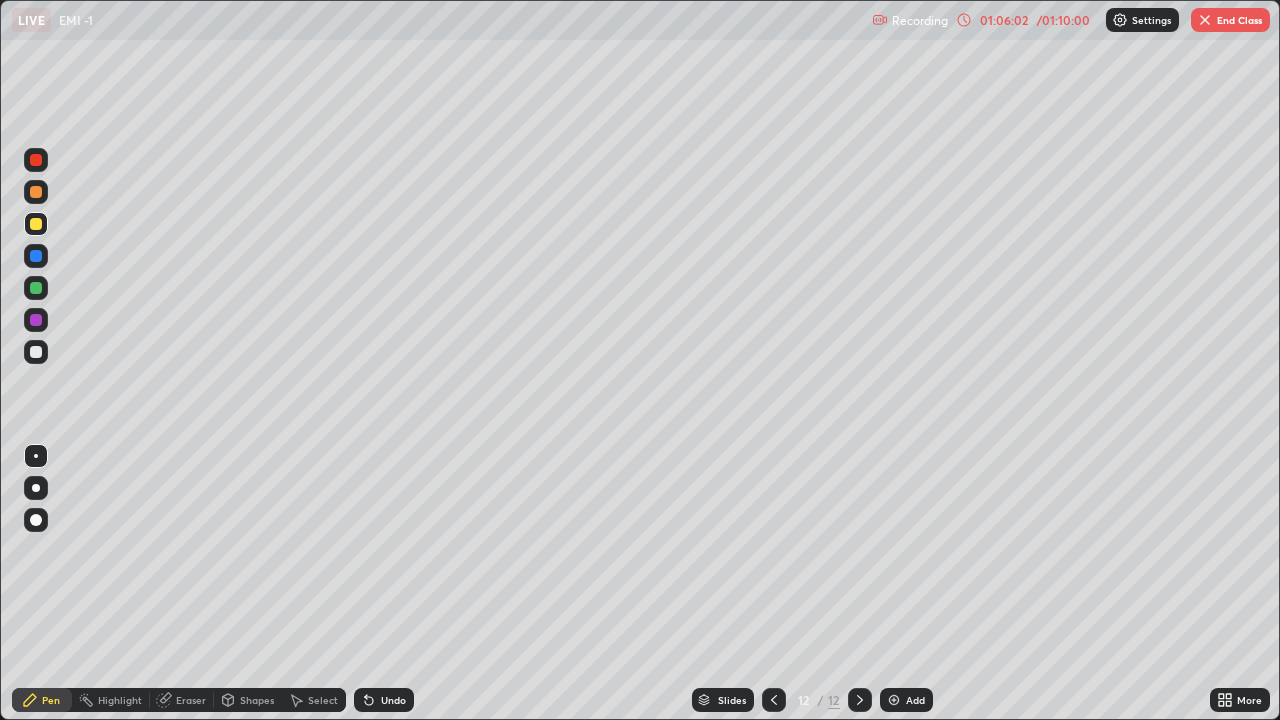 click on "Undo" at bounding box center (393, 700) 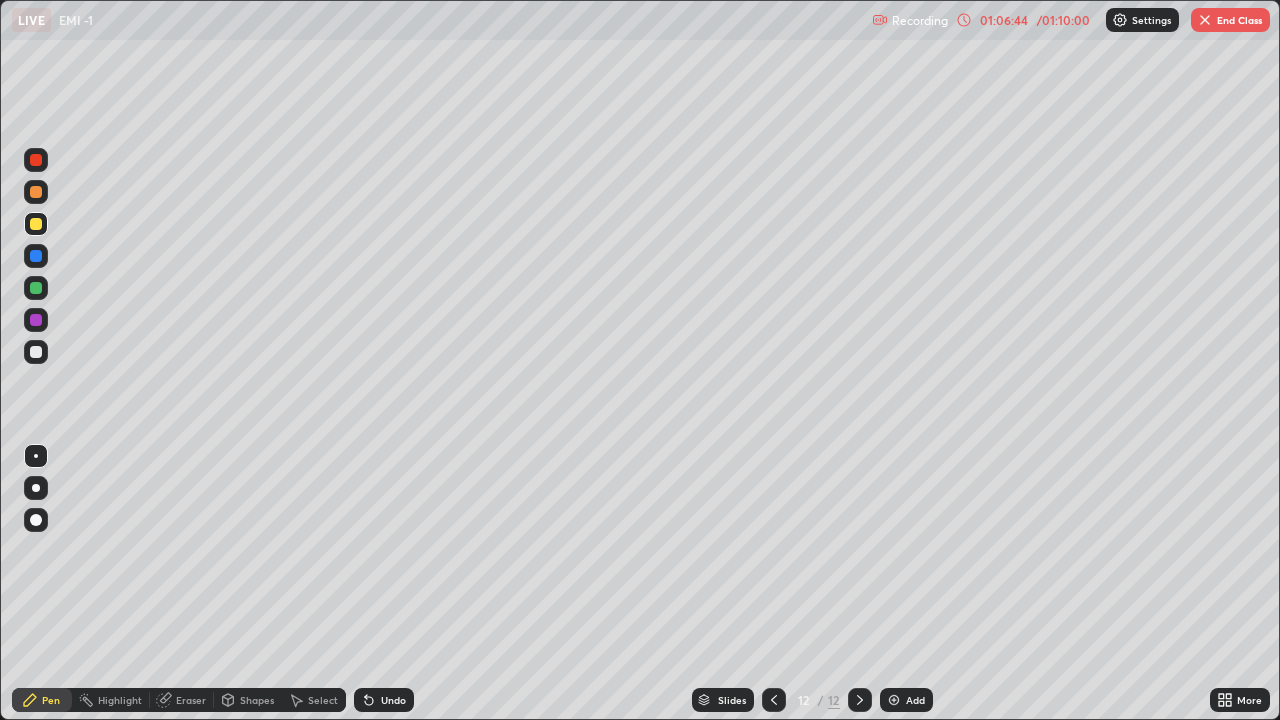 click on "Select" at bounding box center (323, 700) 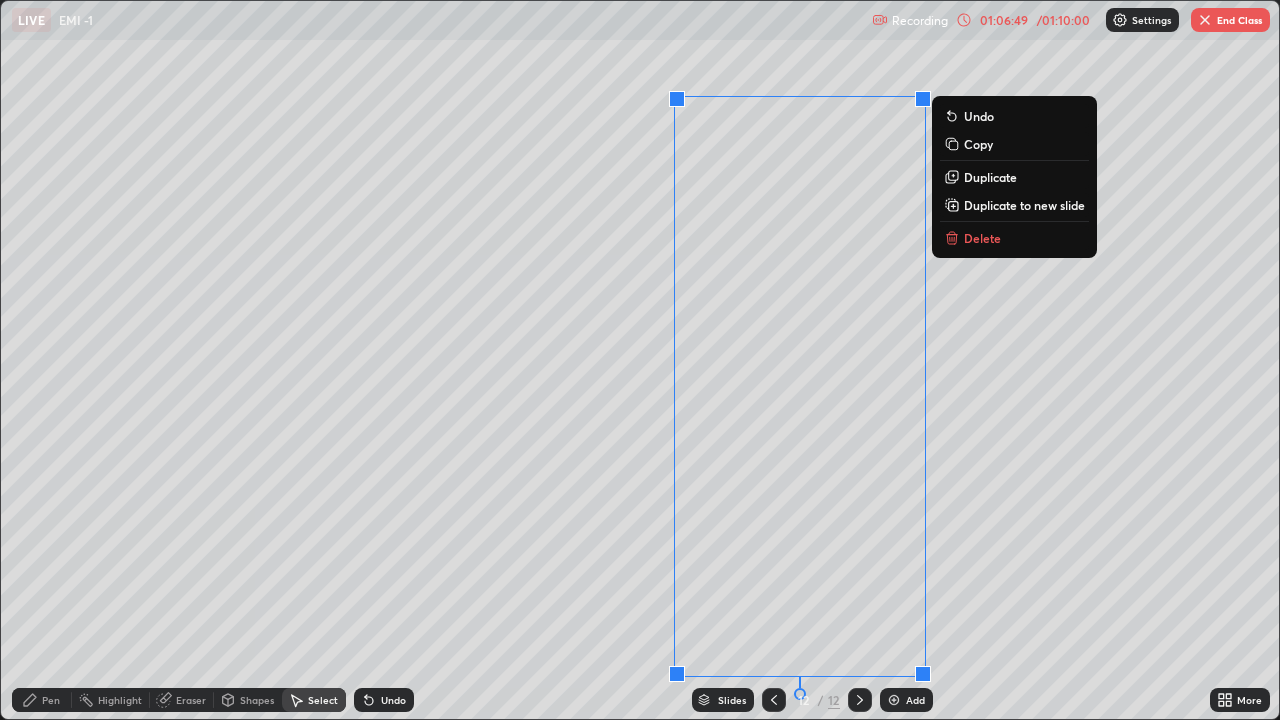click on "Pen" at bounding box center (51, 700) 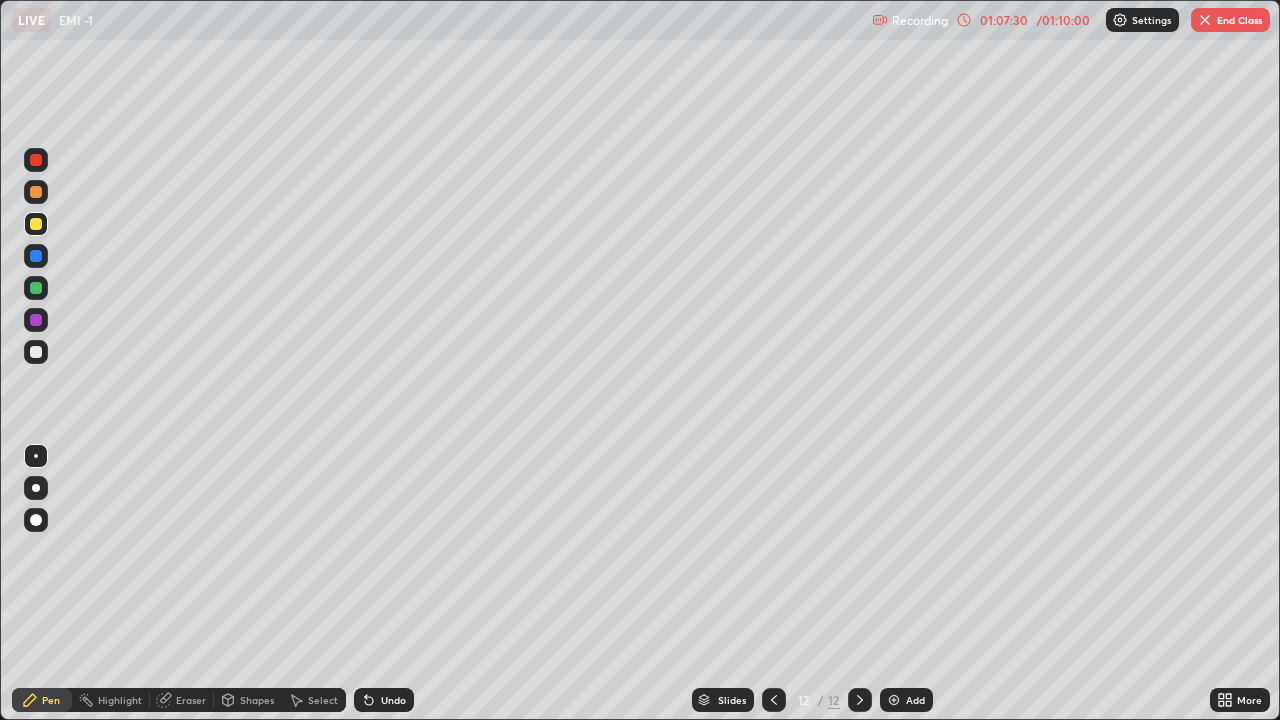 click on "Undo" at bounding box center [393, 700] 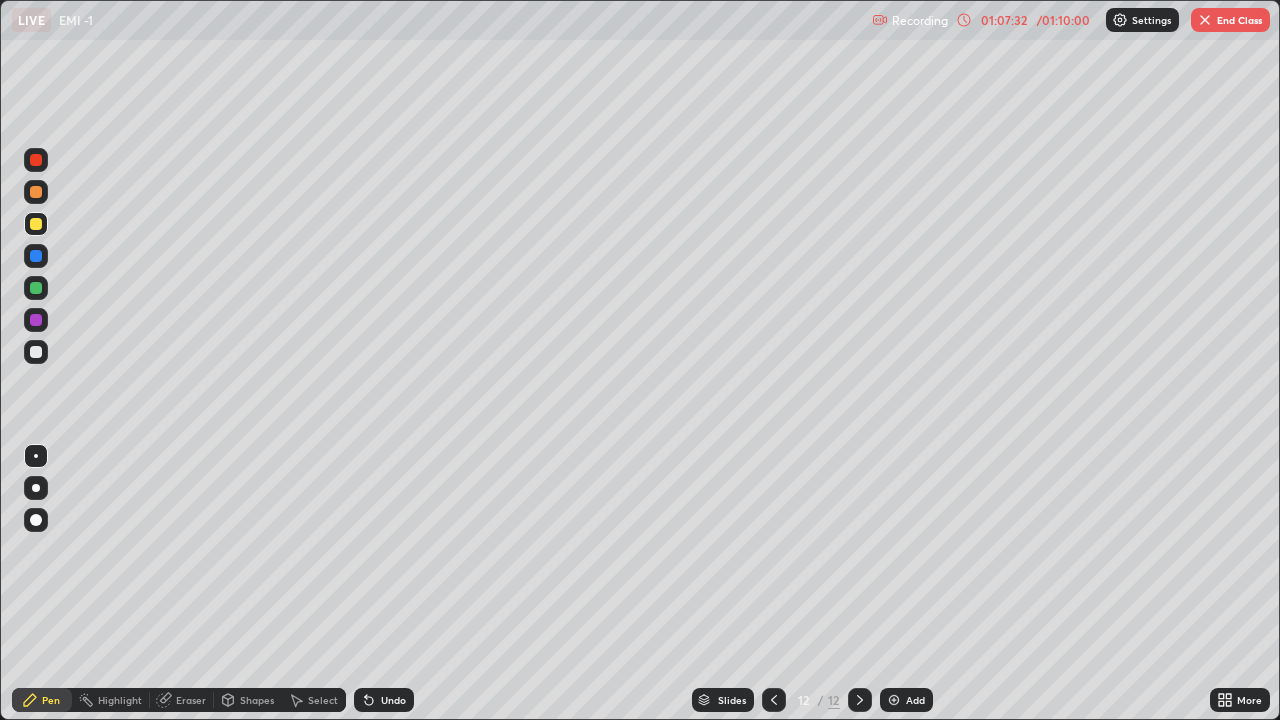 click on "Undo" at bounding box center (384, 700) 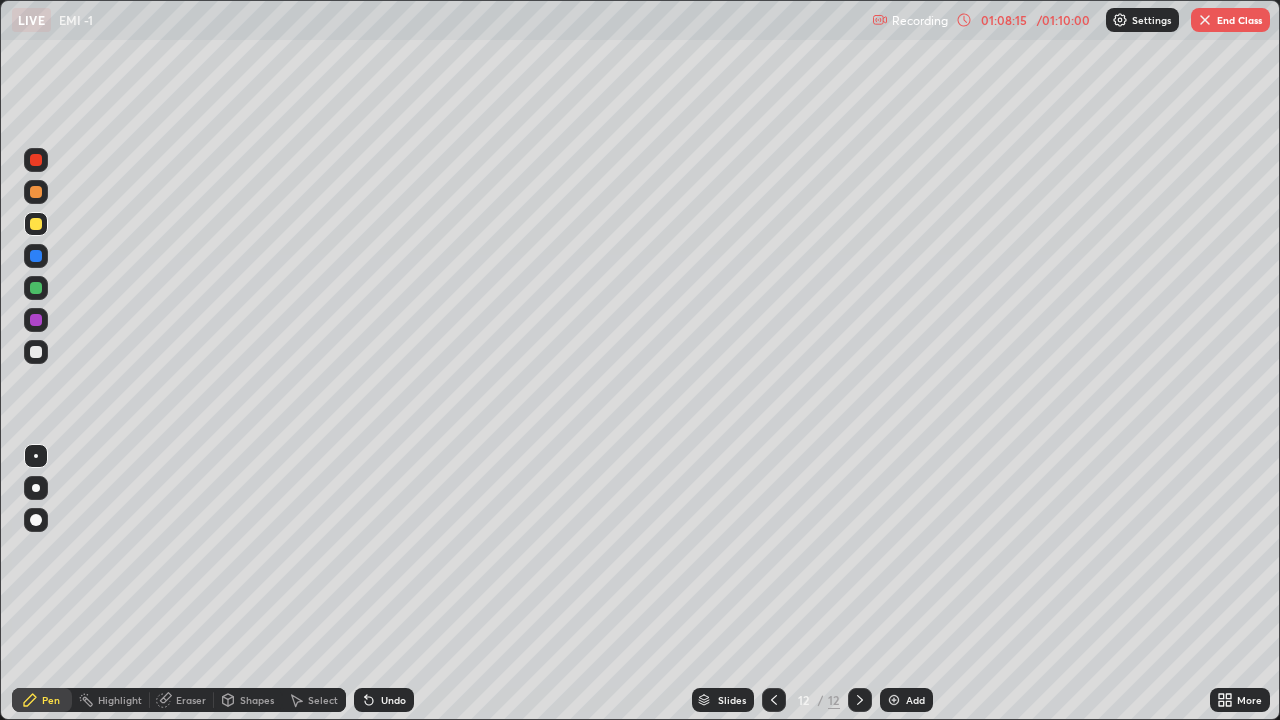 click on "Eraser" at bounding box center (191, 700) 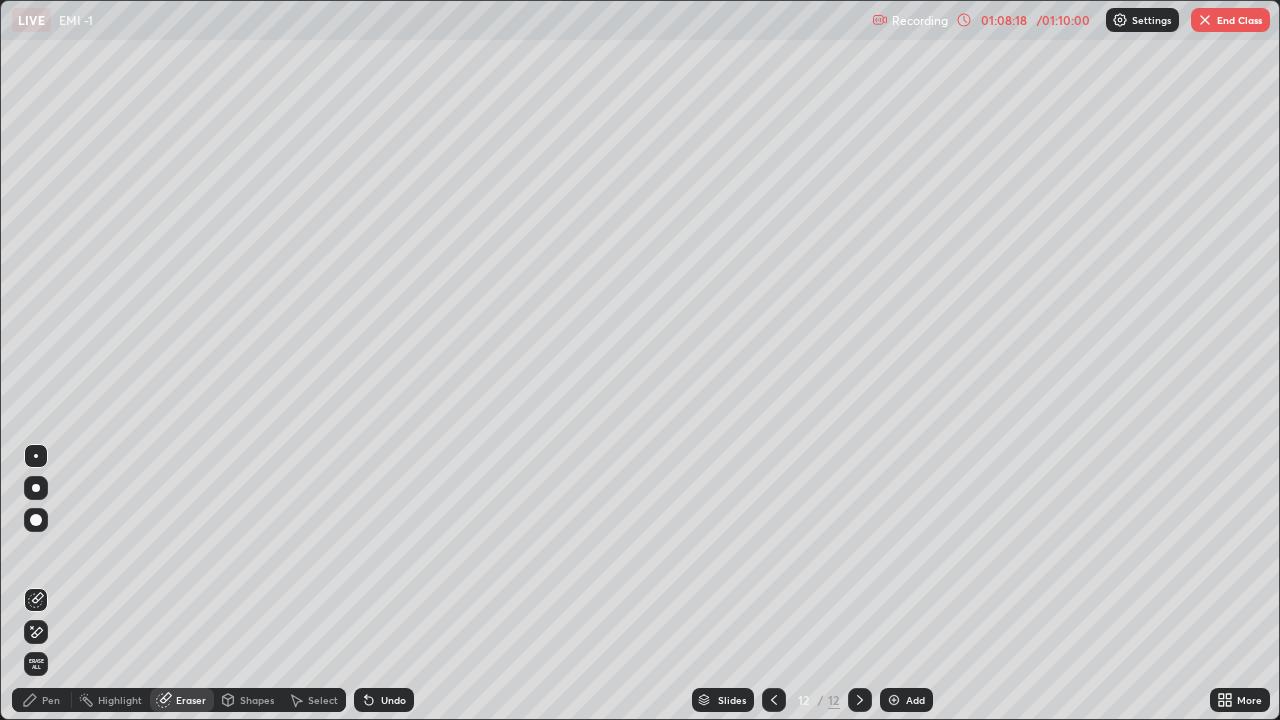 click on "Pen" at bounding box center [51, 700] 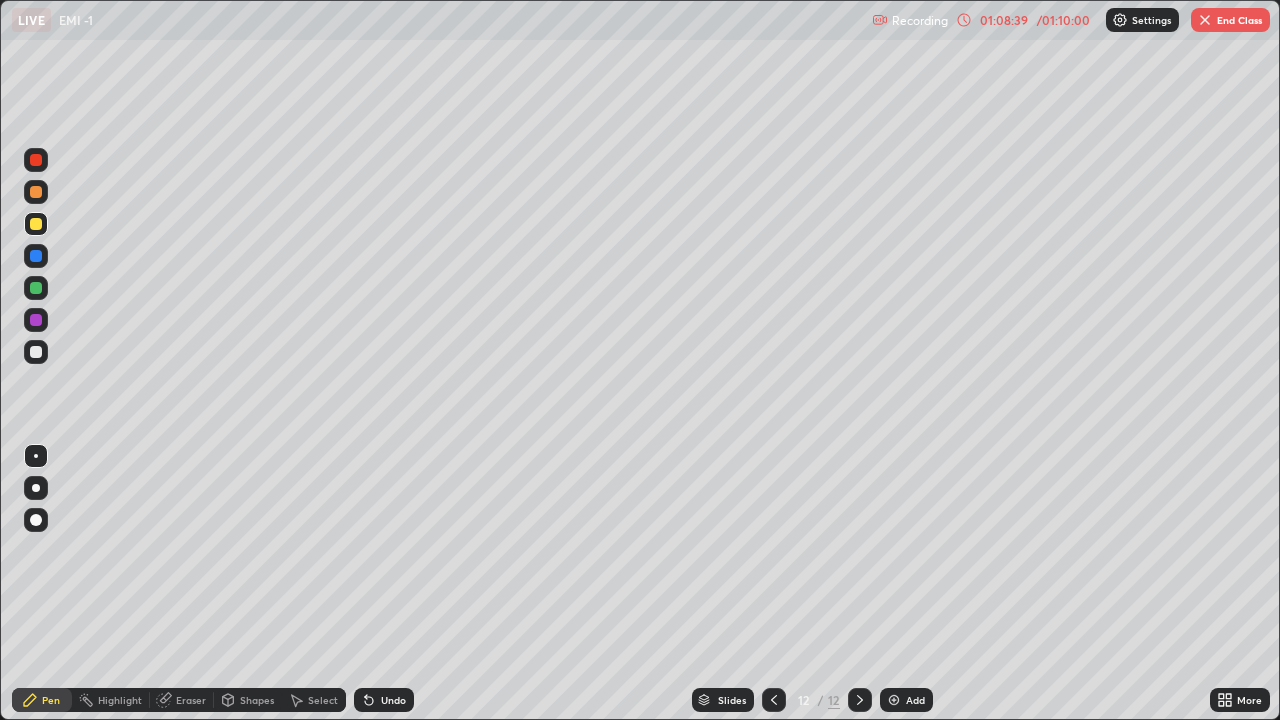 click on "Undo" at bounding box center (393, 700) 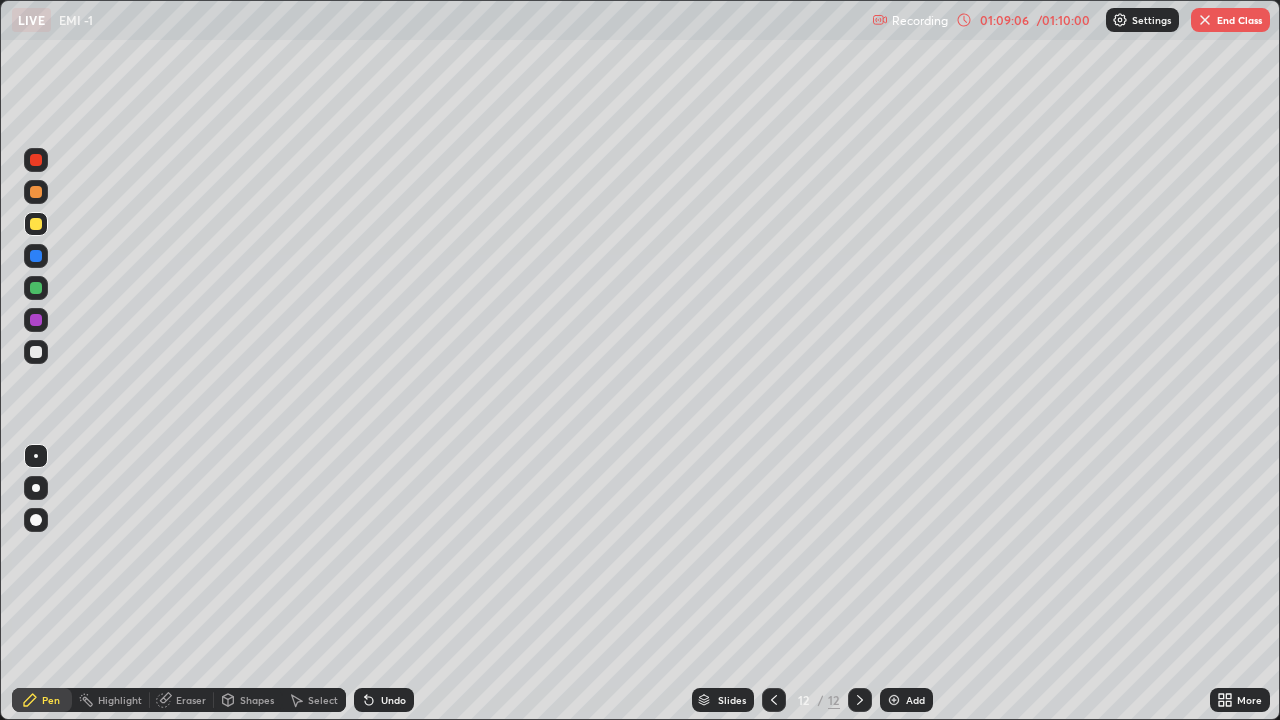 click on "Undo" at bounding box center (393, 700) 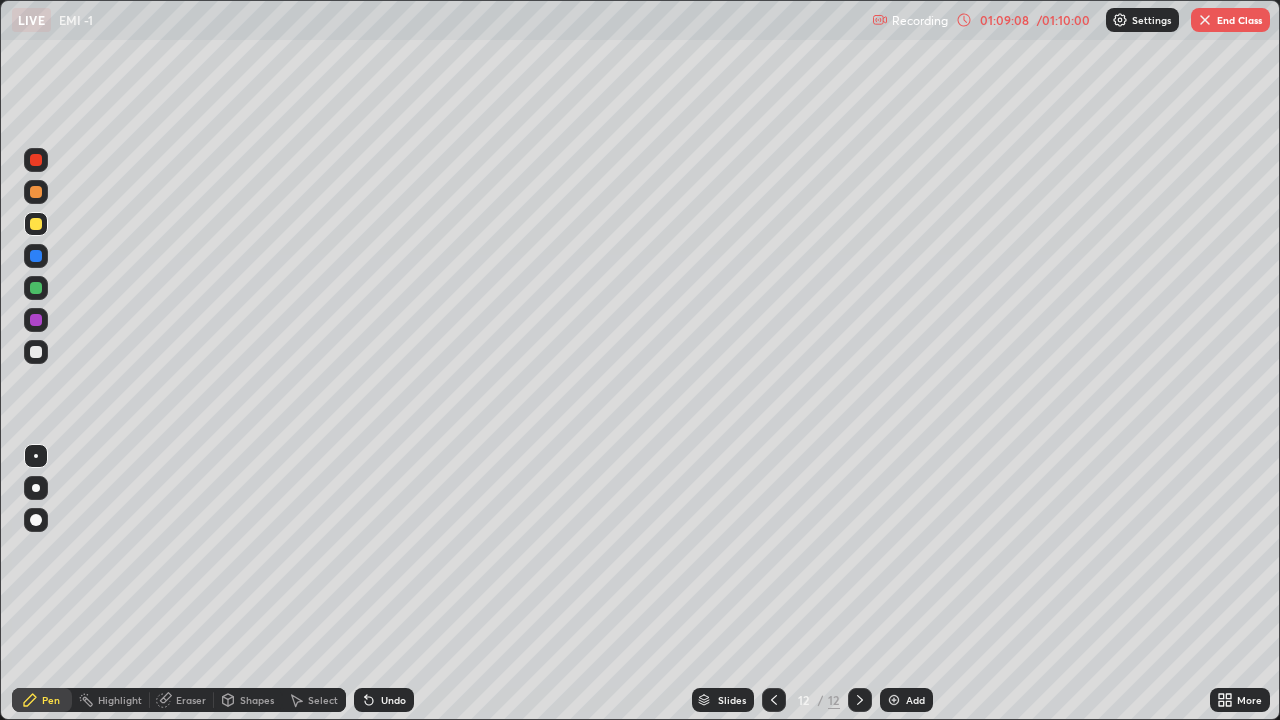 click on "Undo" at bounding box center (393, 700) 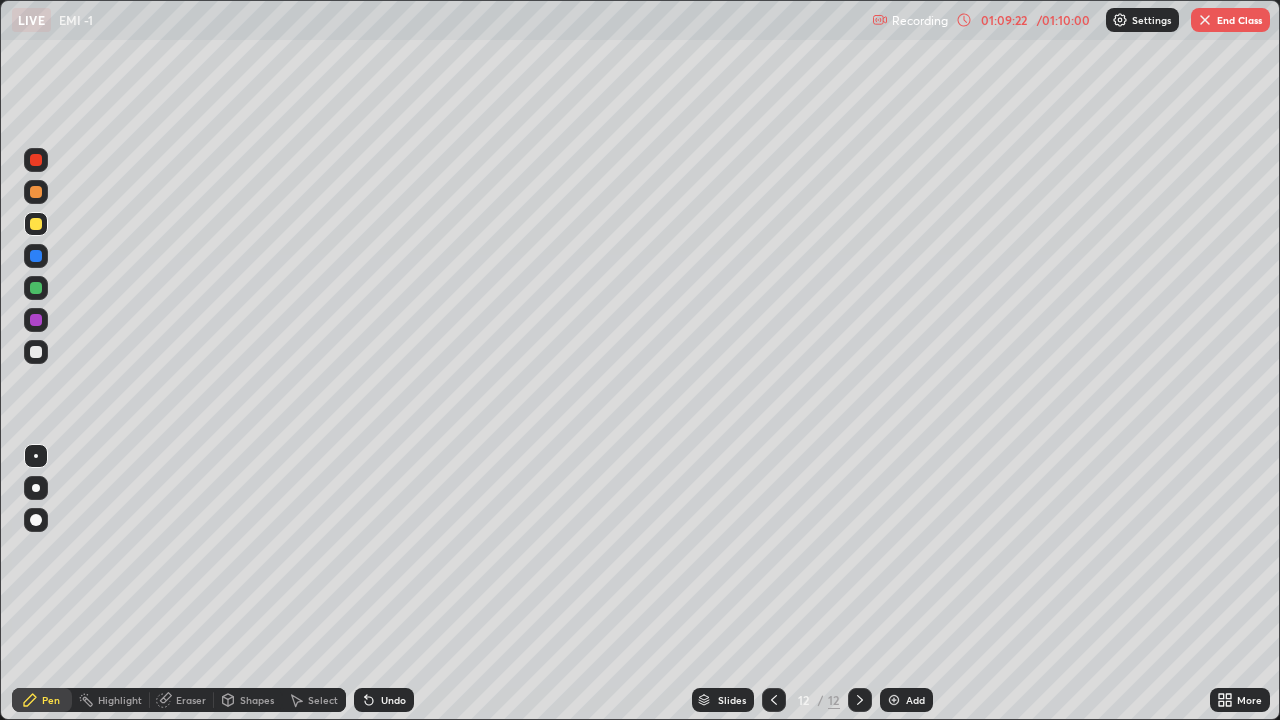 click 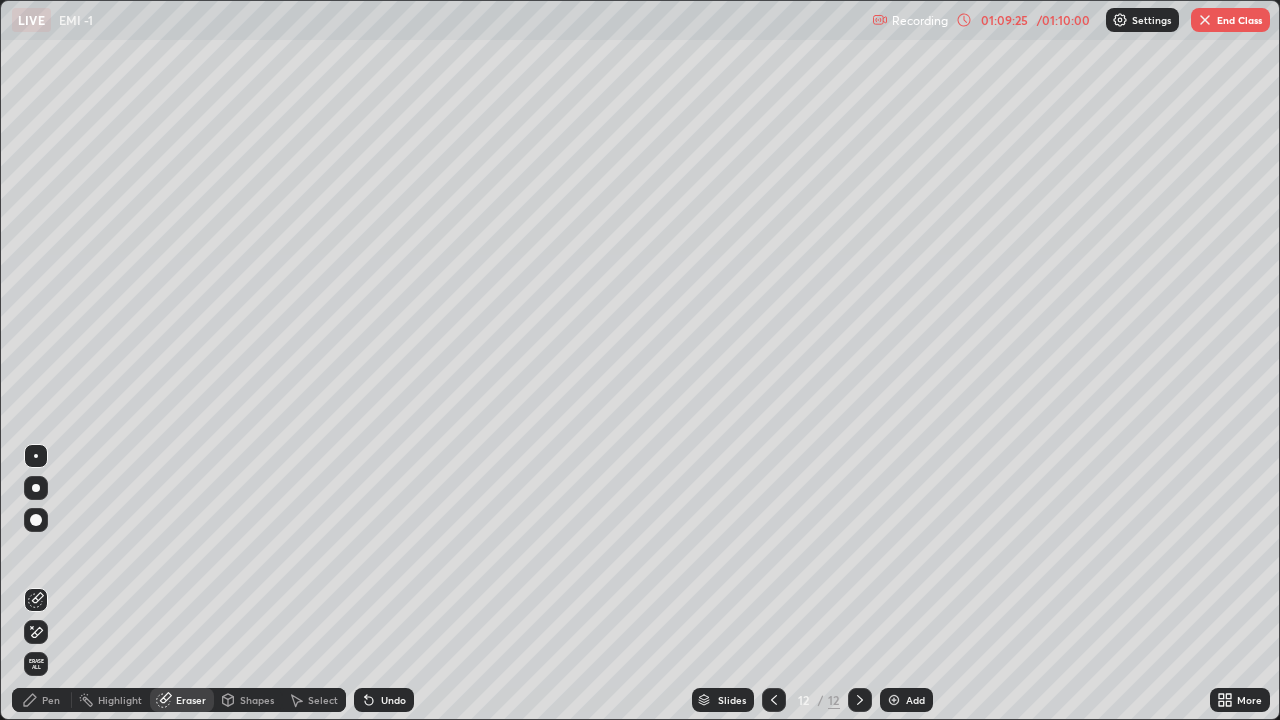 click on "Pen" at bounding box center [42, 700] 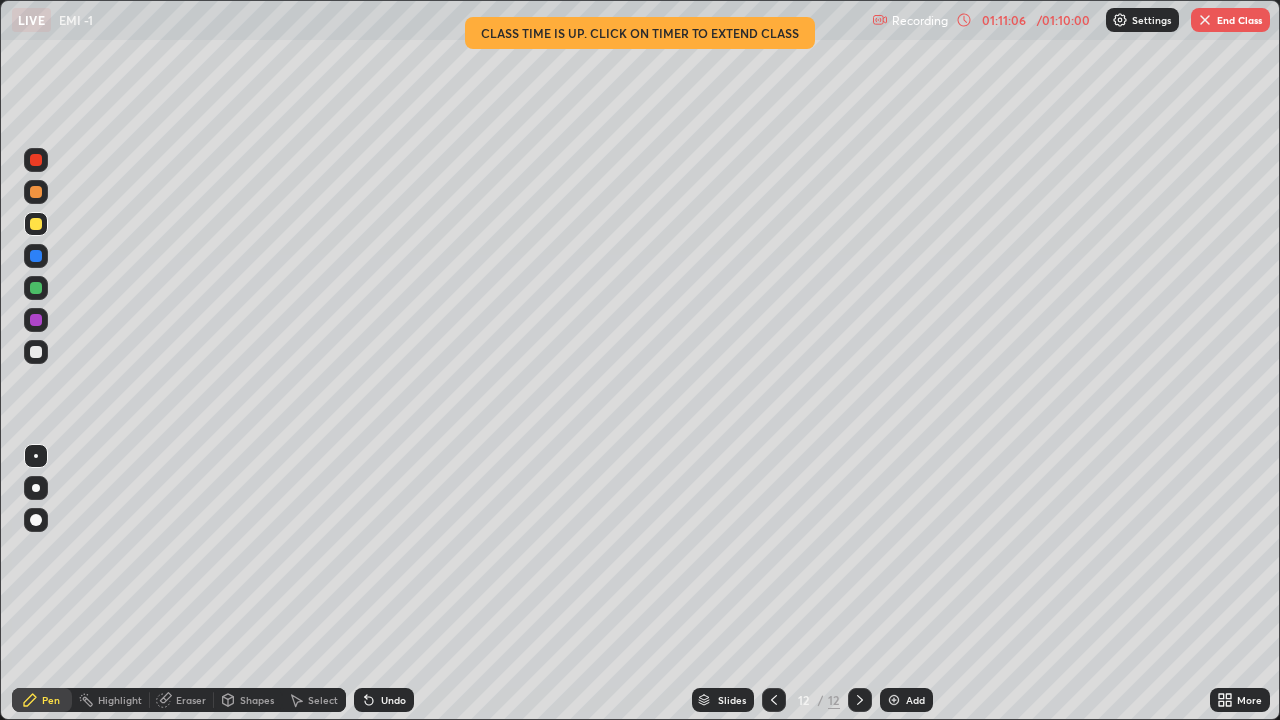 click on "Select" at bounding box center [323, 700] 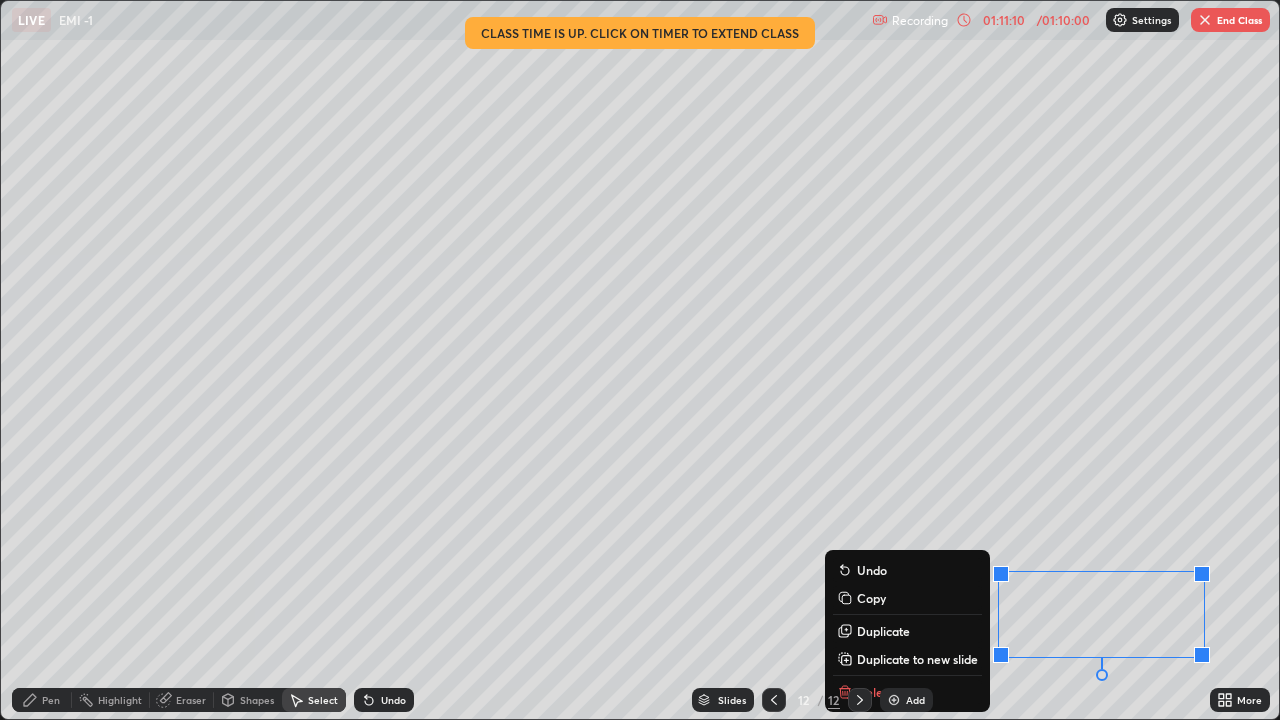 click on "Duplicate to new slide" at bounding box center (917, 659) 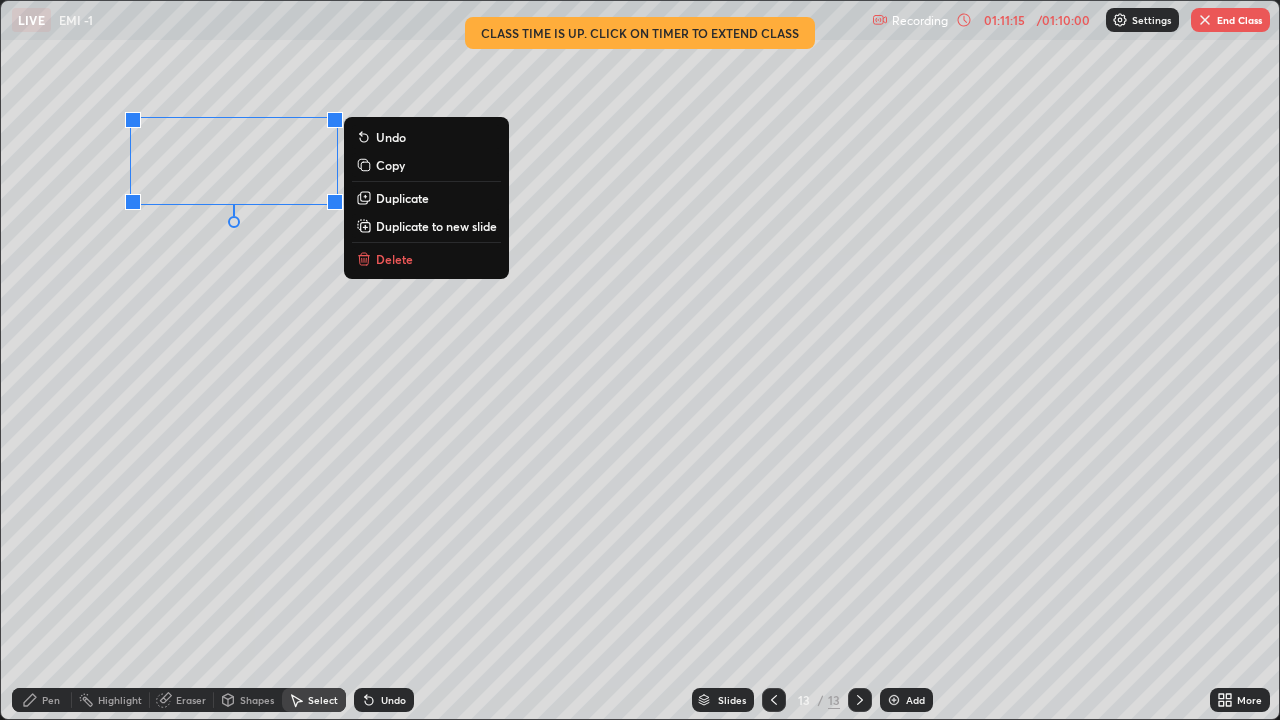 click on "Pen" at bounding box center [51, 700] 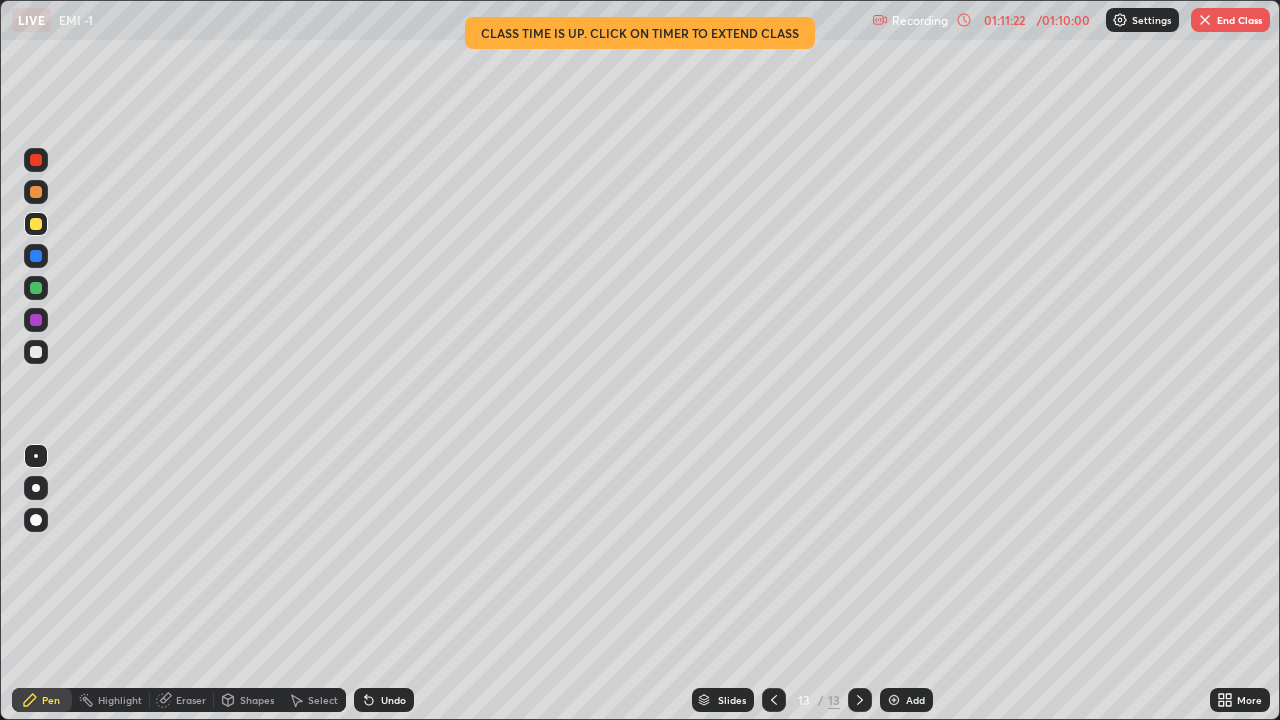 click on "Undo" at bounding box center [384, 700] 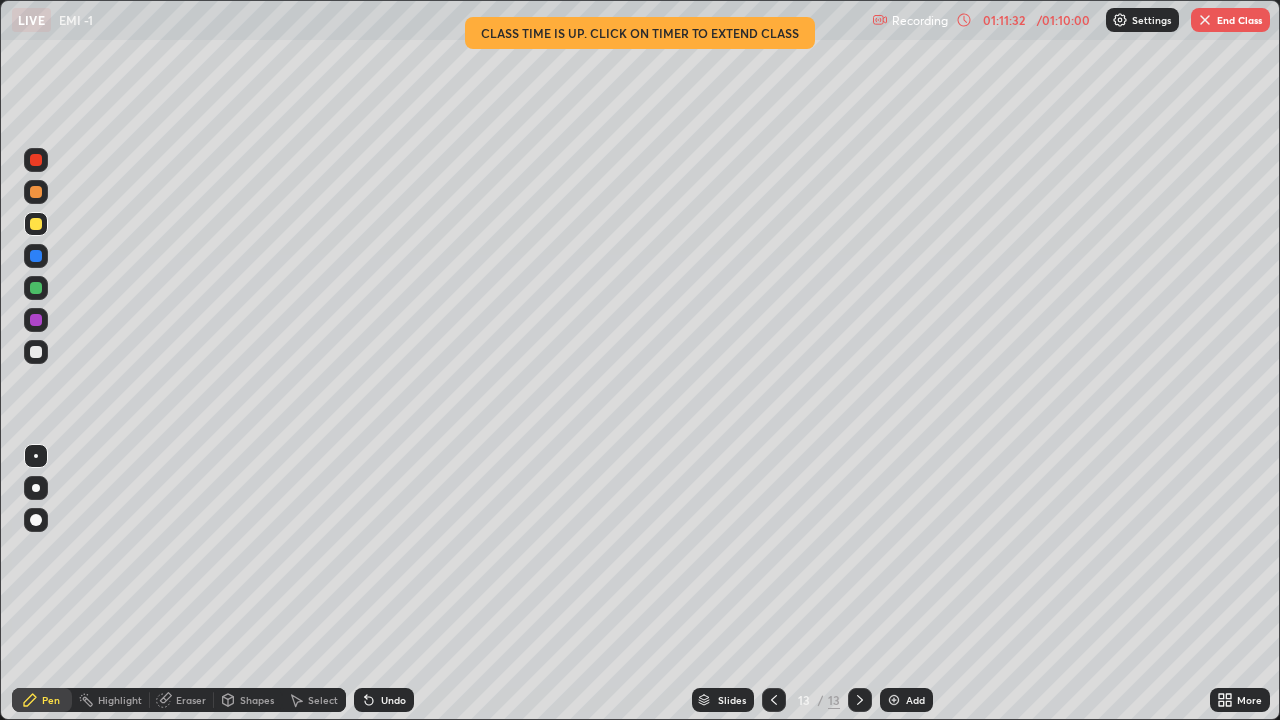 click on "Undo" at bounding box center (384, 700) 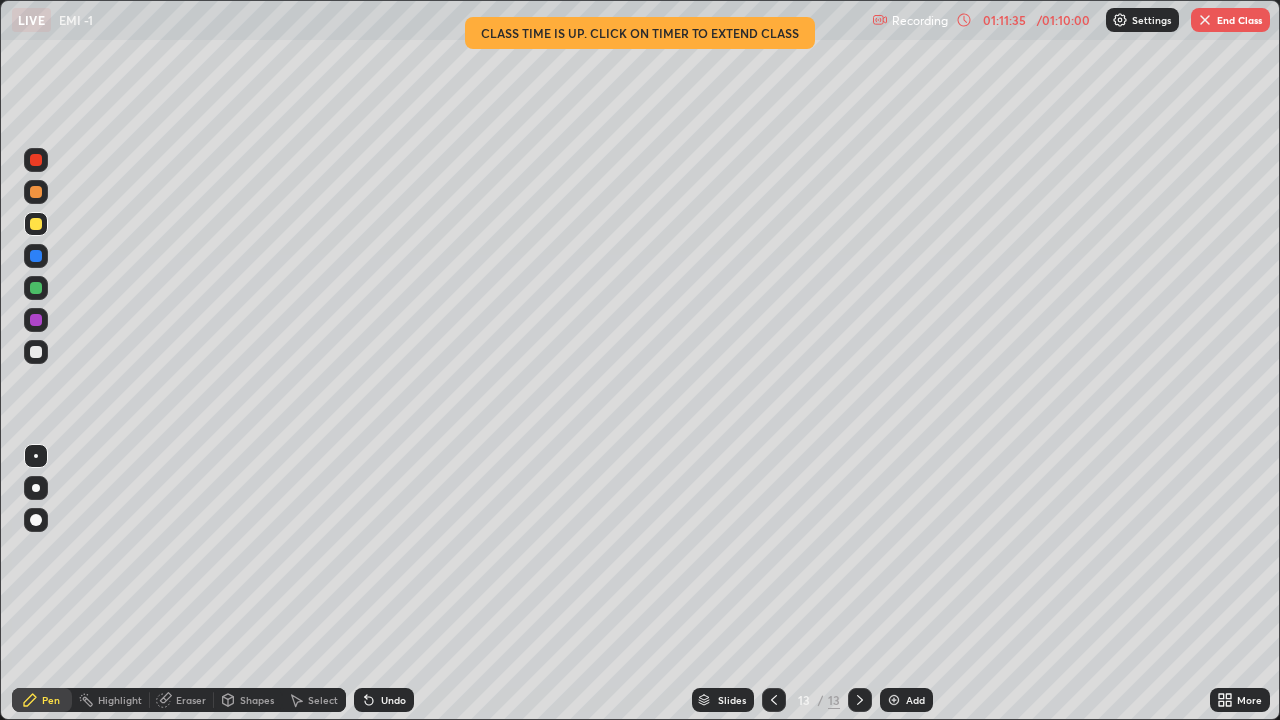 click on "Undo" at bounding box center (393, 700) 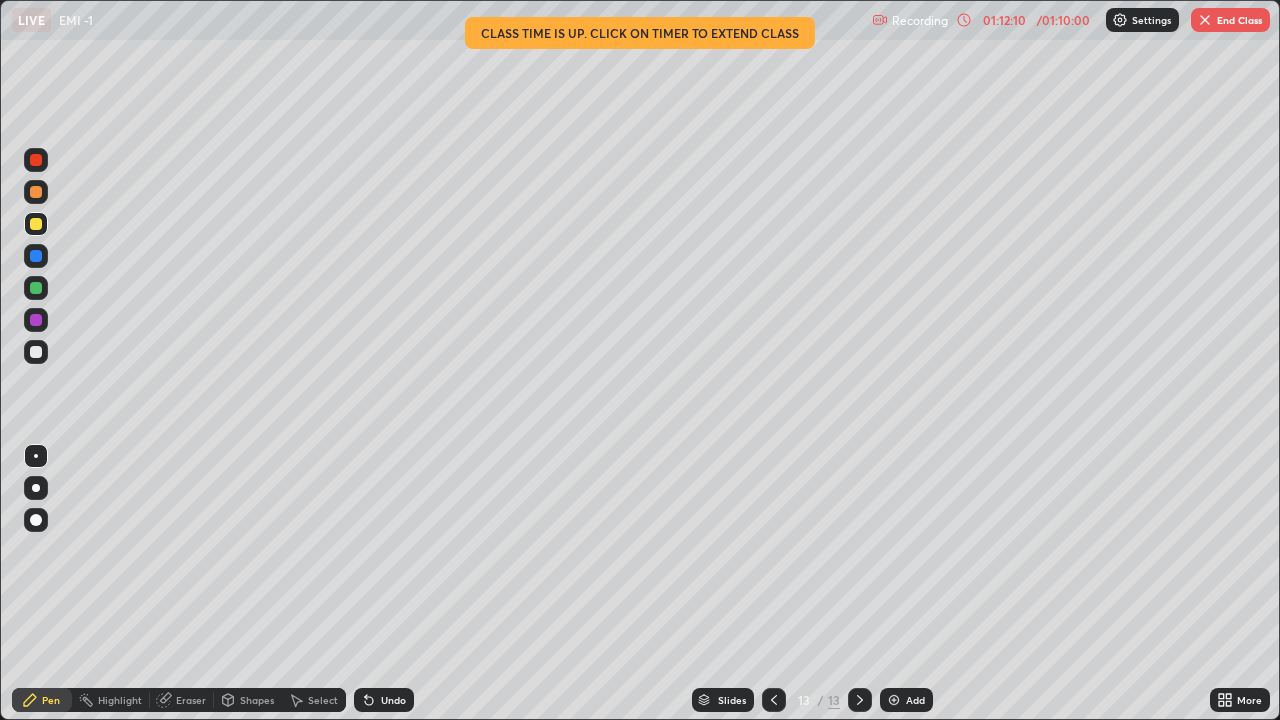 click on "Eraser" at bounding box center (182, 700) 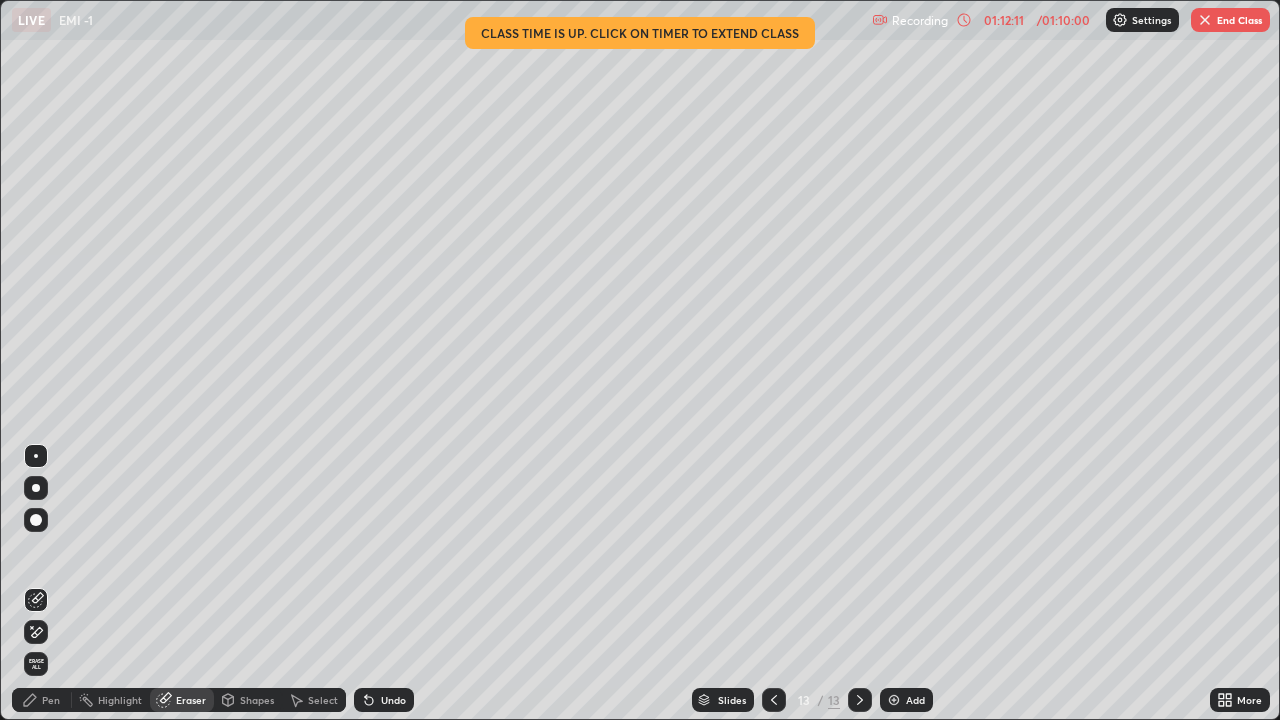 click 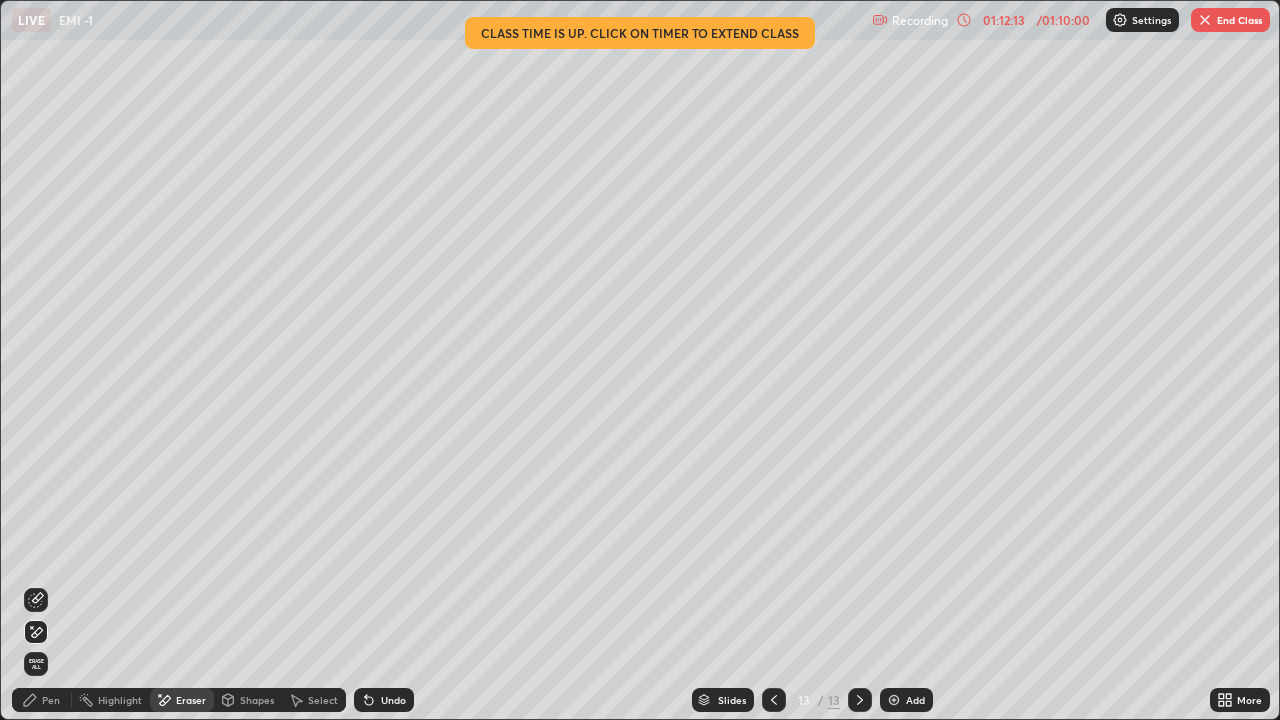 click on "Pen" at bounding box center (42, 700) 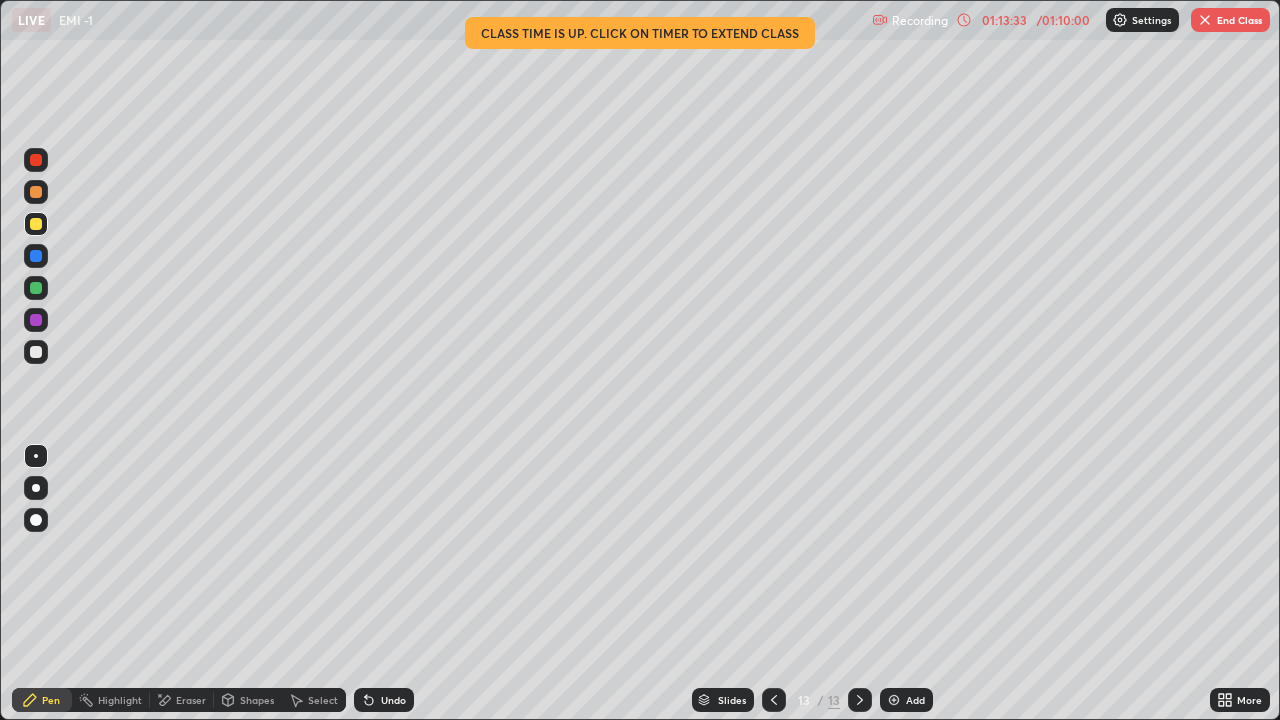 click on "End Class" at bounding box center (1230, 20) 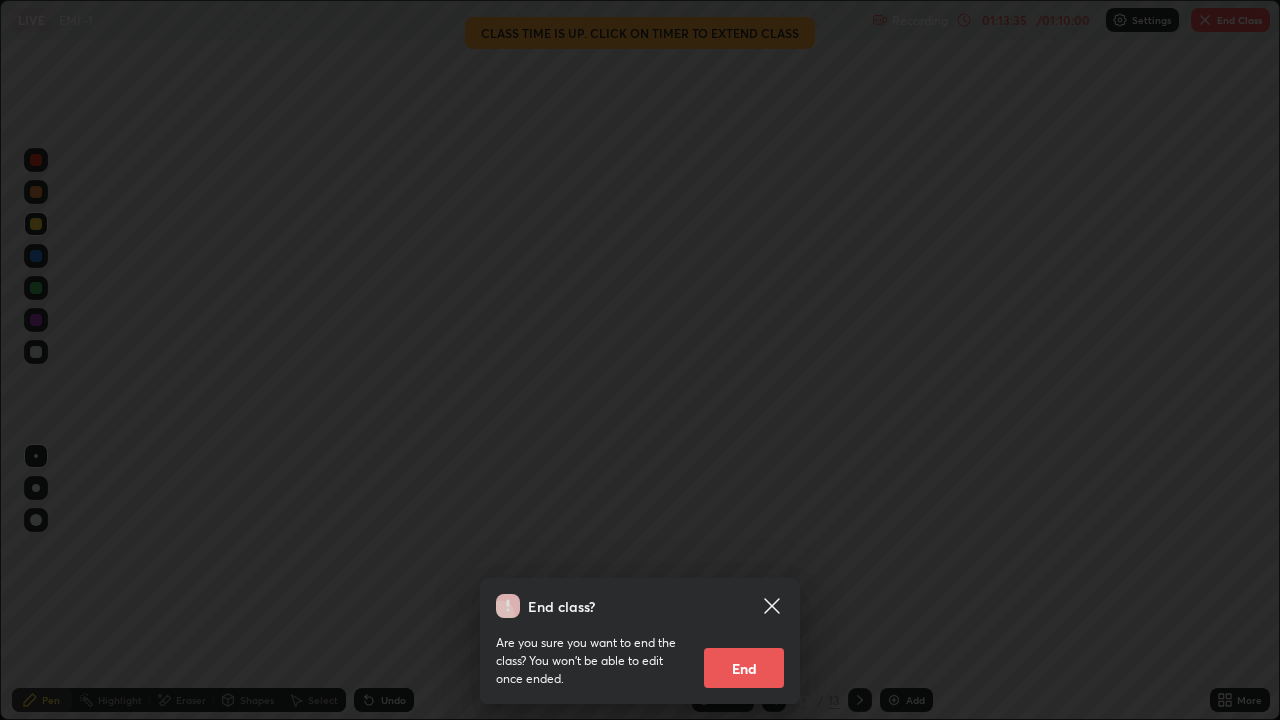 click on "End" at bounding box center (744, 668) 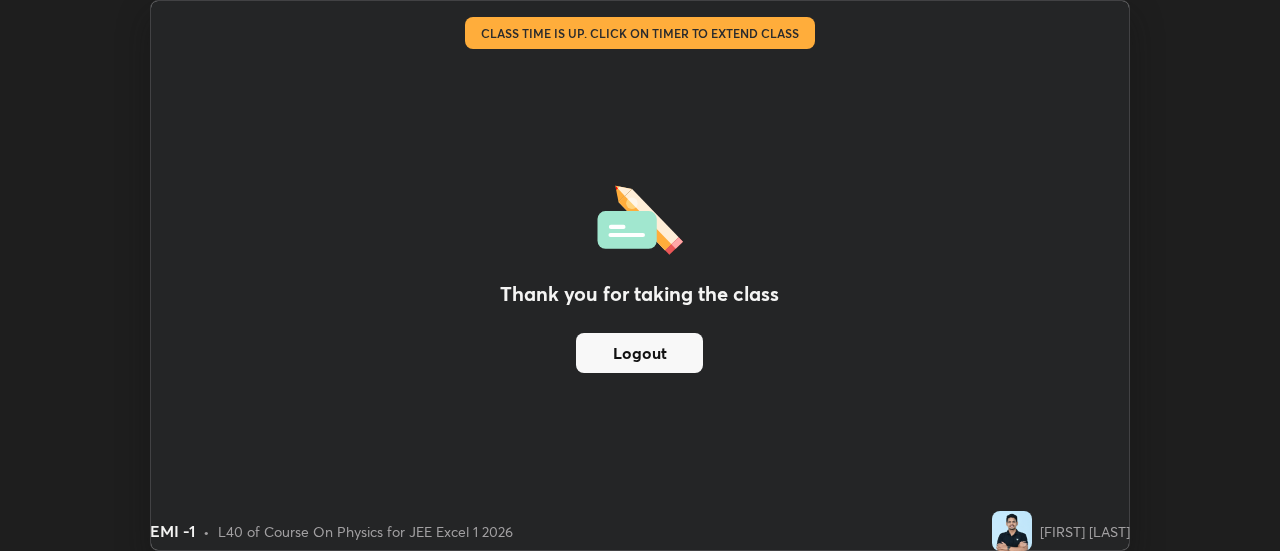 scroll, scrollTop: 551, scrollLeft: 1280, axis: both 